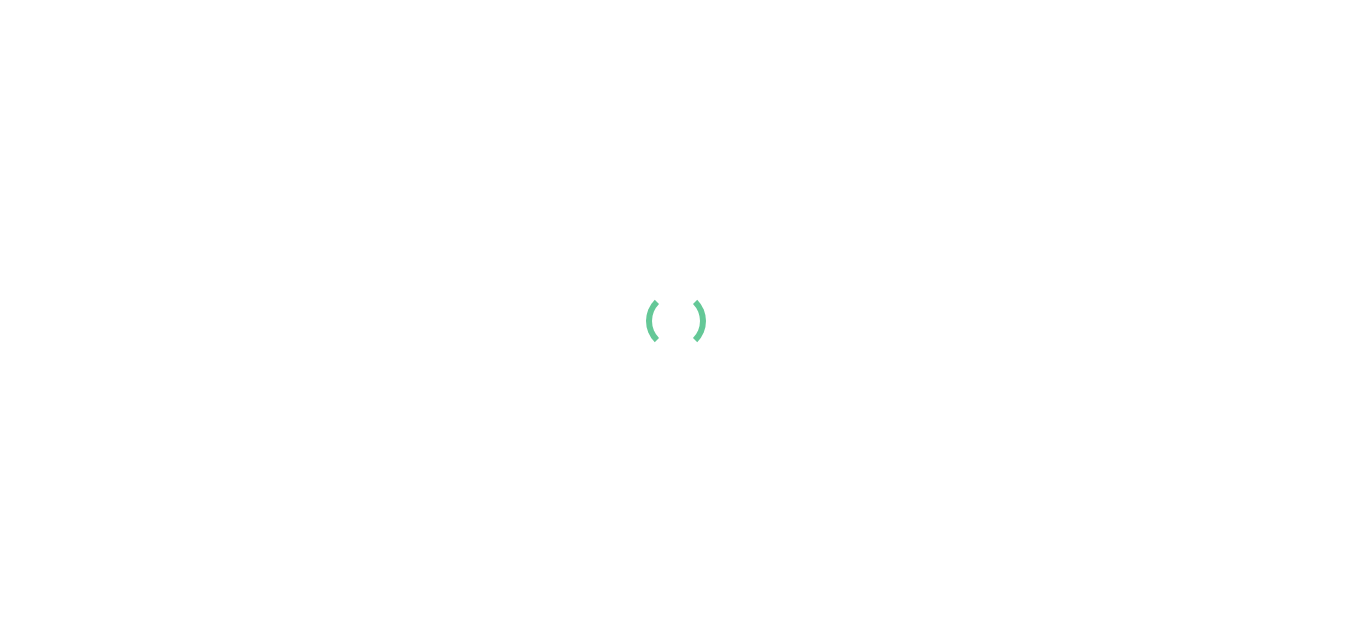scroll, scrollTop: 0, scrollLeft: 0, axis: both 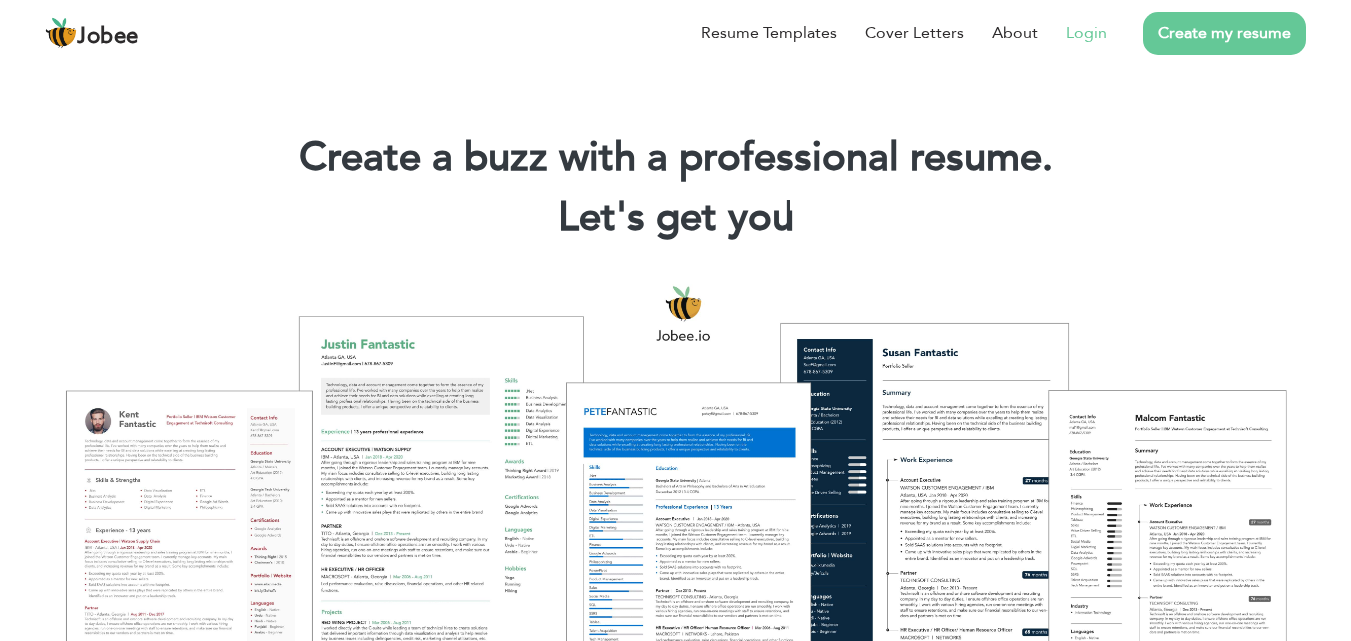 click on "Login" at bounding box center (1072, 33) 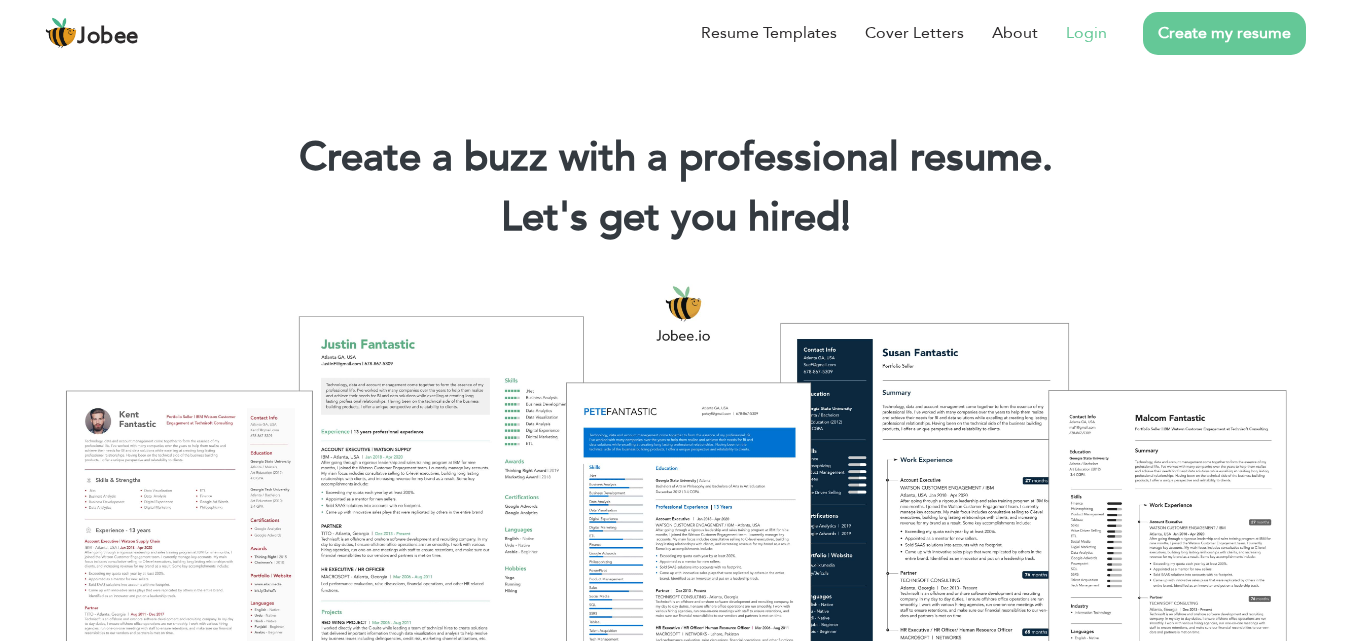 click on "Login" at bounding box center [1086, 33] 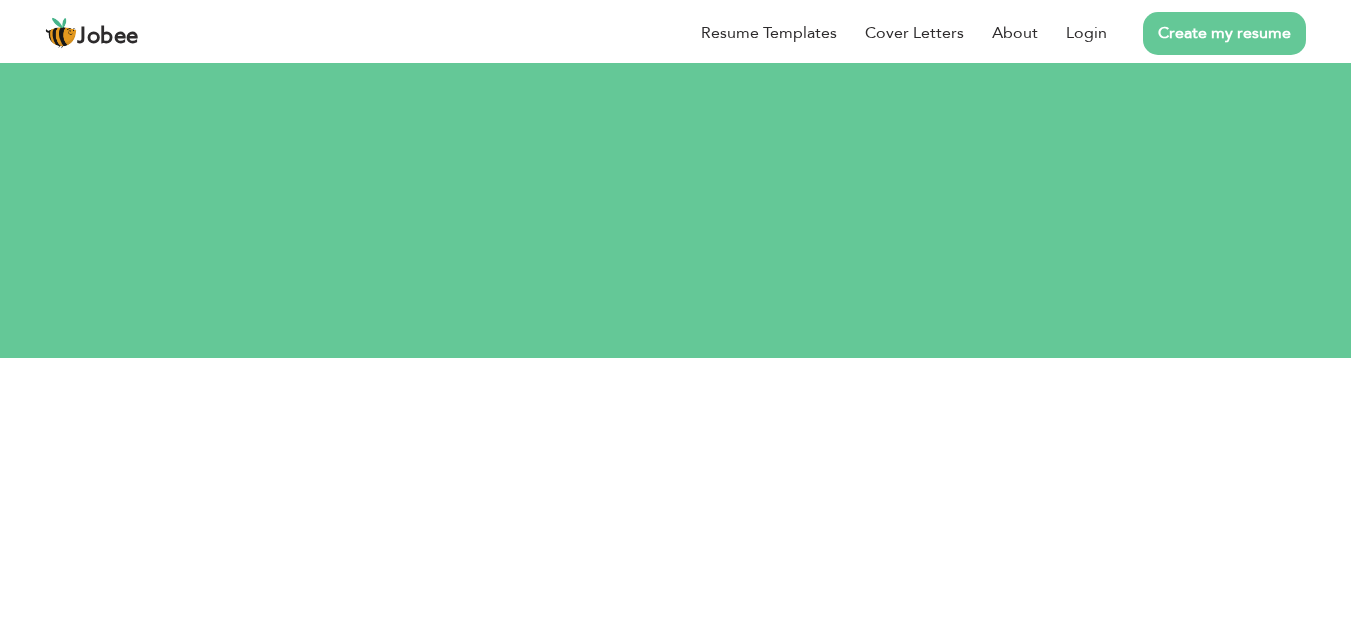 scroll, scrollTop: 0, scrollLeft: 0, axis: both 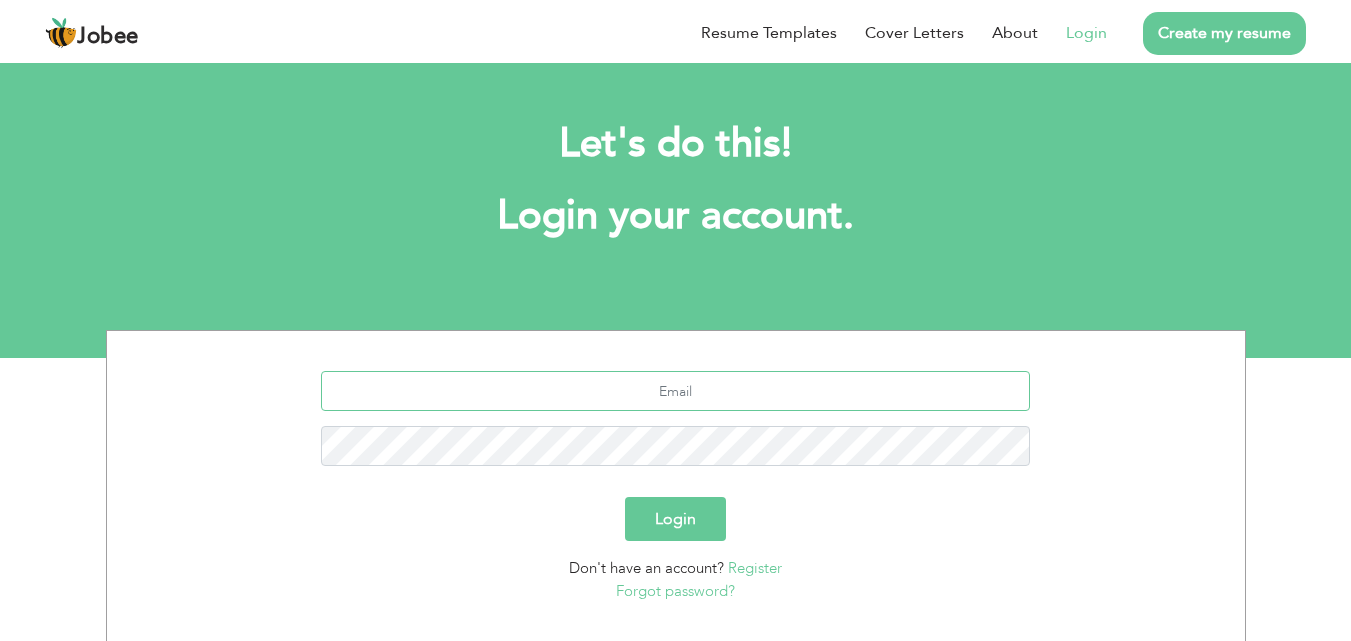 type on "[EMAIL_ADDRESS][DOMAIN_NAME]" 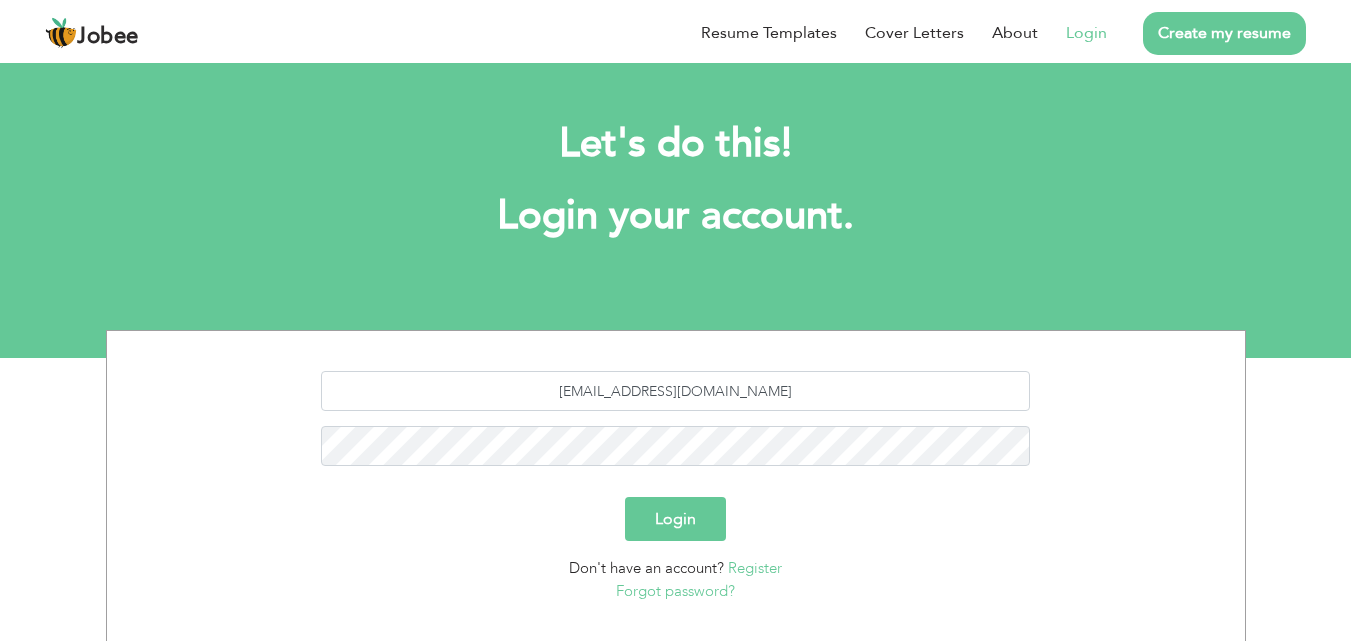 click on "Login" at bounding box center [675, 519] 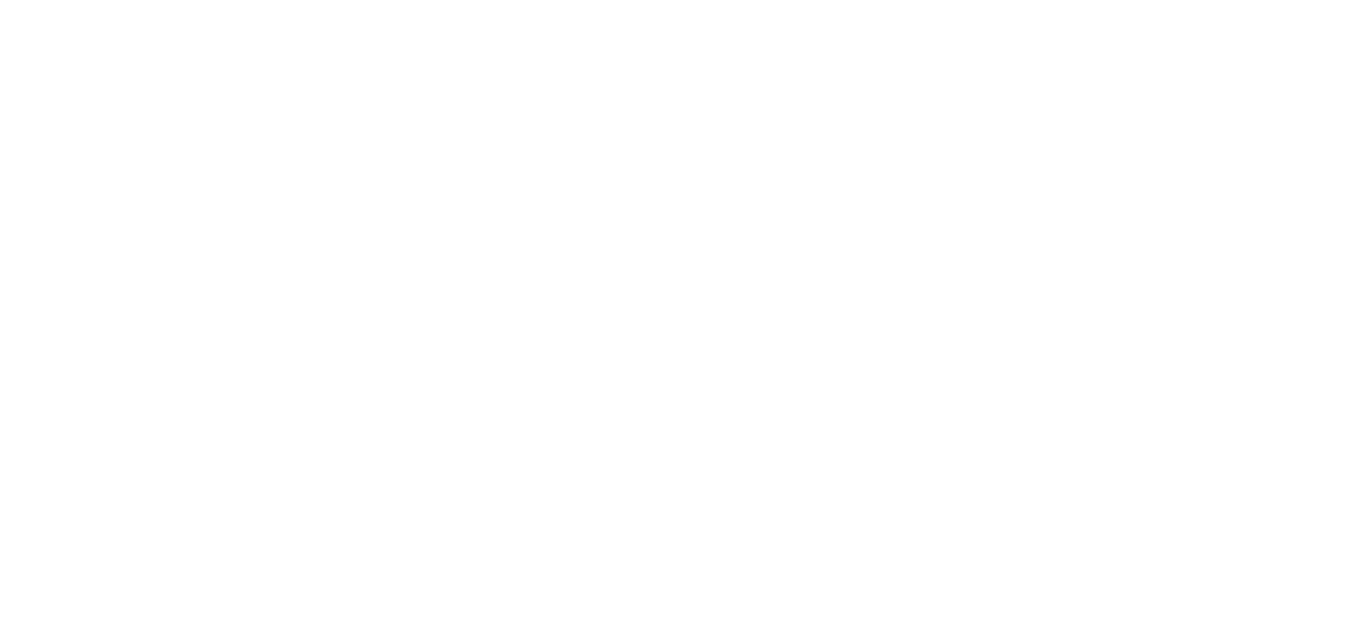 scroll, scrollTop: 0, scrollLeft: 0, axis: both 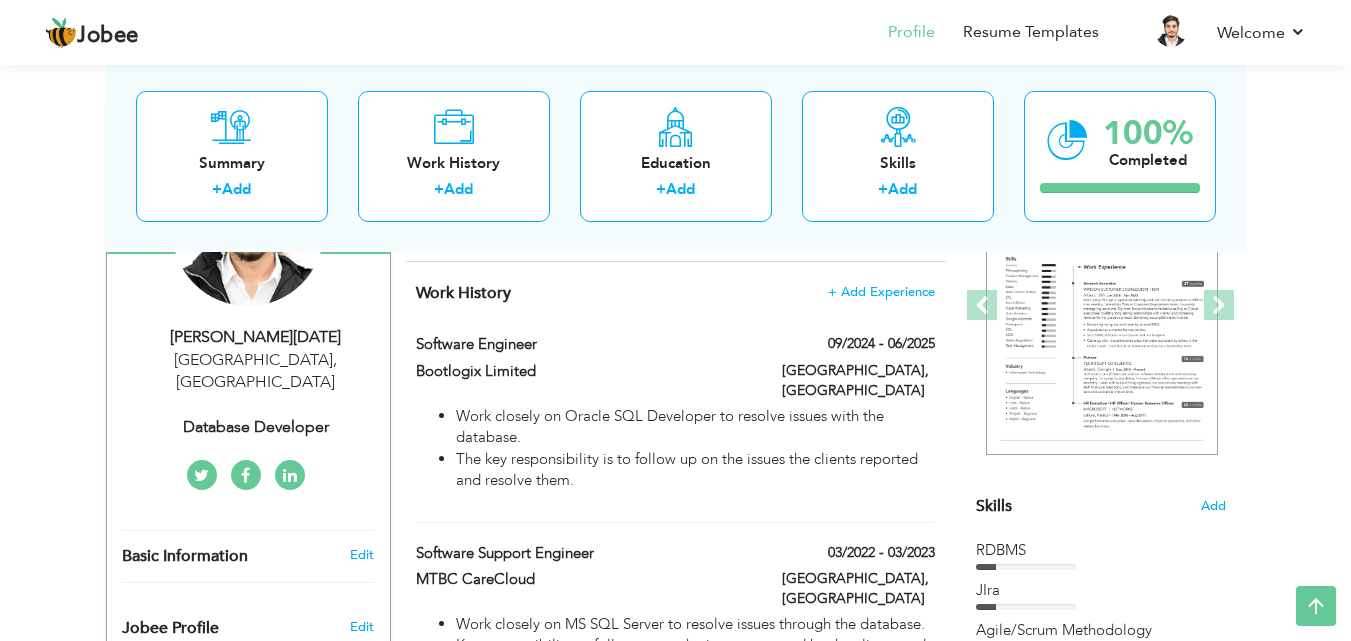 click on "Skills" at bounding box center (994, 506) 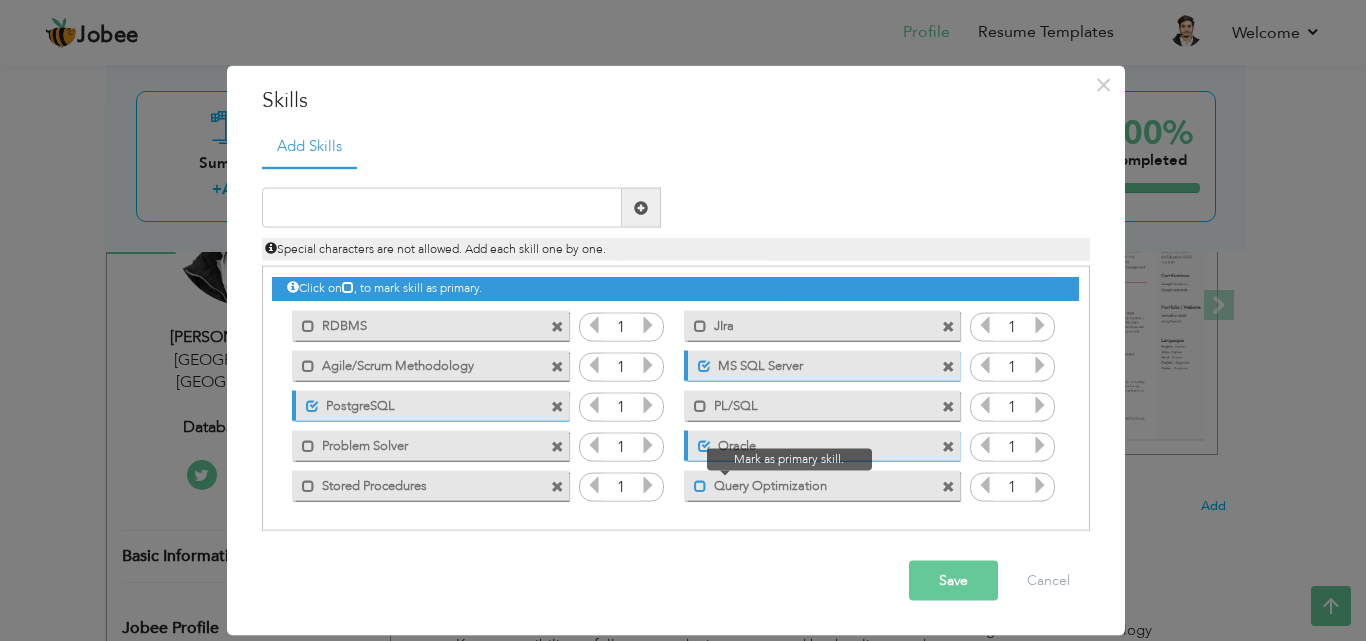 click at bounding box center [700, 485] 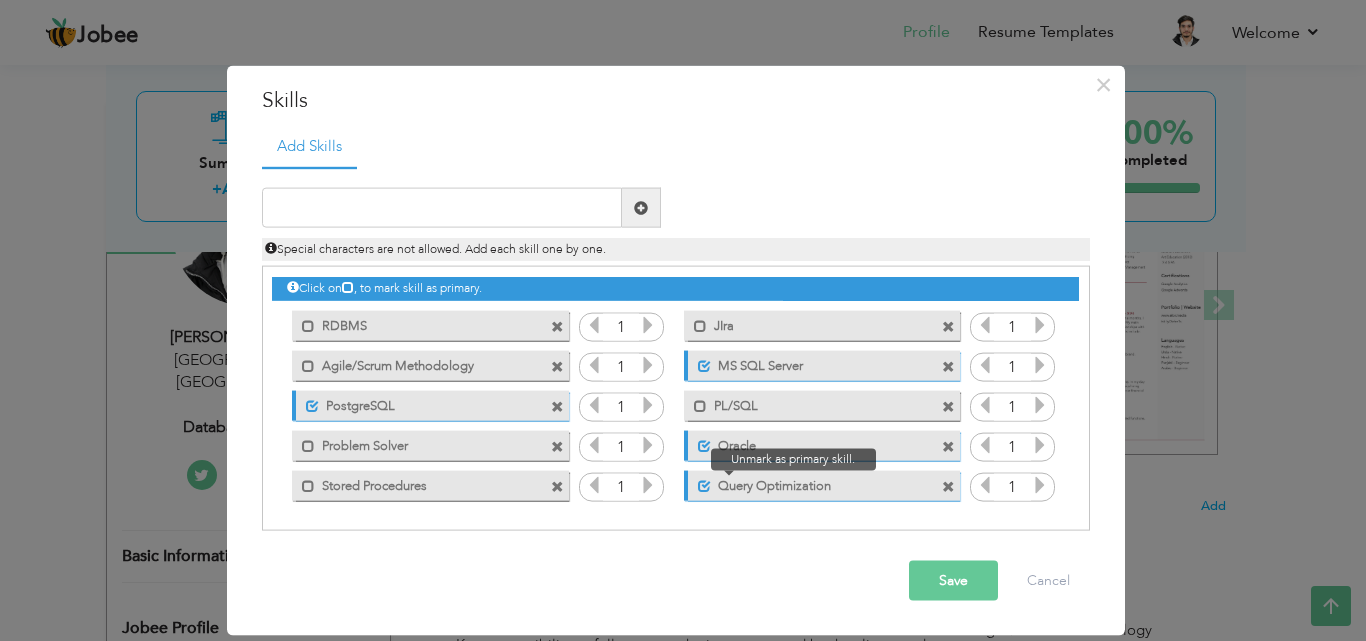 click at bounding box center (704, 485) 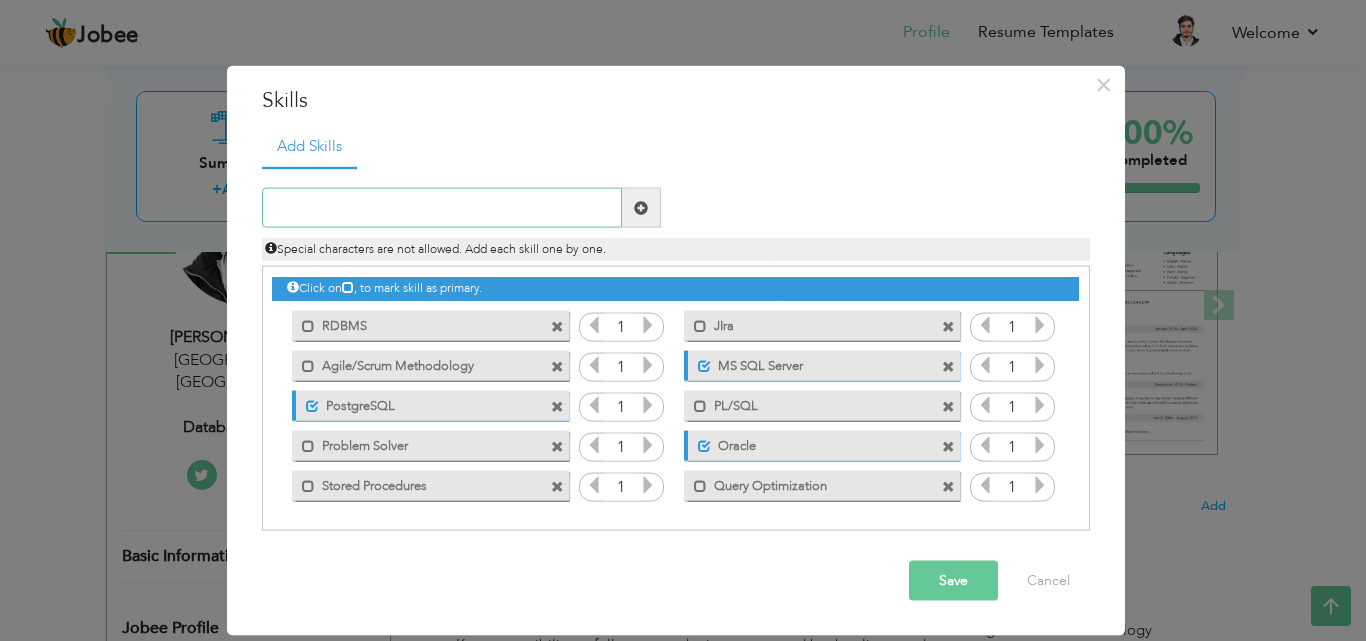 click at bounding box center [442, 208] 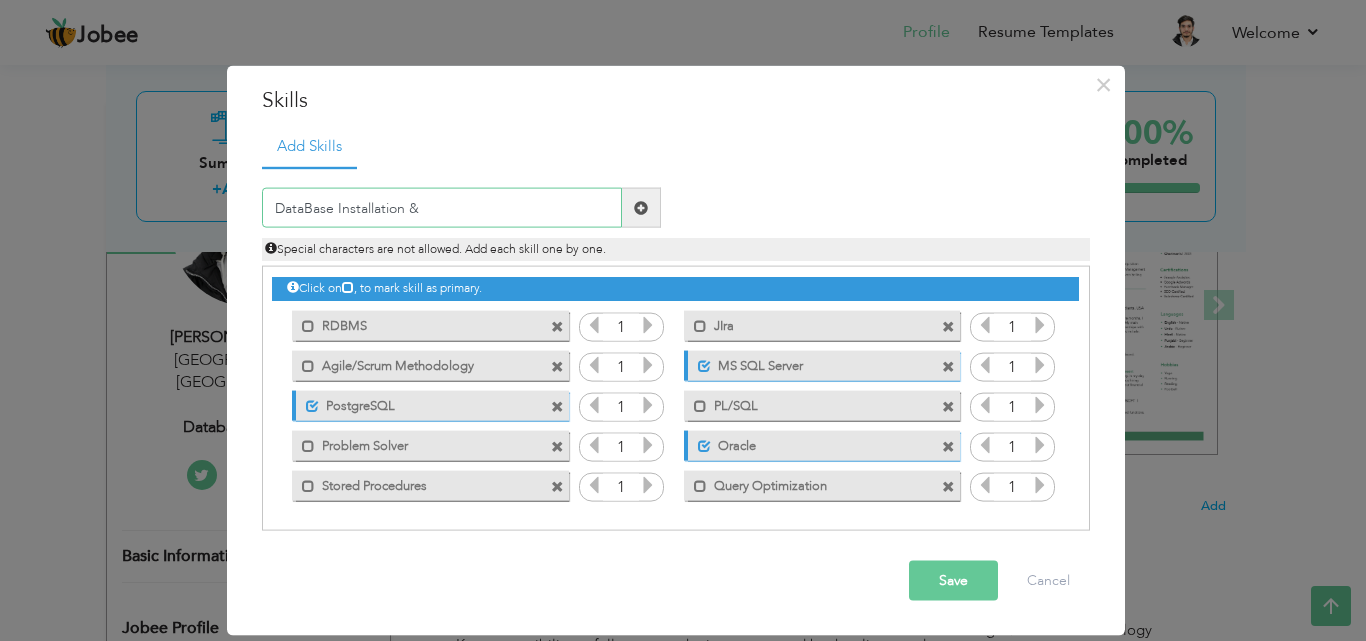 click on "DataBase Installation &" at bounding box center (442, 208) 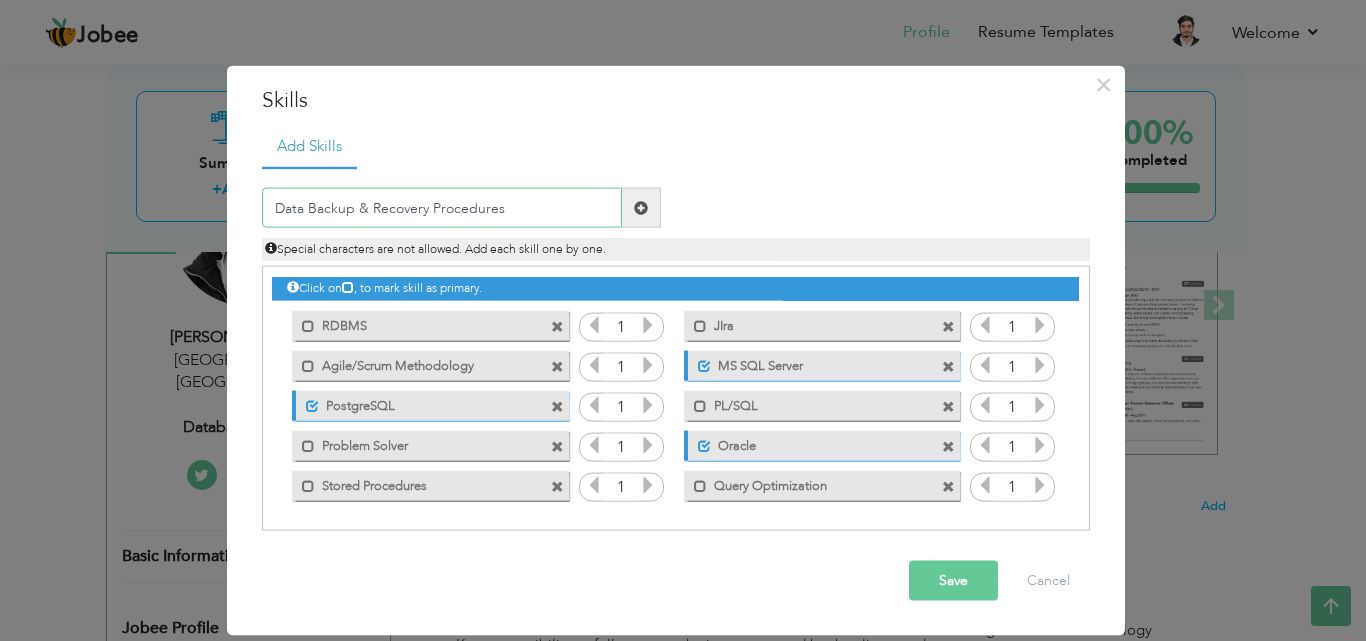 type on "Data Backup & Recovery Procedures" 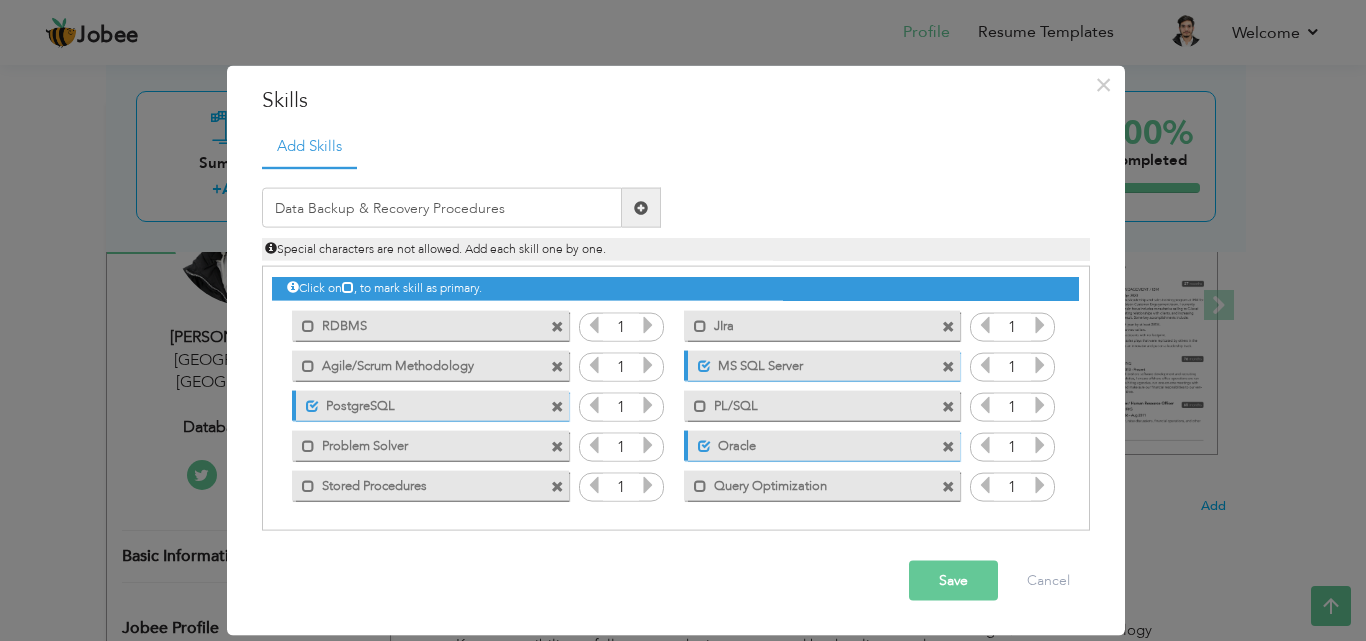 click at bounding box center [641, 207] 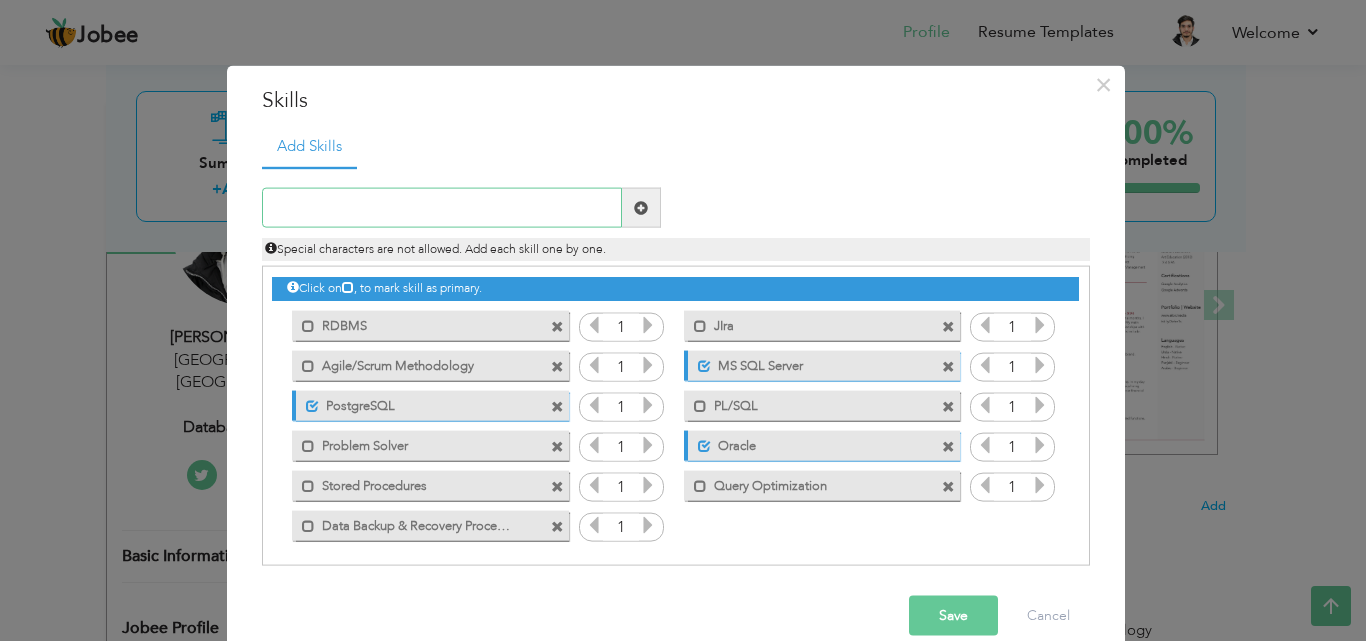 click at bounding box center (442, 208) 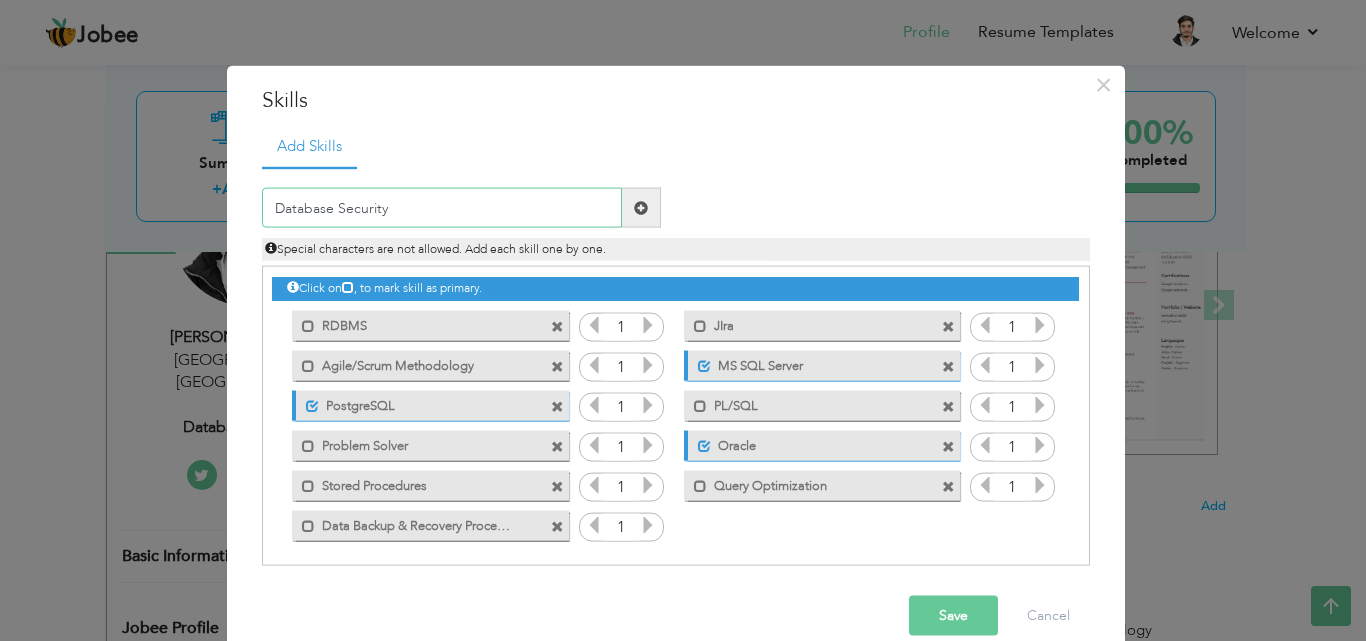 type on "Database Security" 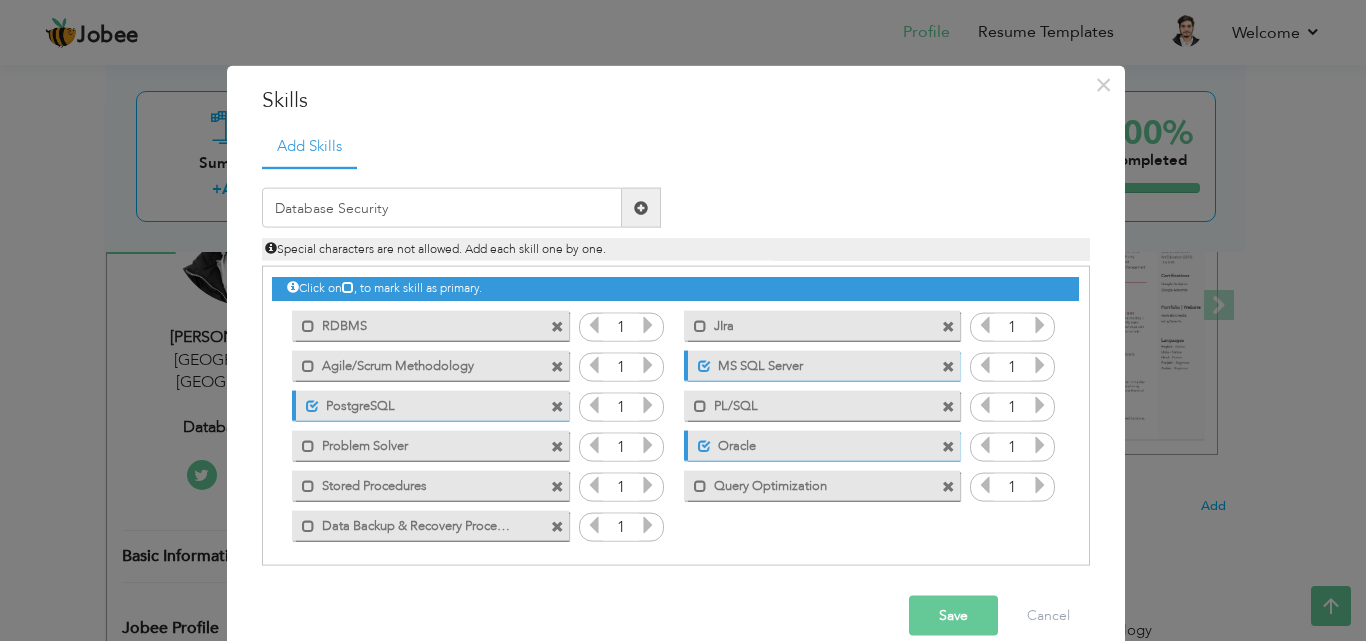 click at bounding box center [641, 207] 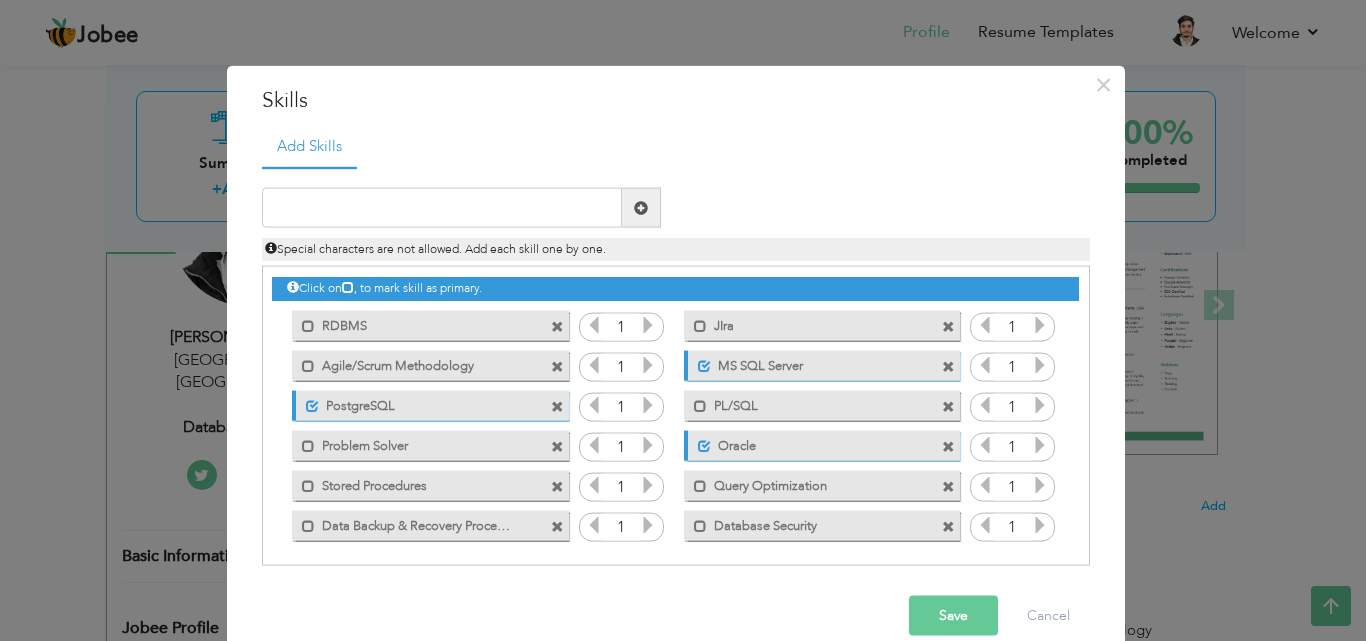 click on "Special characters are not allowed. Add each skill one by one." at bounding box center [676, 244] 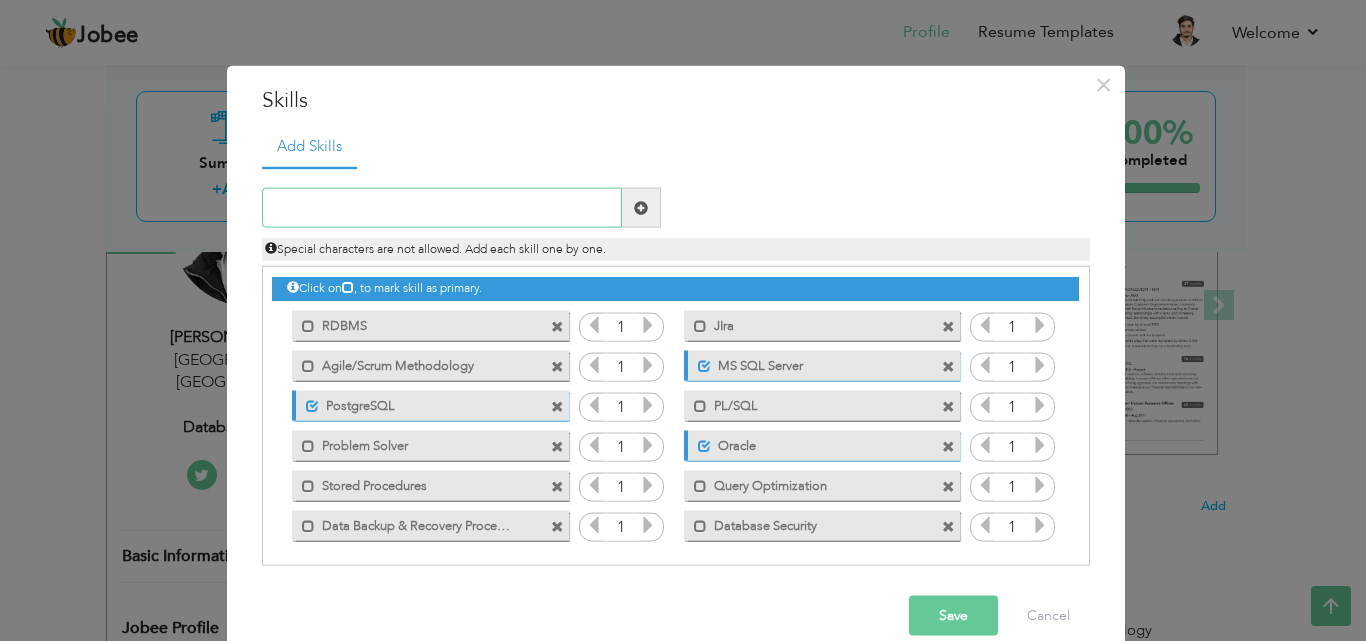 click at bounding box center (442, 208) 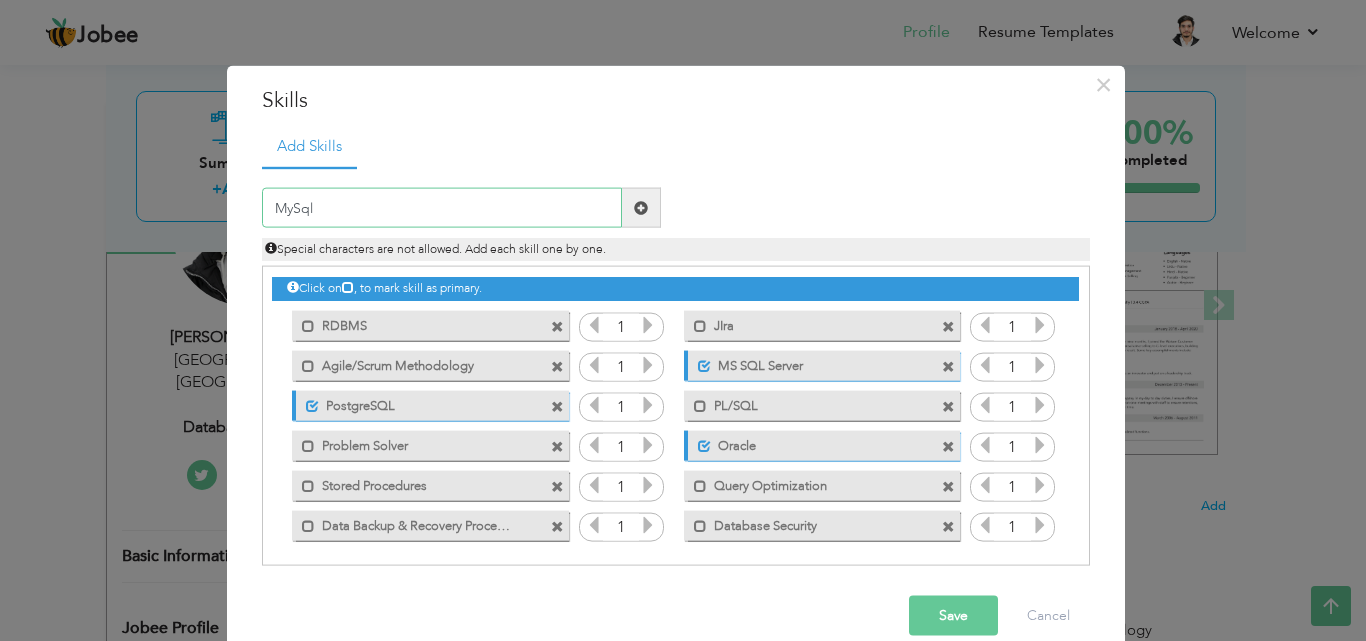 type on "MySql" 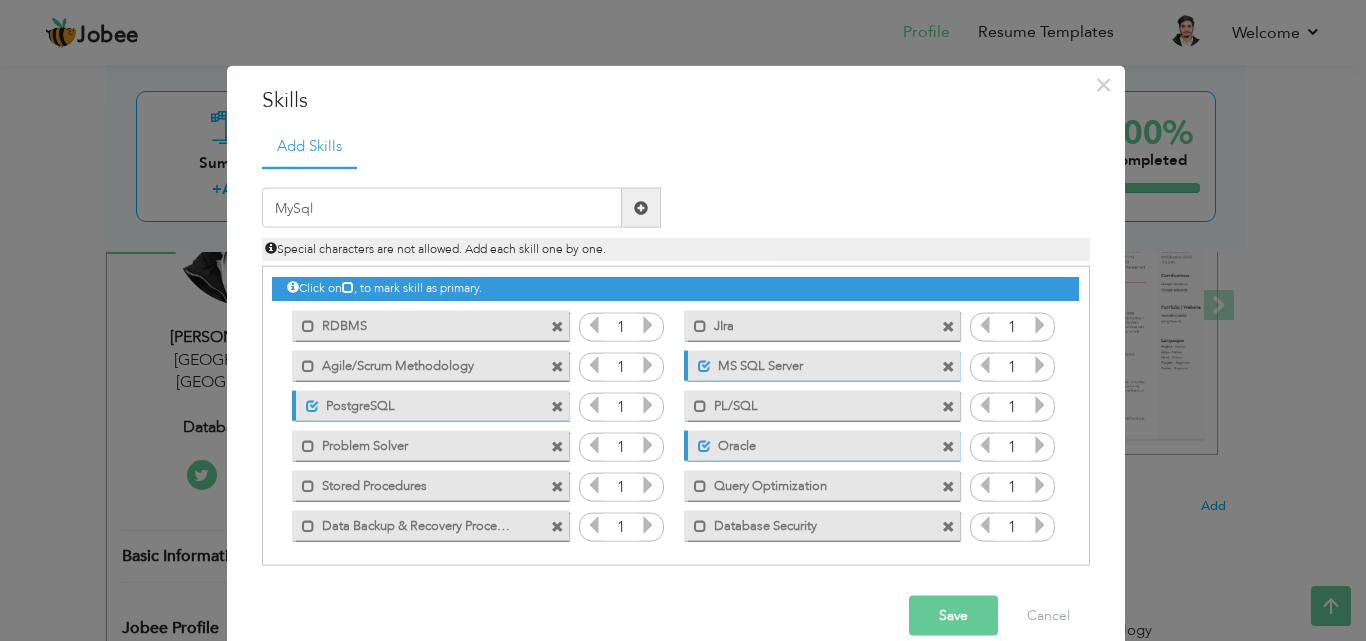 click at bounding box center (641, 207) 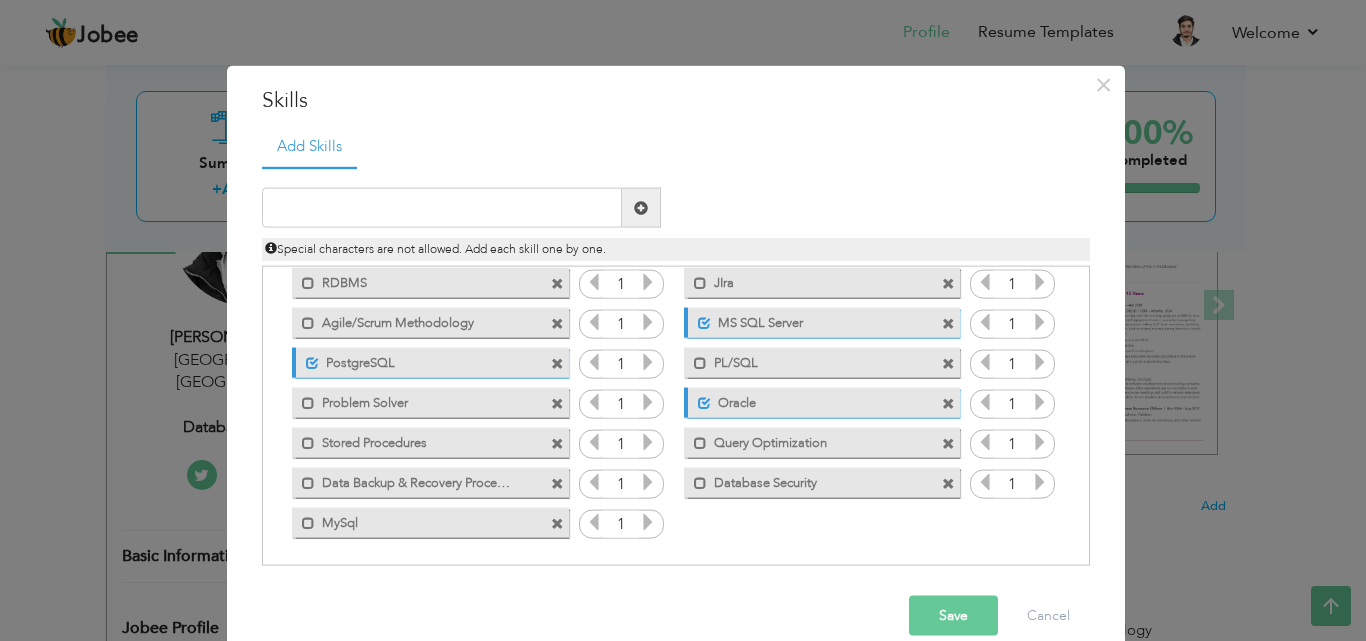 scroll, scrollTop: 45, scrollLeft: 0, axis: vertical 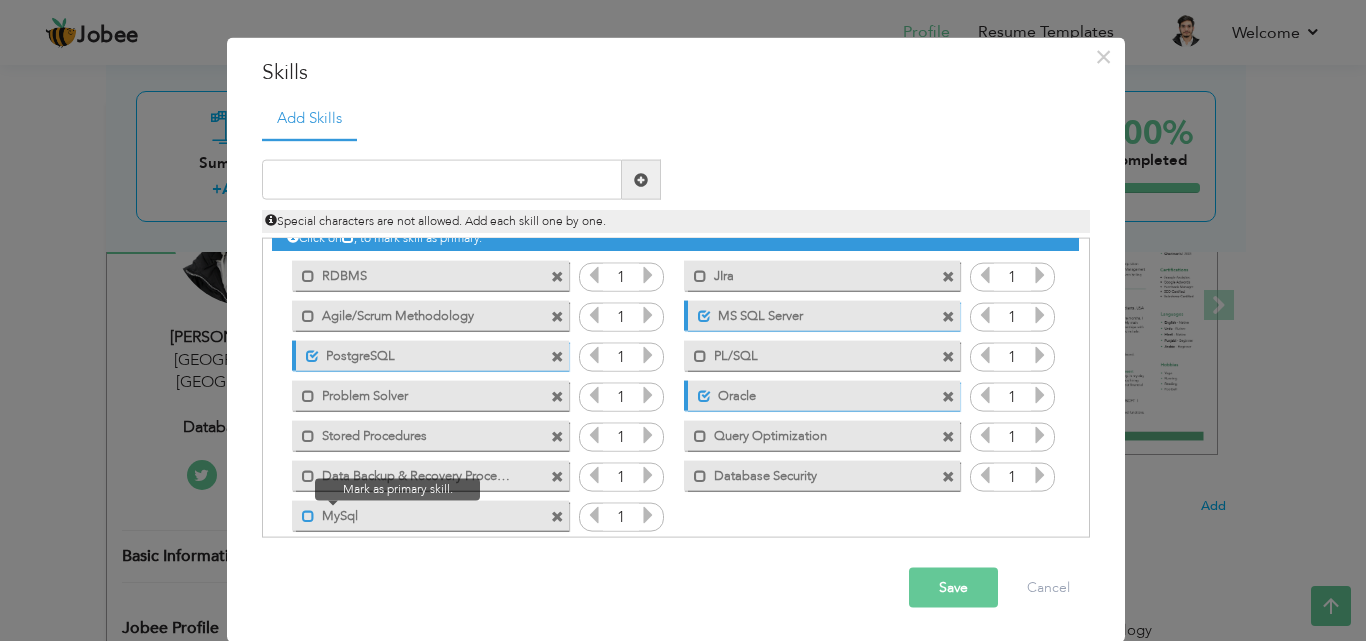 click at bounding box center (308, 515) 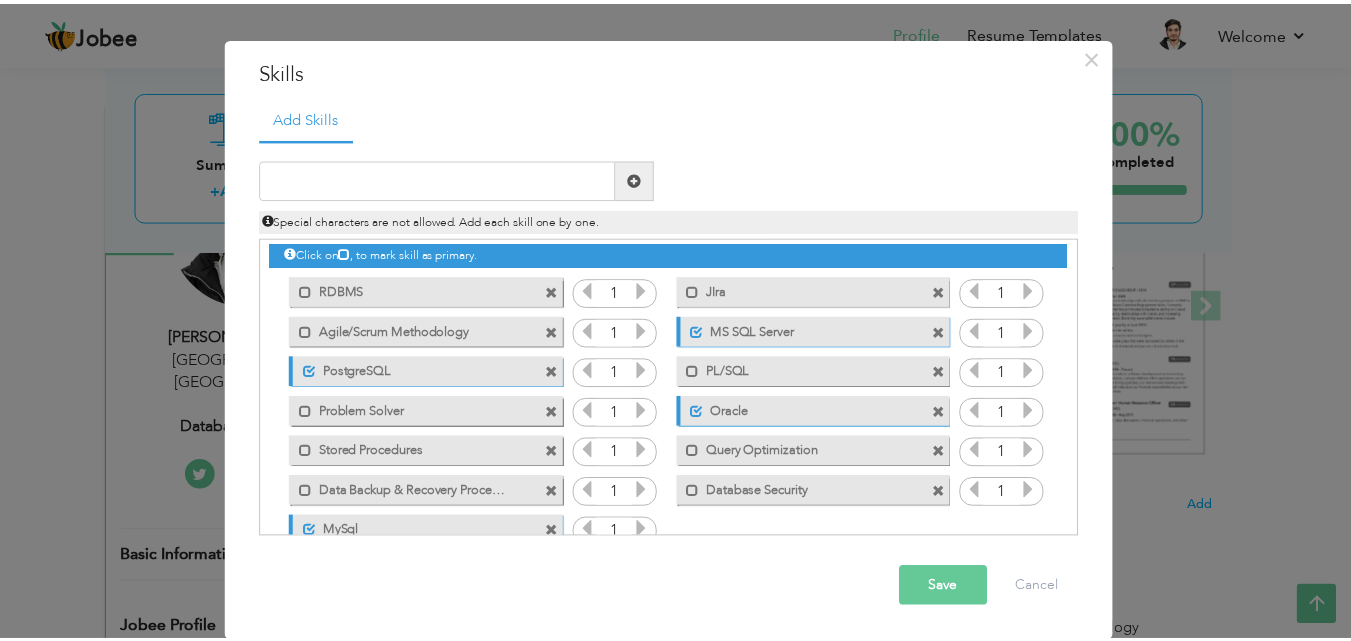 scroll, scrollTop: 0, scrollLeft: 0, axis: both 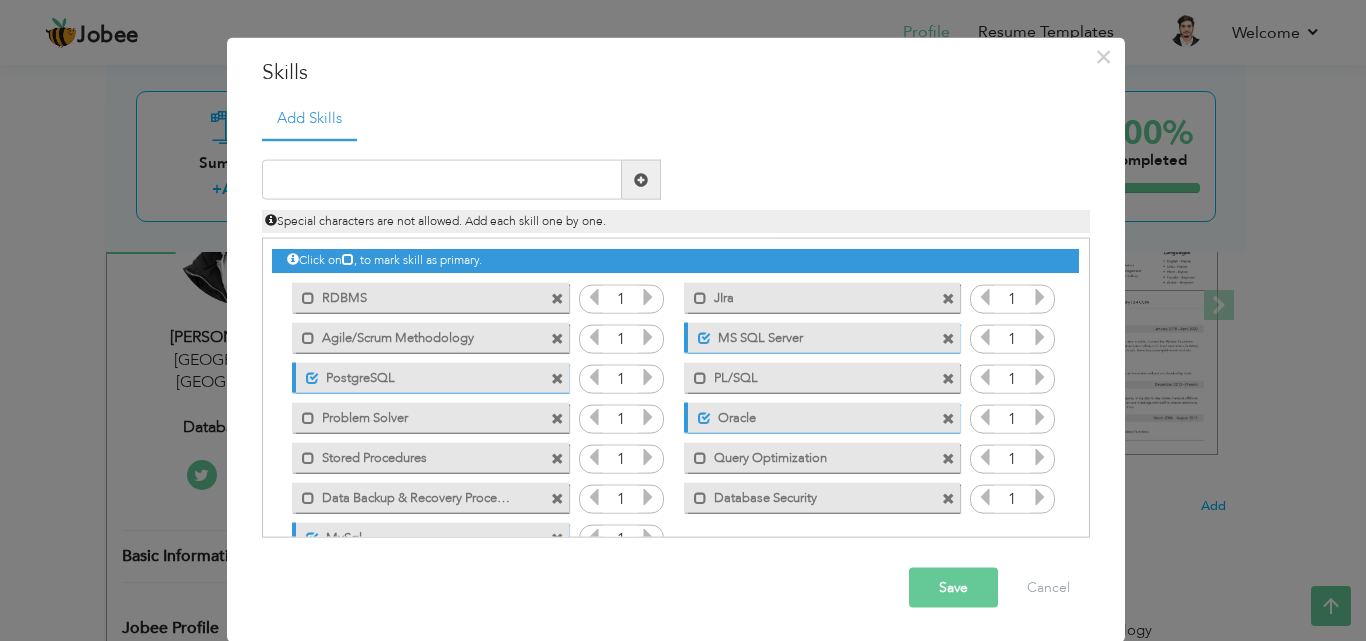 click on "Save" at bounding box center (953, 588) 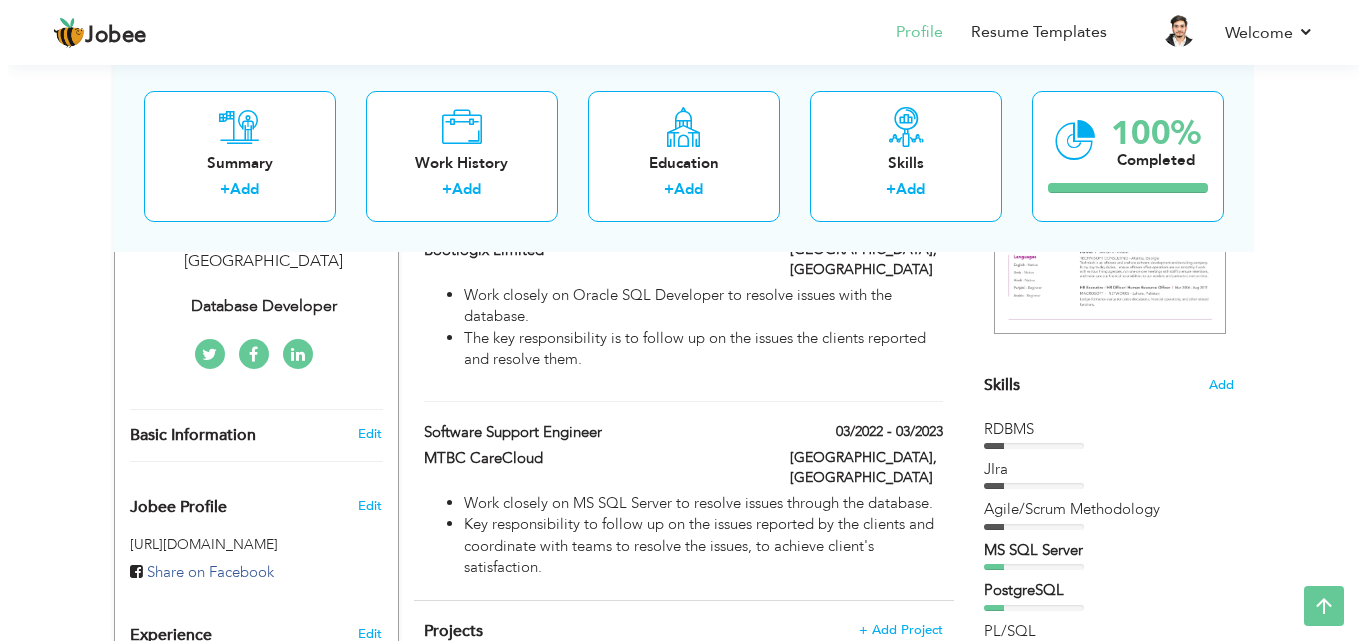 scroll, scrollTop: 398, scrollLeft: 0, axis: vertical 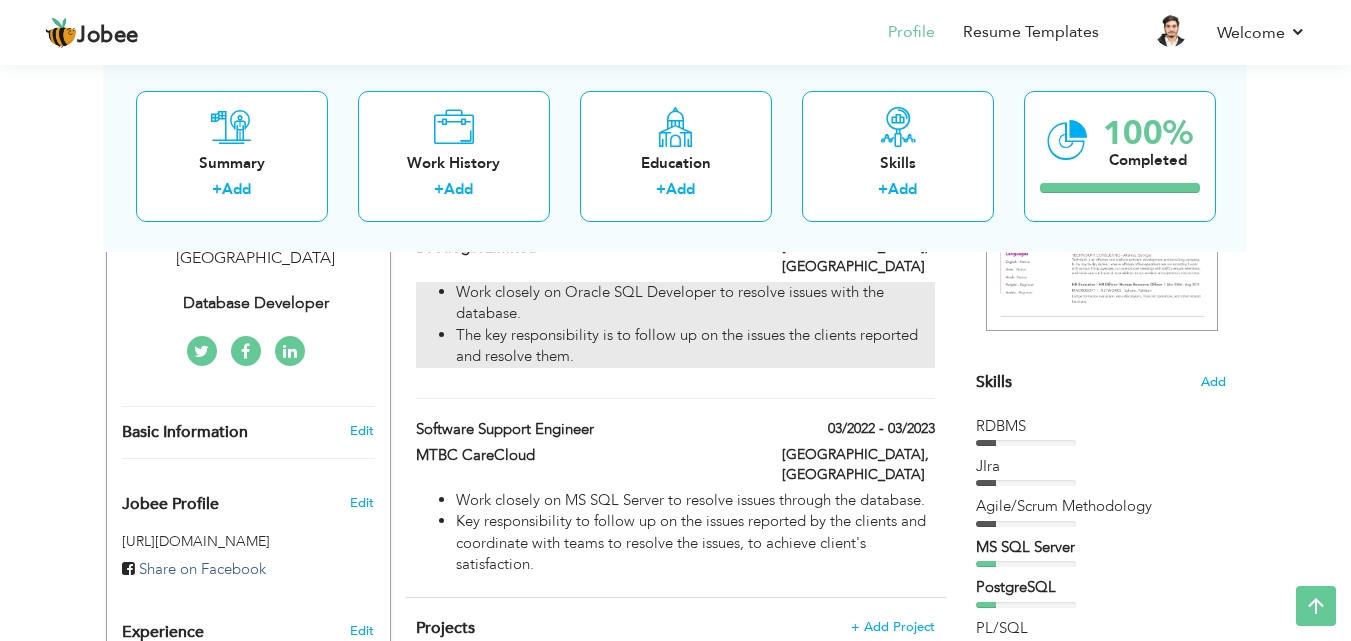click on "The key responsibility is to follow up on the issues the clients reported and resolve them." at bounding box center (695, 346) 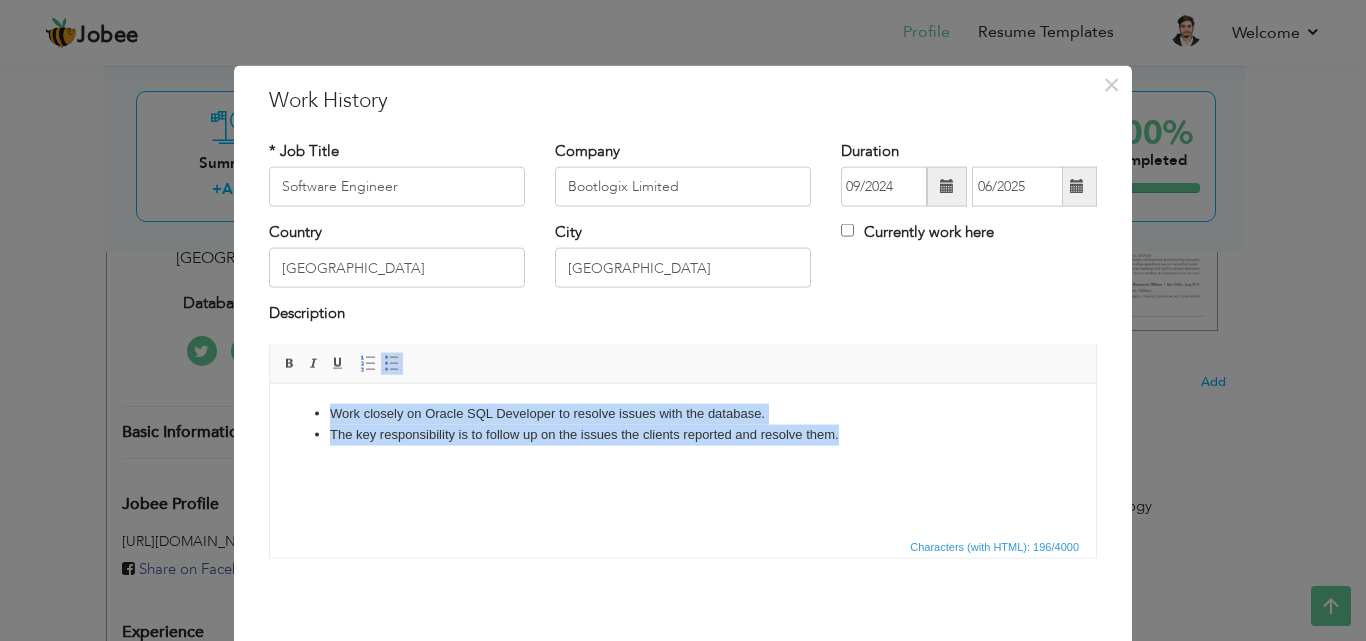 drag, startPoint x: 839, startPoint y: 433, endPoint x: 244, endPoint y: 412, distance: 595.3705 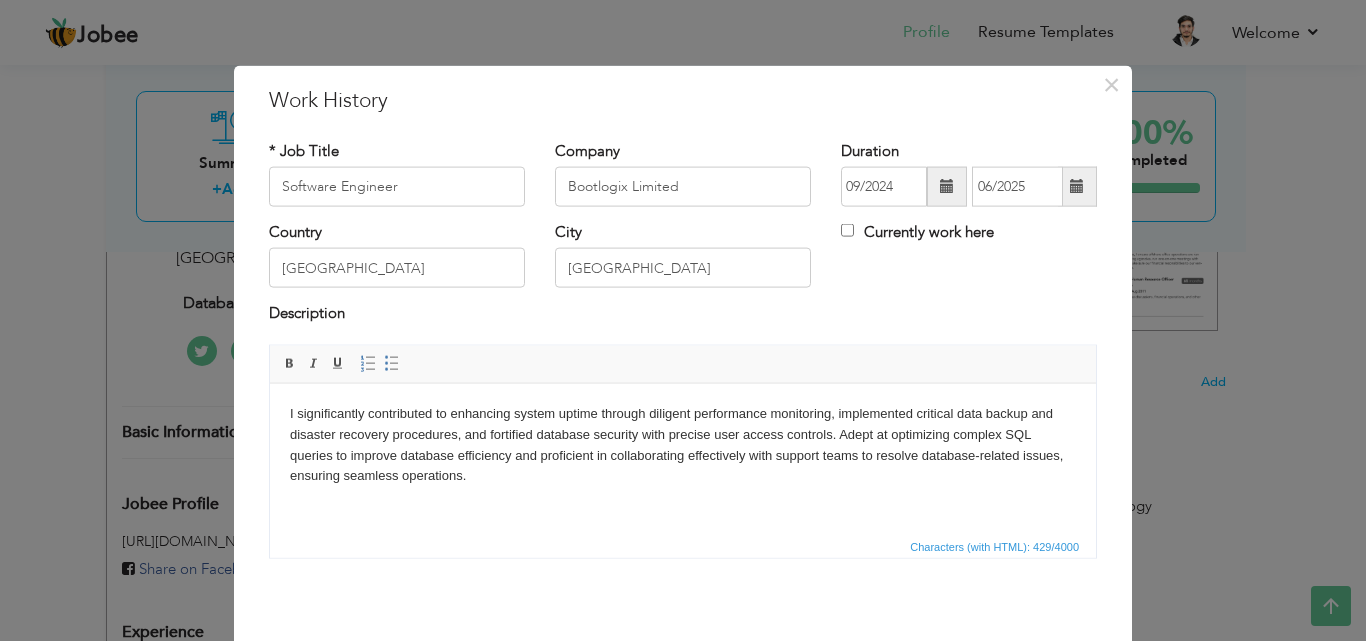 click on "​​​​​​​ I significantly contributed to enhancing system uptime through diligent performance monitoring, implemented critical data backup and disaster recovery procedures, and fortified database security with precise user access controls. Adept at optimizing complex SQL queries to improve database efficiency and proficient in collaborating effectively with support teams to resolve database-related issues, ensuring seamless operations." at bounding box center (683, 444) 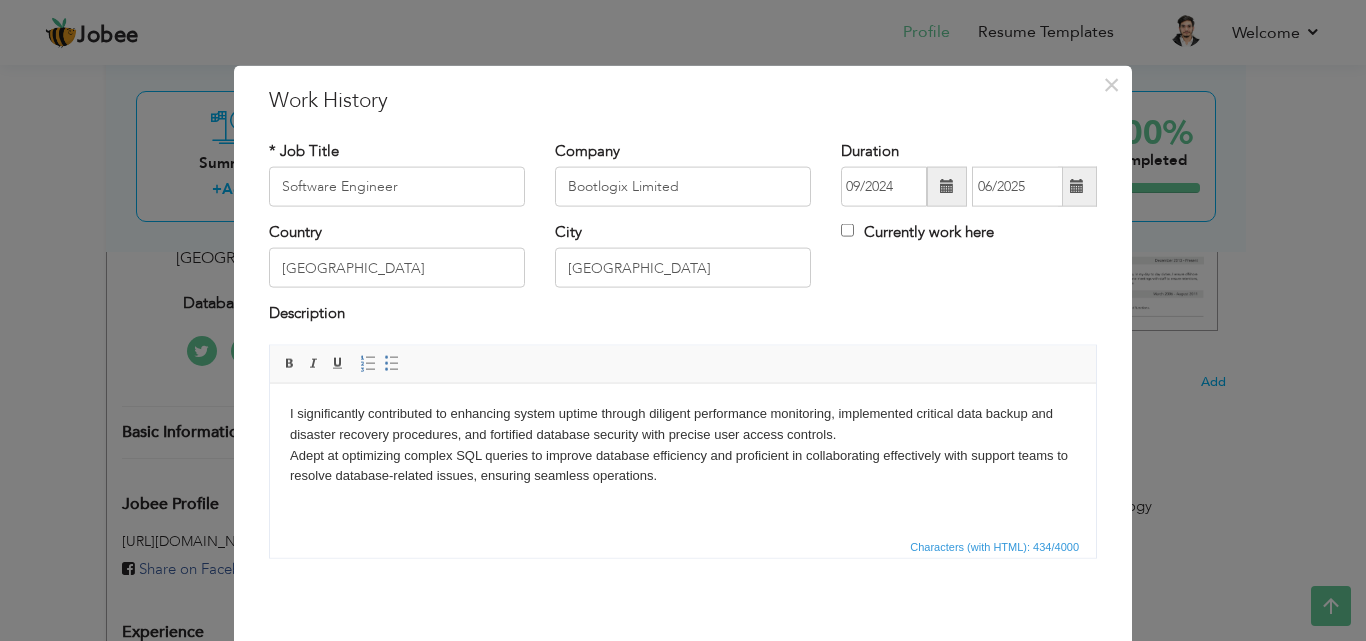 drag, startPoint x: 670, startPoint y: 479, endPoint x: 265, endPoint y: 418, distance: 409.56805 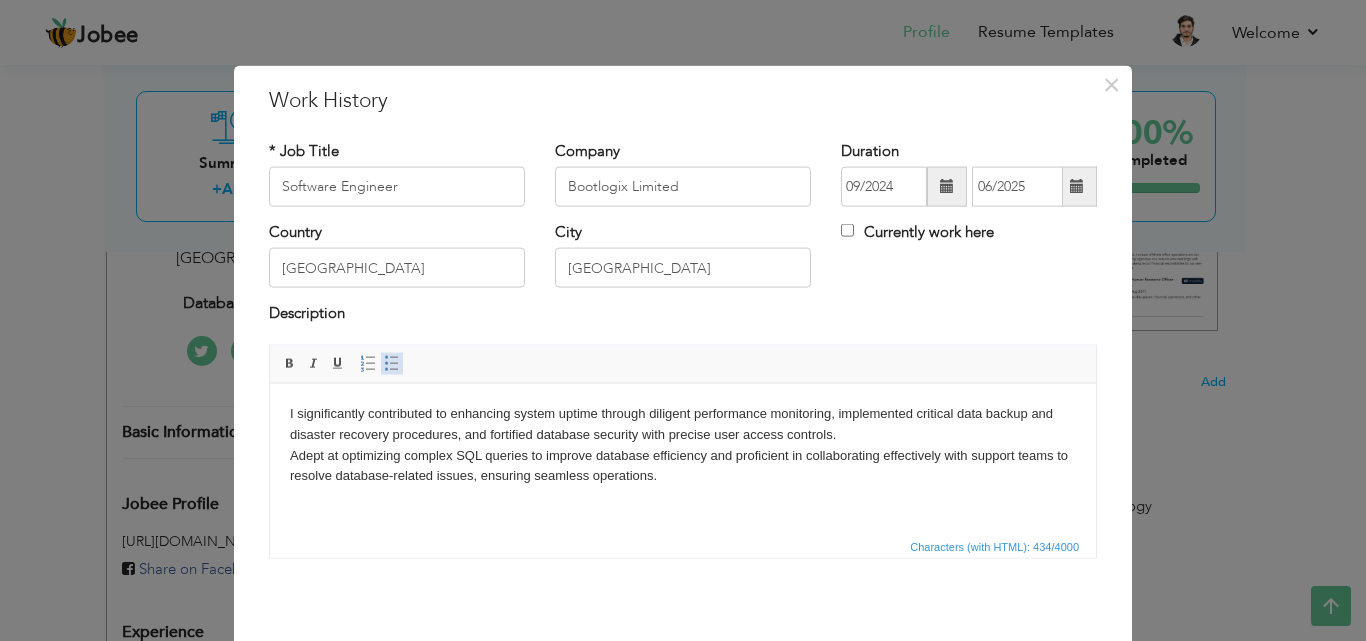 click at bounding box center [392, 363] 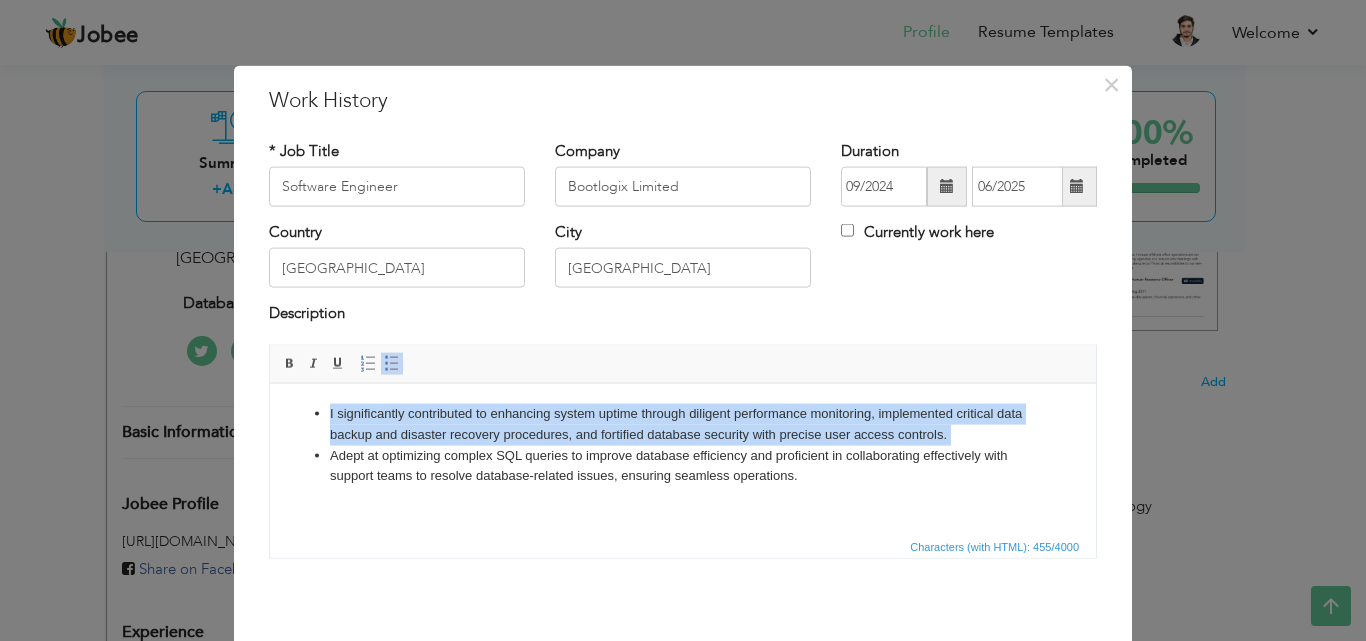 click on "I significantly contributed to enhancing system uptime through diligent performance monitoring, implemented critical data backup and disaster recovery procedures, and fortified database security with precise user access controls. Adept at optimizing complex SQL queries to improve database efficiency and proficient in collaborating effectively with support teams to resolve database-related issues, ensuring seamless operations." at bounding box center [683, 444] 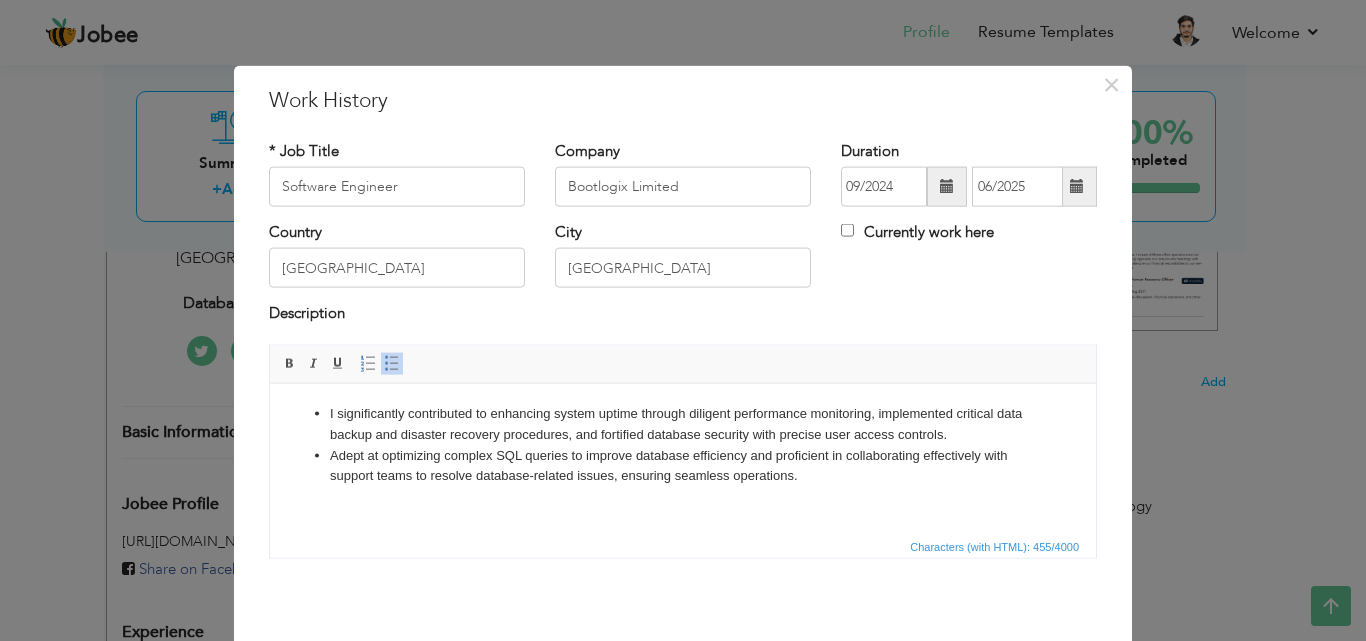 click on "I significantly contributed to enhancing system uptime through diligent performance monitoring, implemented critical data backup and disaster recovery procedures, and fortified database security with precise user access controls. Adept at optimizing complex SQL queries to improve database efficiency and proficient in collaborating effectively with support teams to resolve database-related issues, ensuring seamless operations." at bounding box center (683, 444) 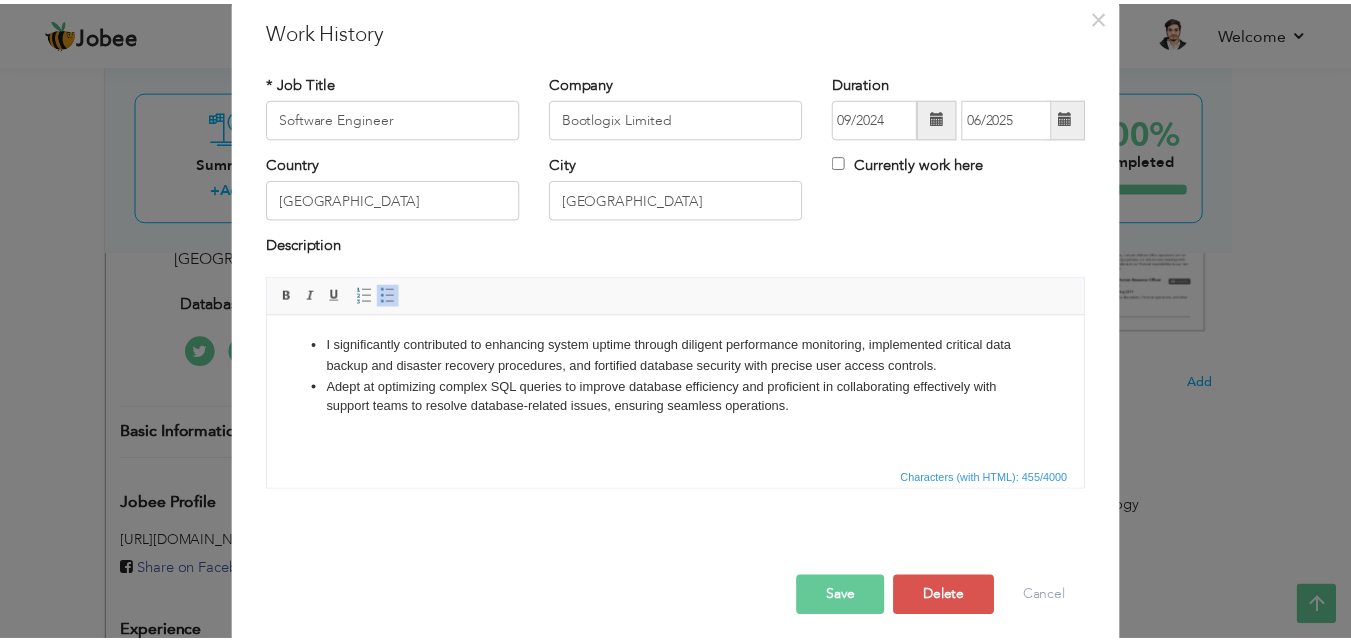 scroll, scrollTop: 72, scrollLeft: 0, axis: vertical 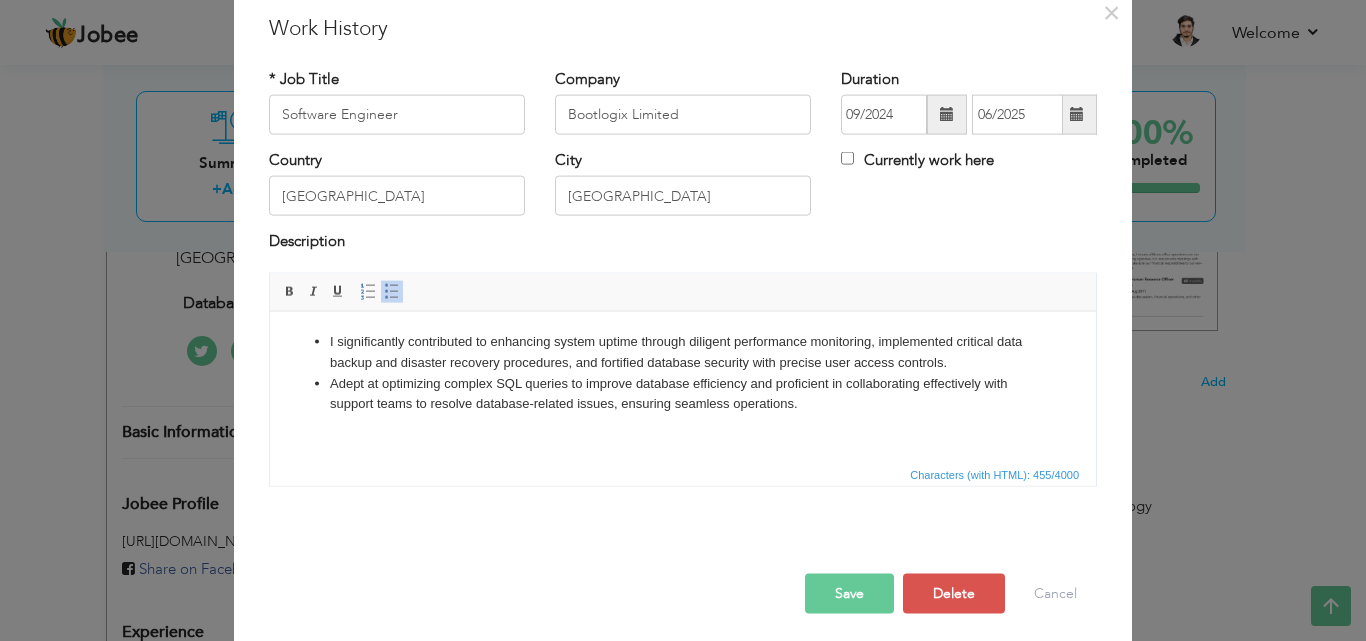 click on "Save" at bounding box center (849, 593) 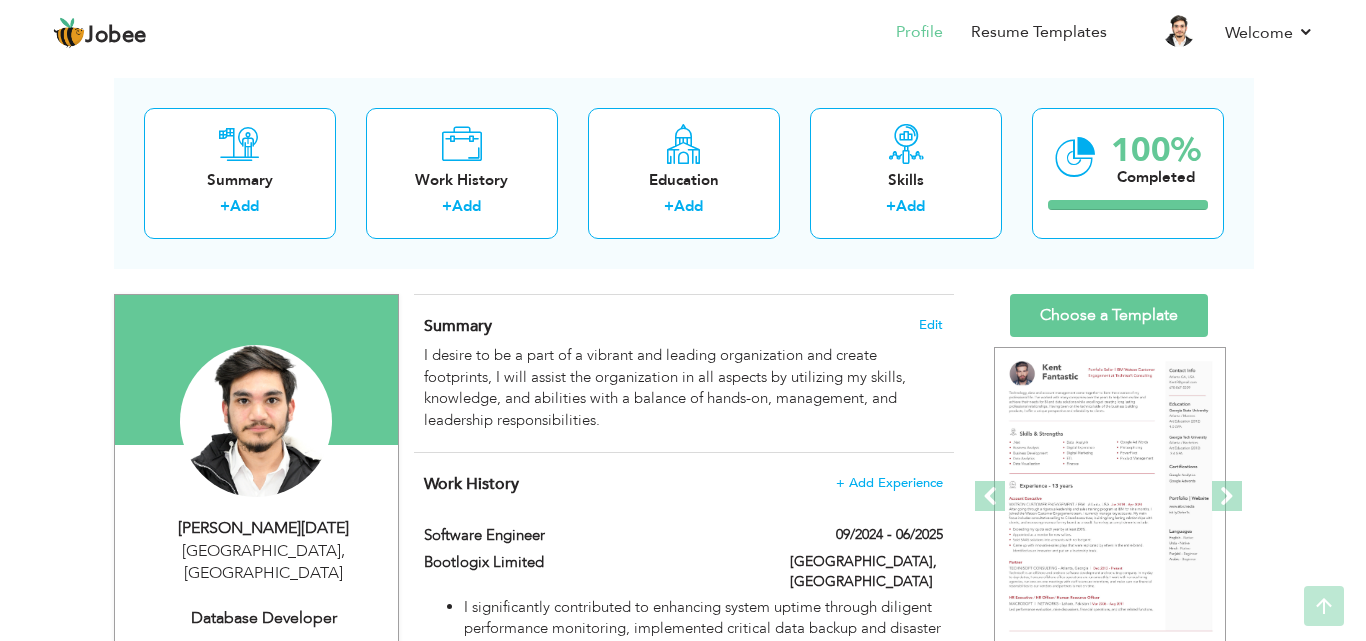 scroll, scrollTop: 80, scrollLeft: 0, axis: vertical 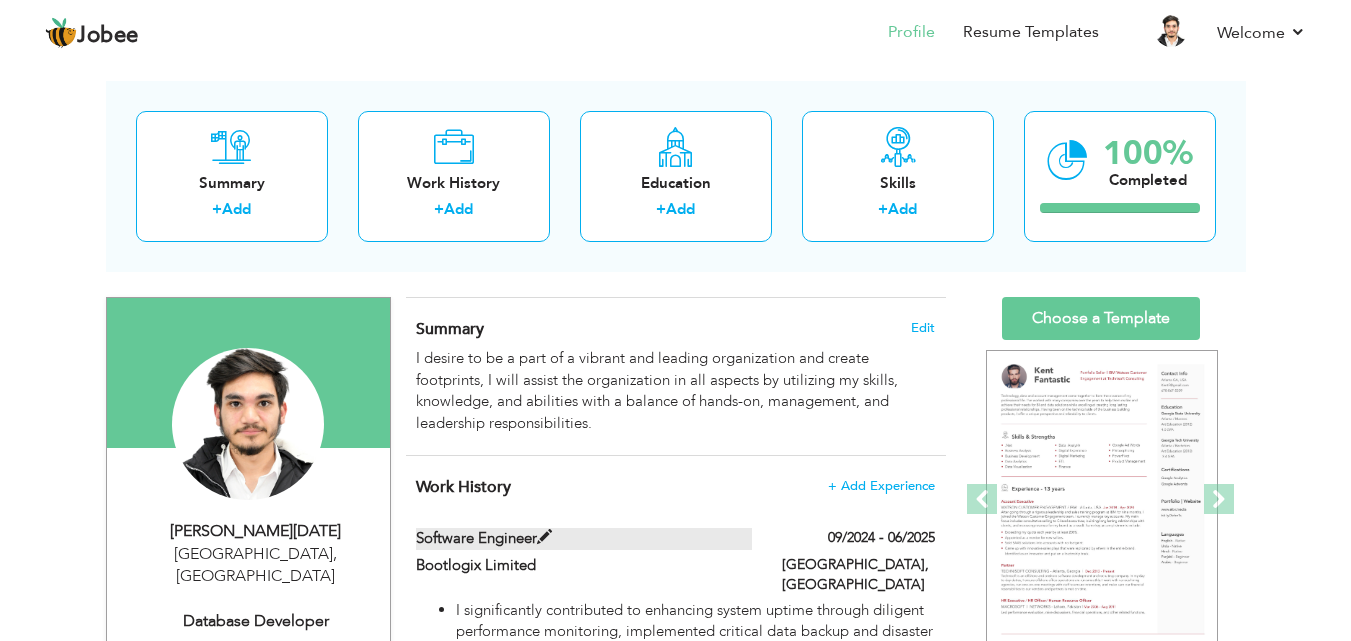 click on "Software Engineer" at bounding box center (584, 538) 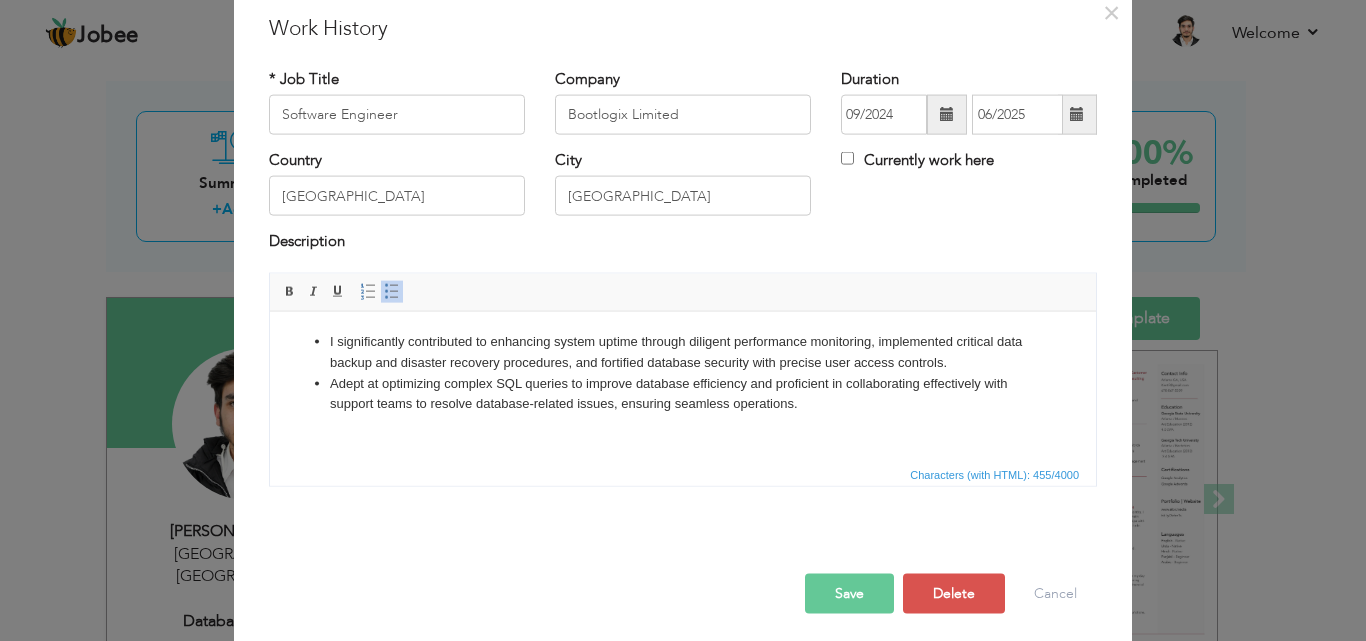 scroll, scrollTop: 0, scrollLeft: 0, axis: both 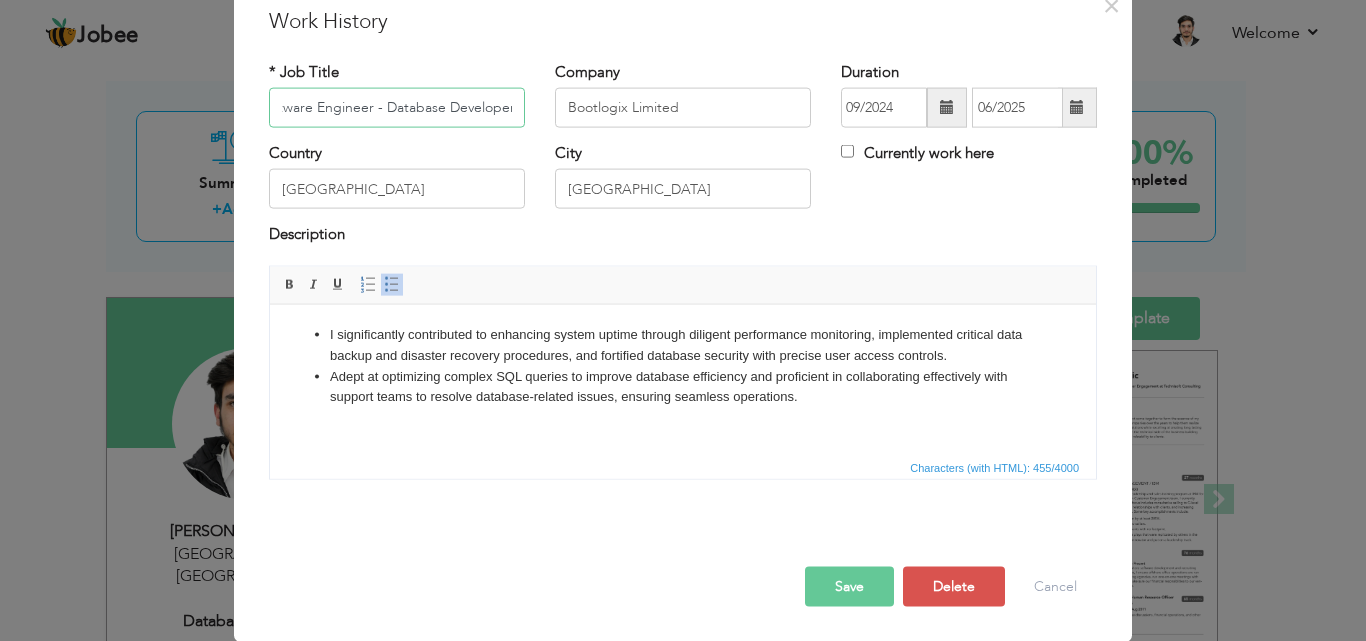 type on "Software Engineer - Database Developer" 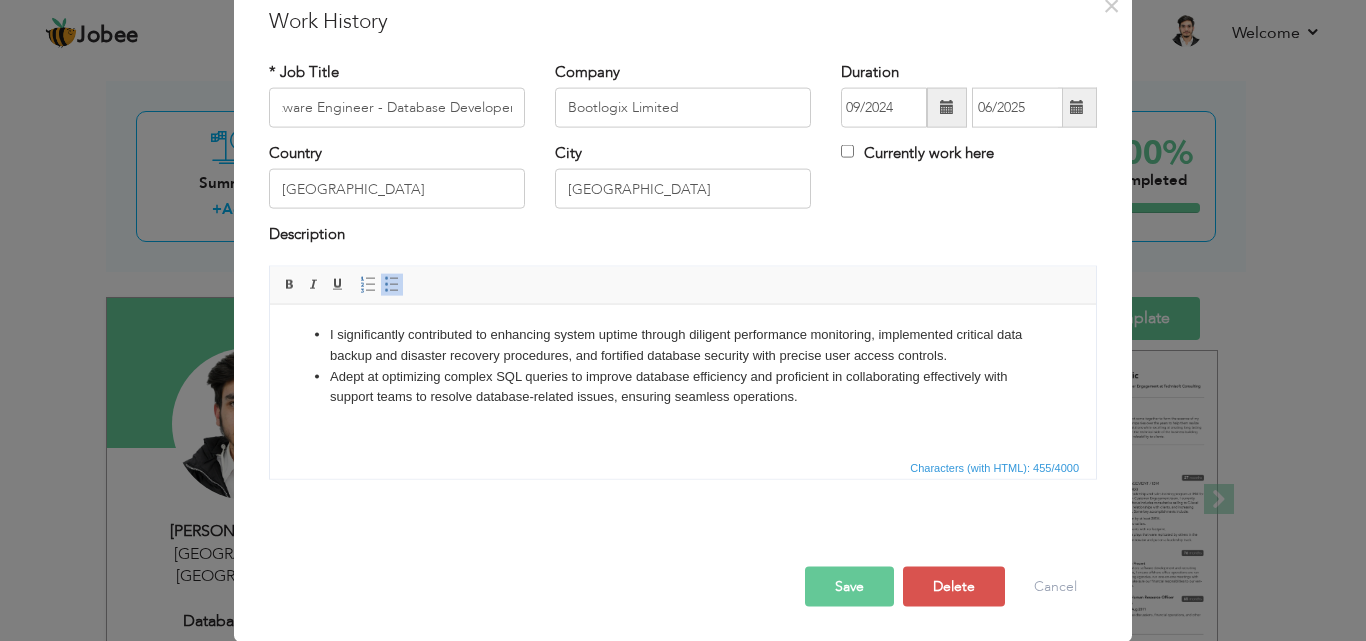 click on "Save" at bounding box center [849, 586] 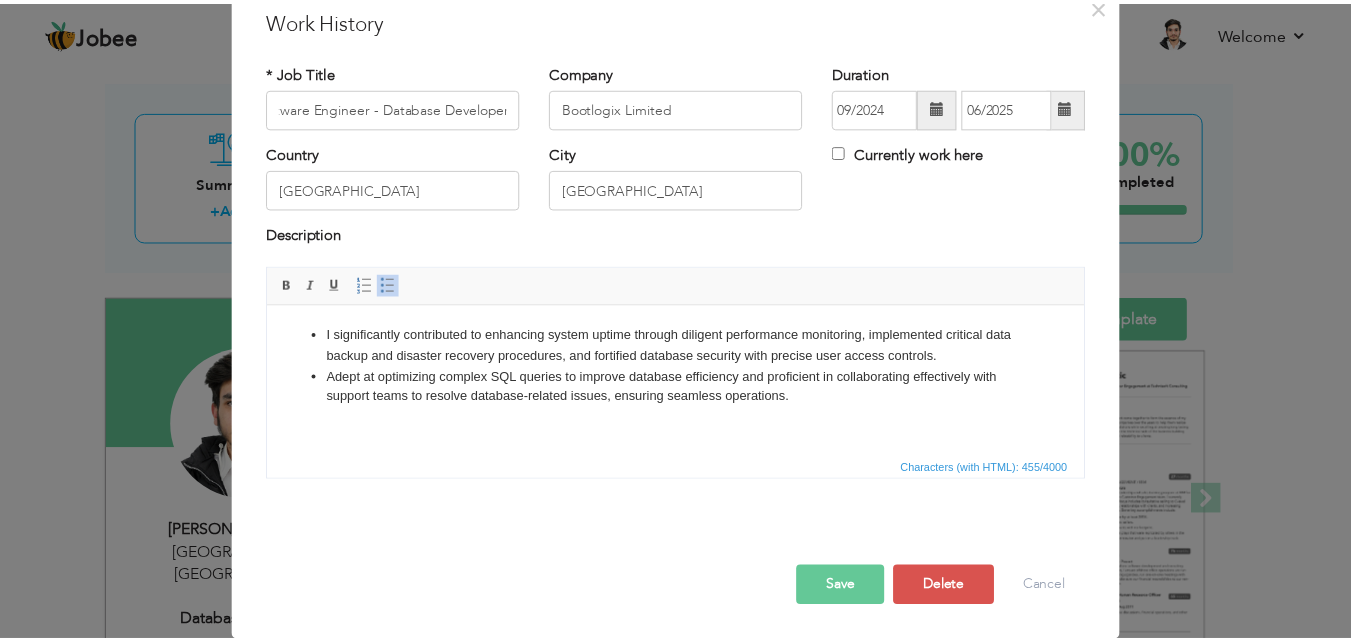 scroll, scrollTop: 0, scrollLeft: 0, axis: both 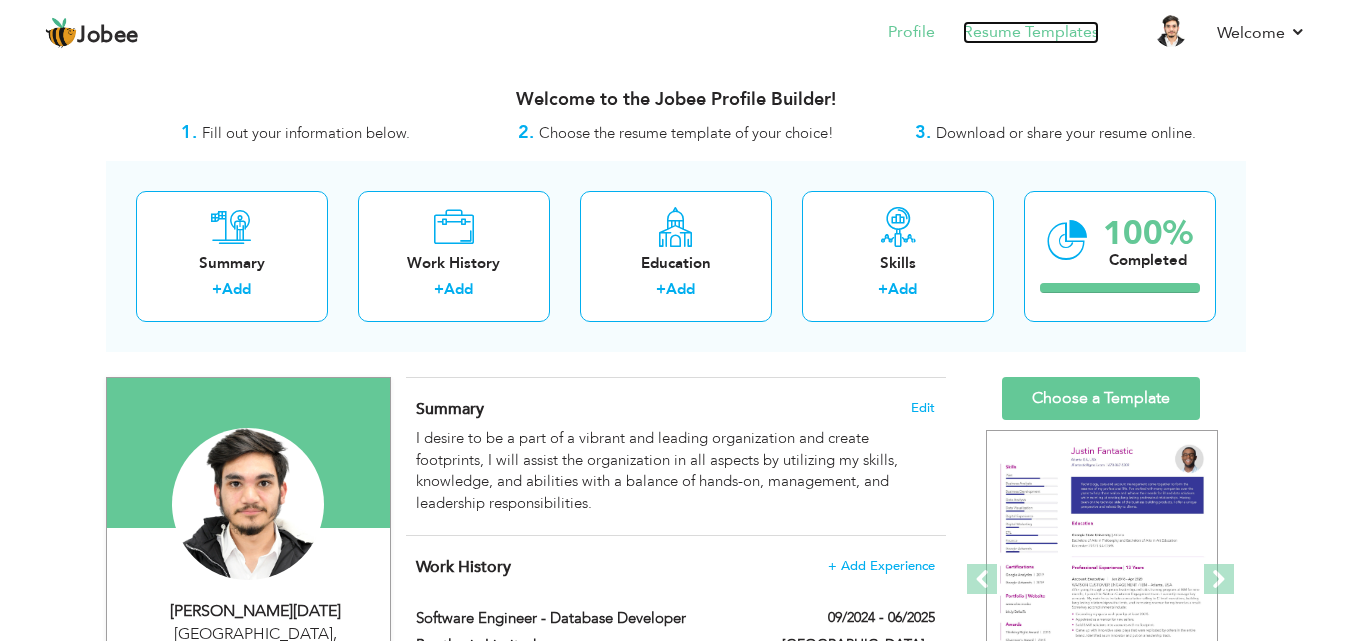 click on "Resume Templates" at bounding box center (1031, 32) 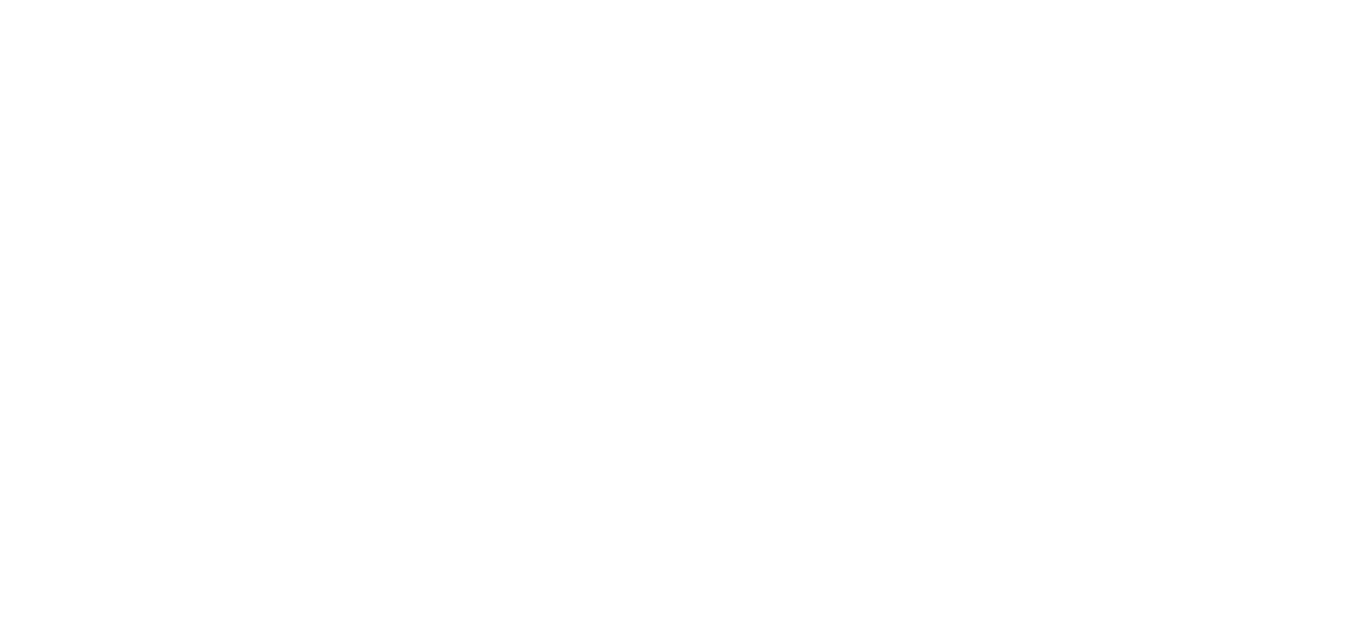 scroll, scrollTop: 0, scrollLeft: 0, axis: both 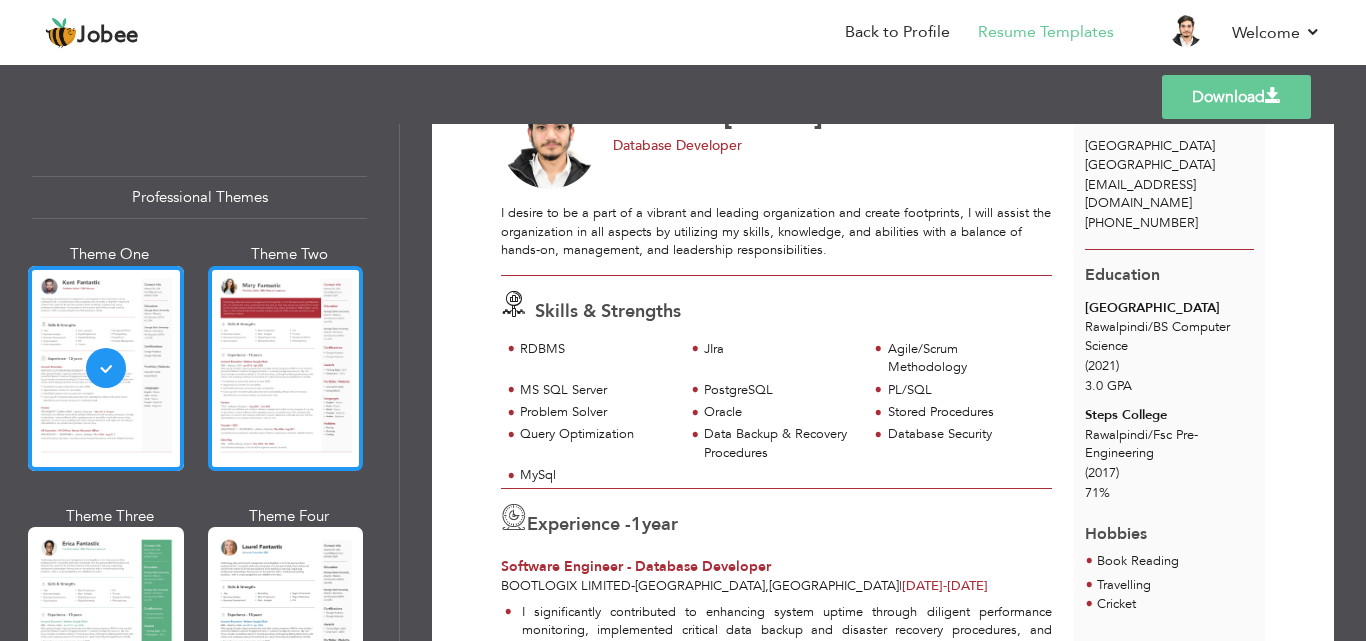 click at bounding box center [286, 368] 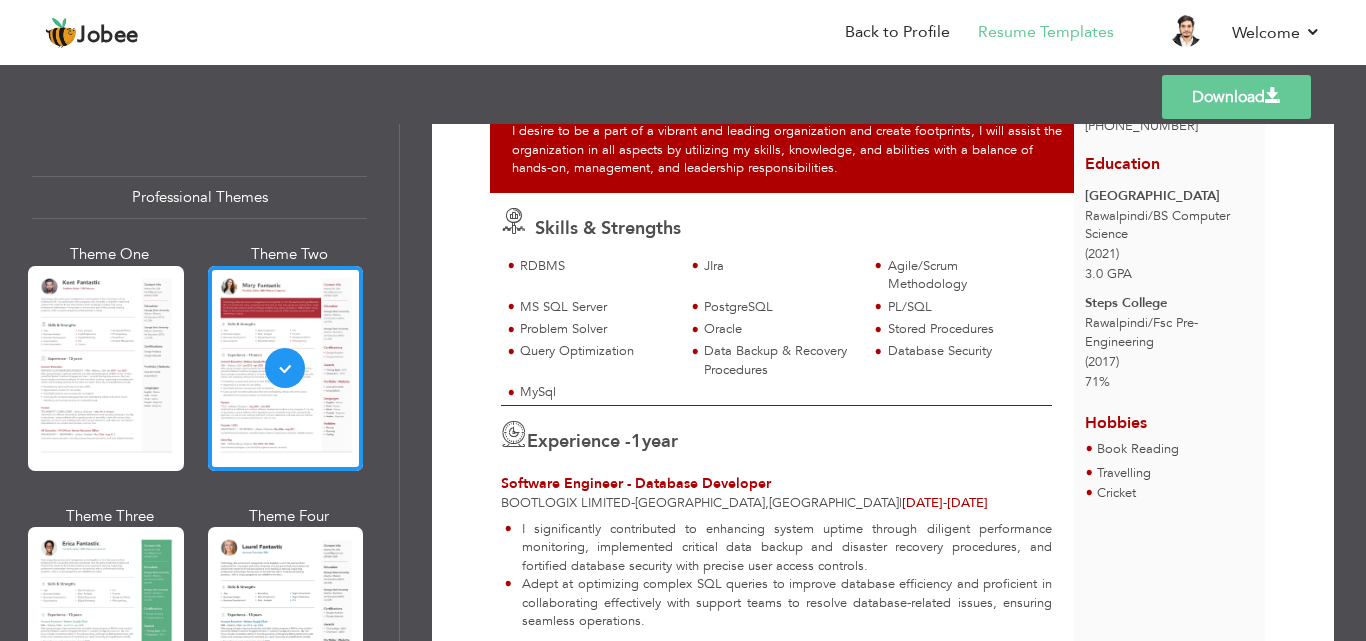 scroll, scrollTop: 201, scrollLeft: 0, axis: vertical 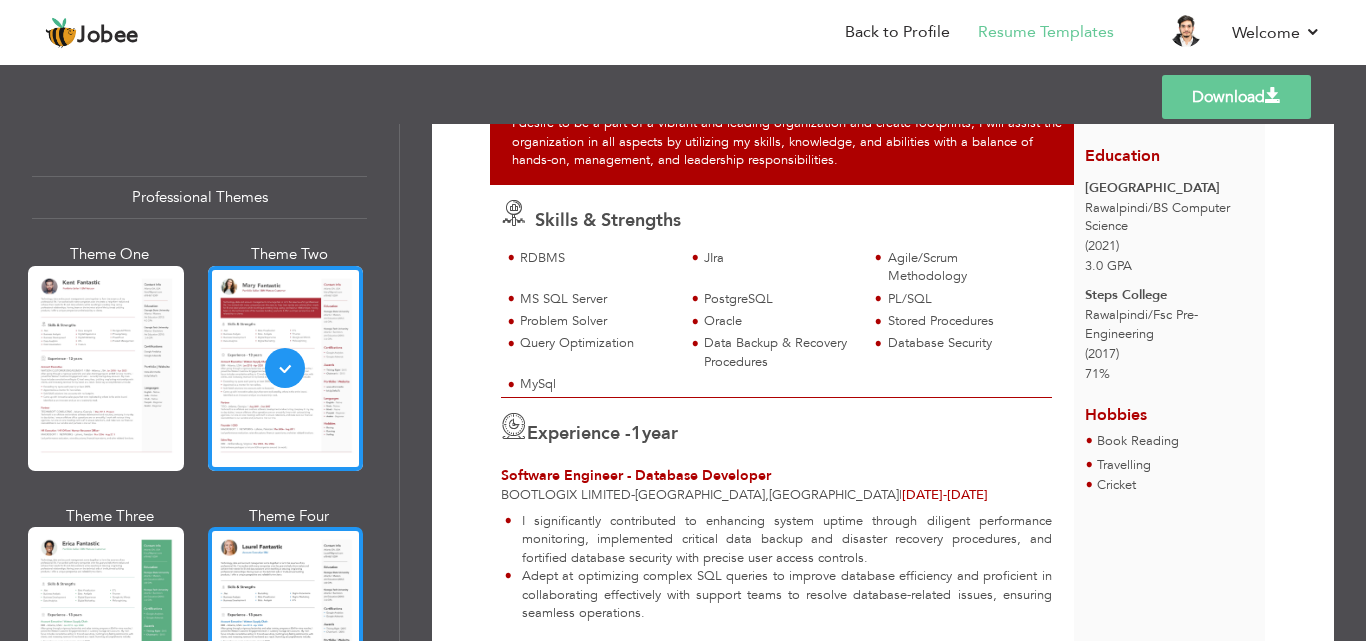 click at bounding box center (286, 629) 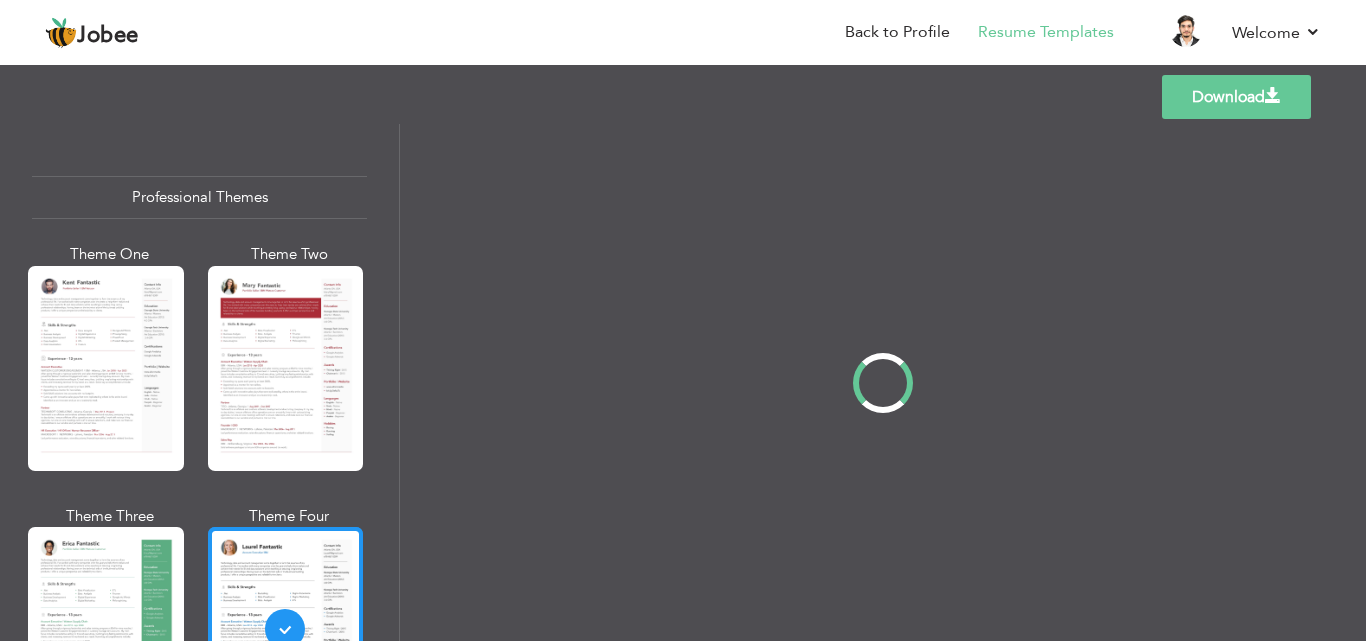scroll, scrollTop: 0, scrollLeft: 0, axis: both 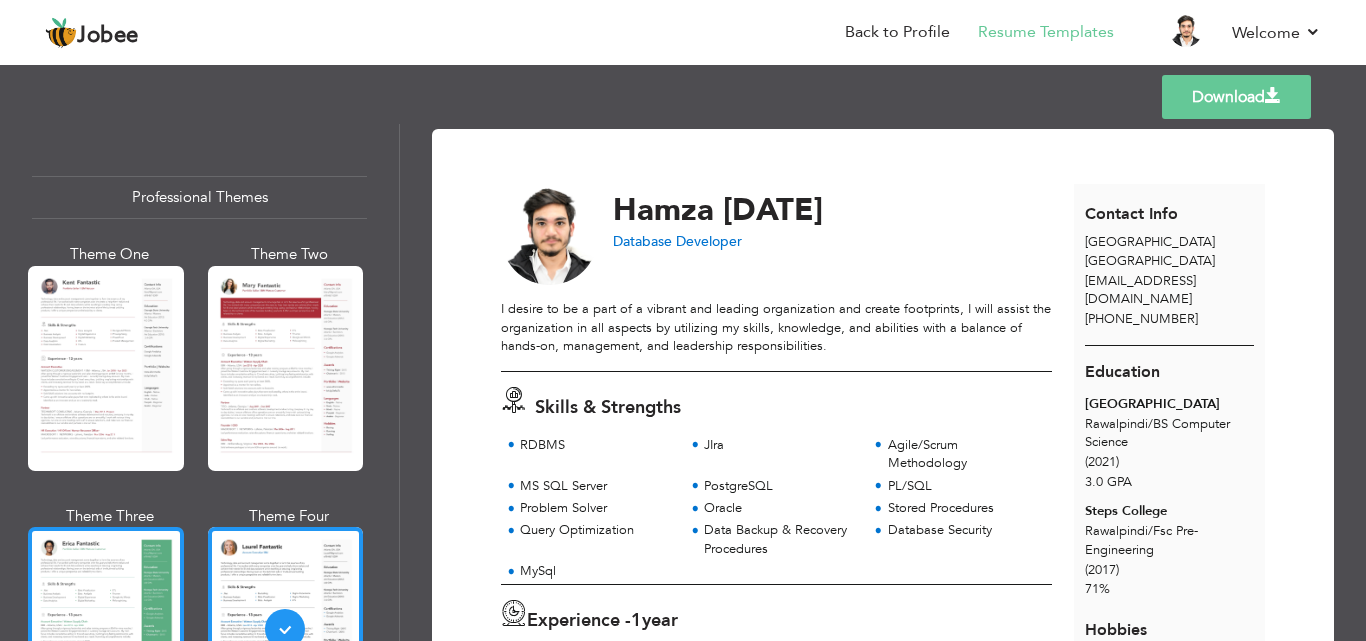 click at bounding box center [106, 629] 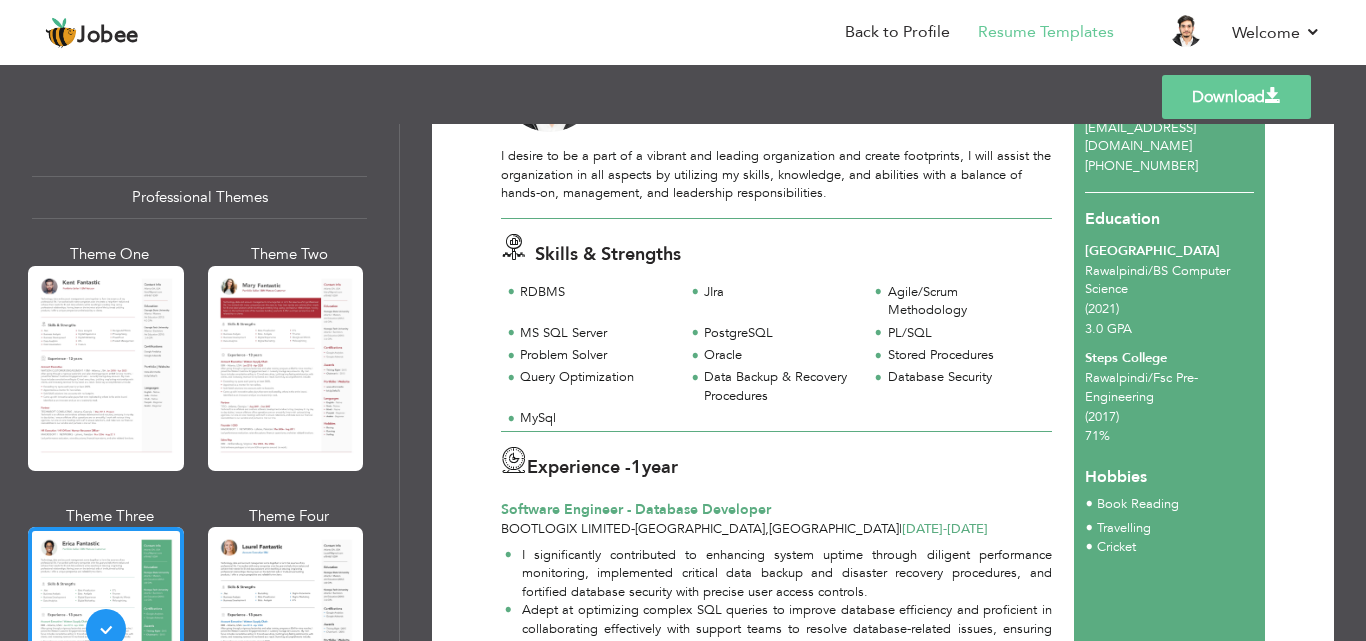 scroll, scrollTop: 171, scrollLeft: 0, axis: vertical 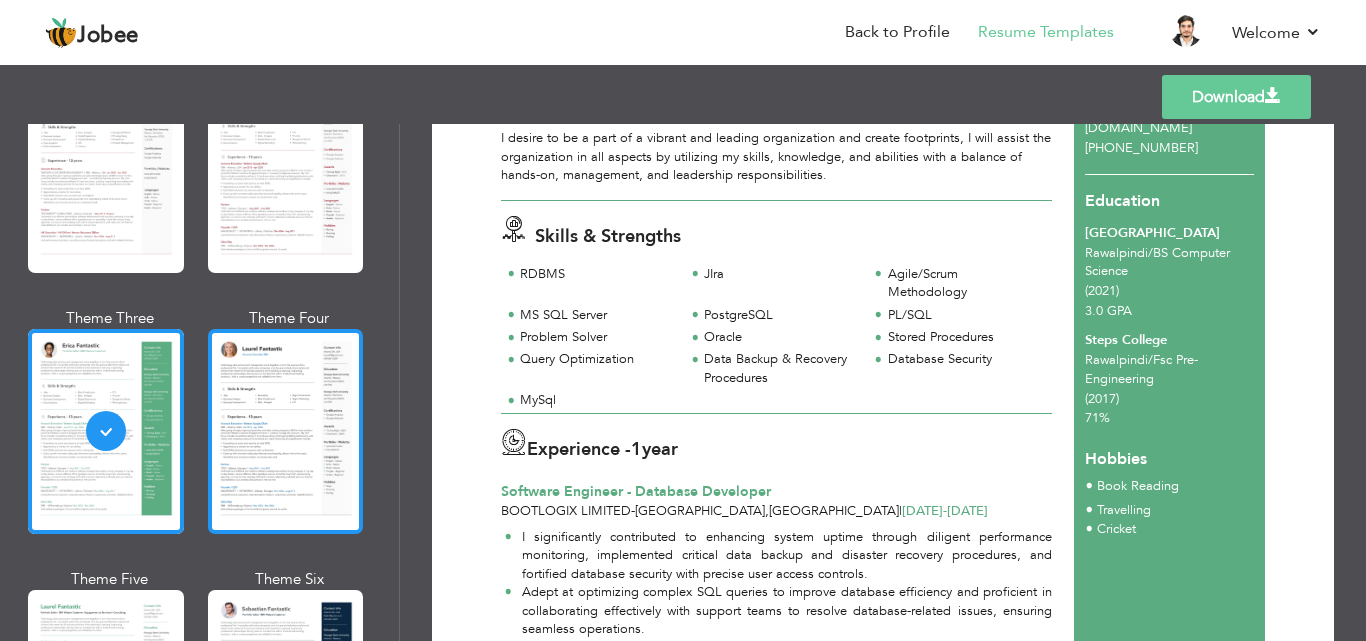 click at bounding box center [286, 431] 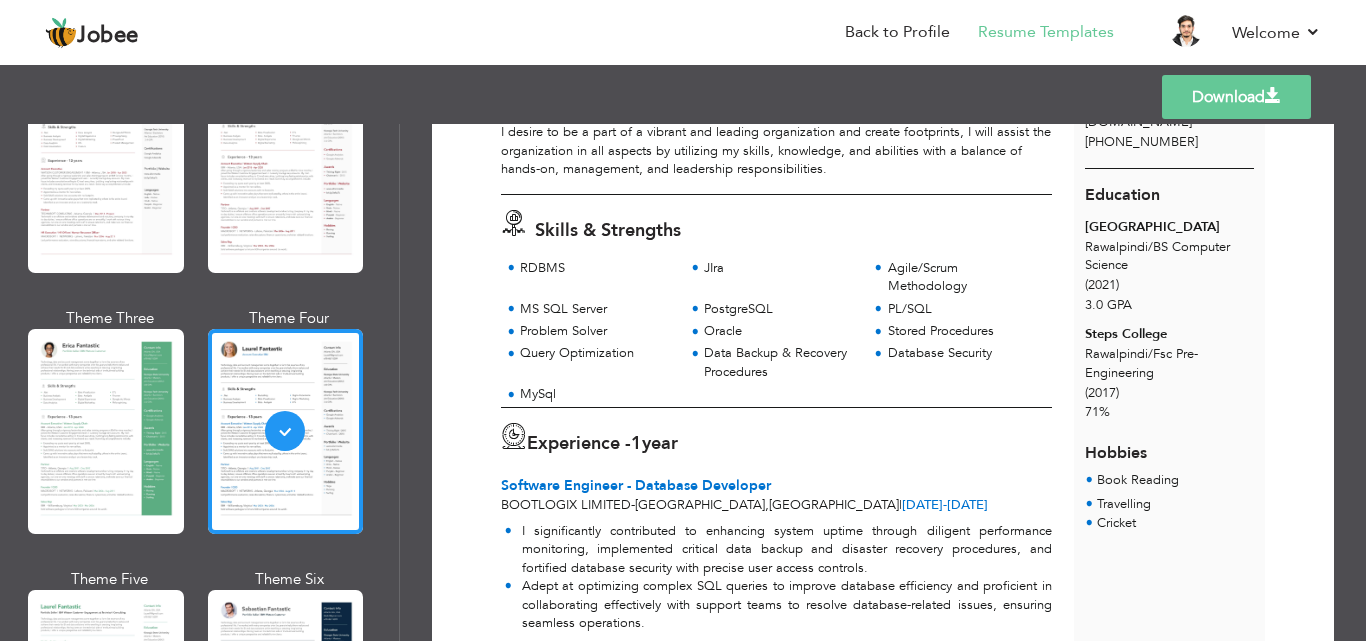 scroll, scrollTop: 175, scrollLeft: 0, axis: vertical 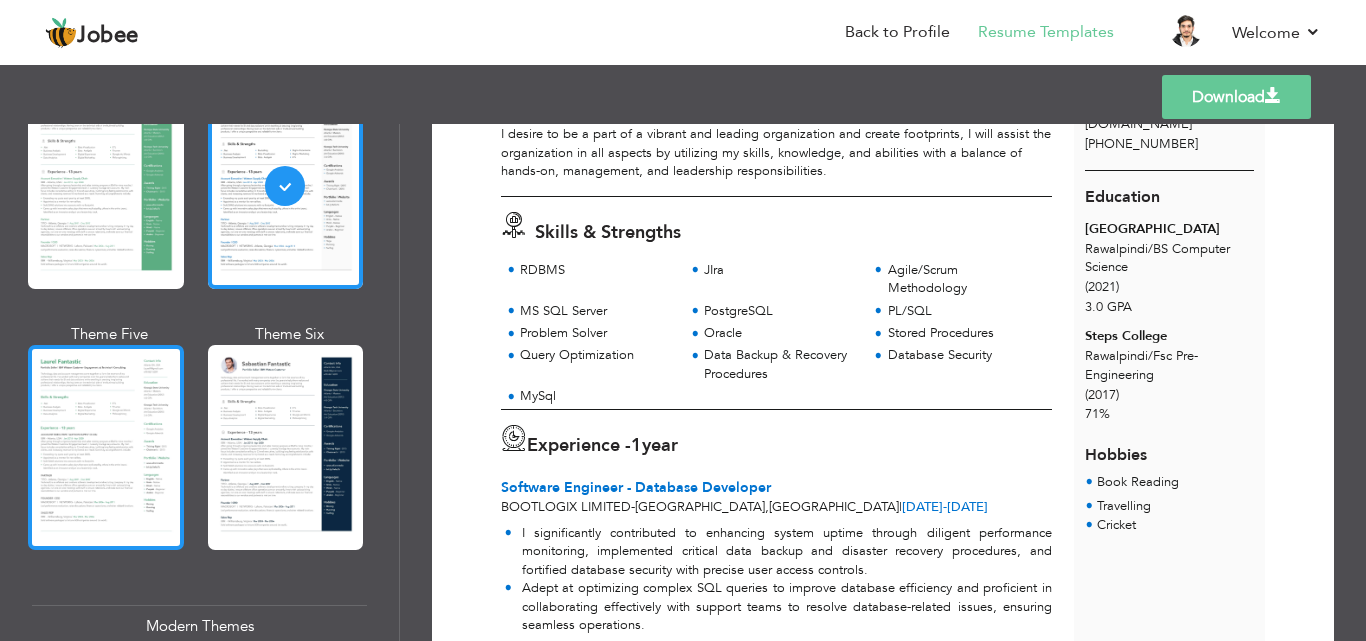 click at bounding box center (106, 447) 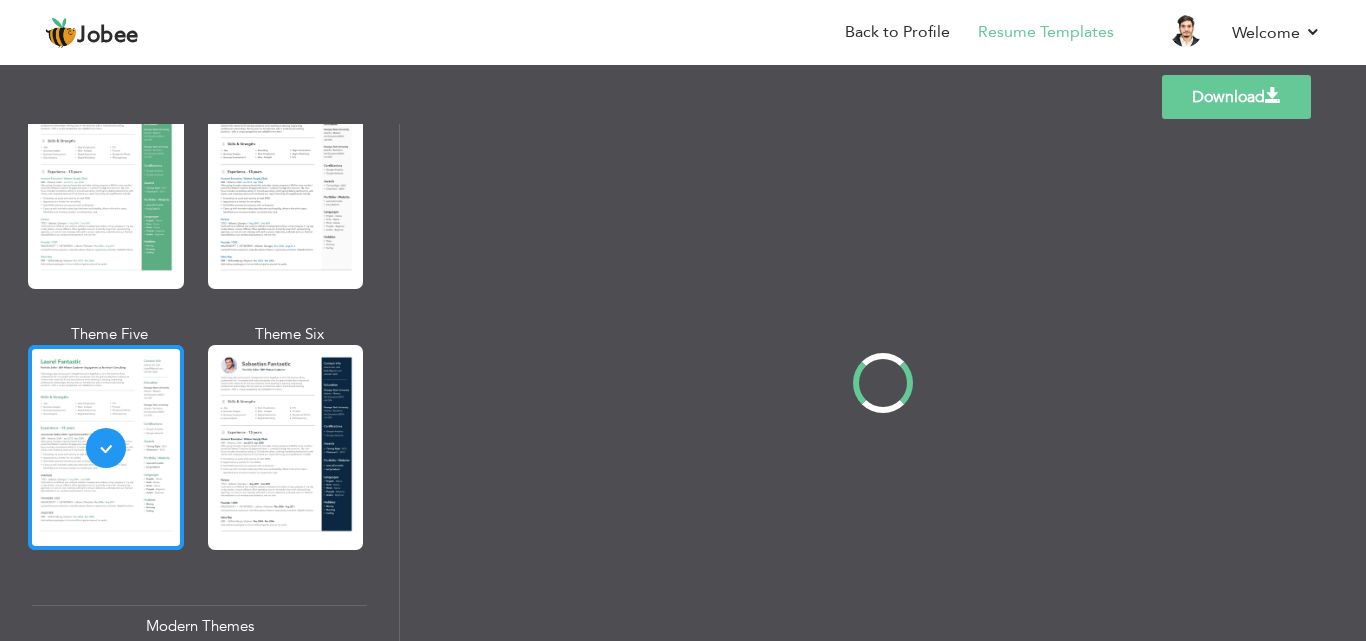 scroll, scrollTop: 0, scrollLeft: 0, axis: both 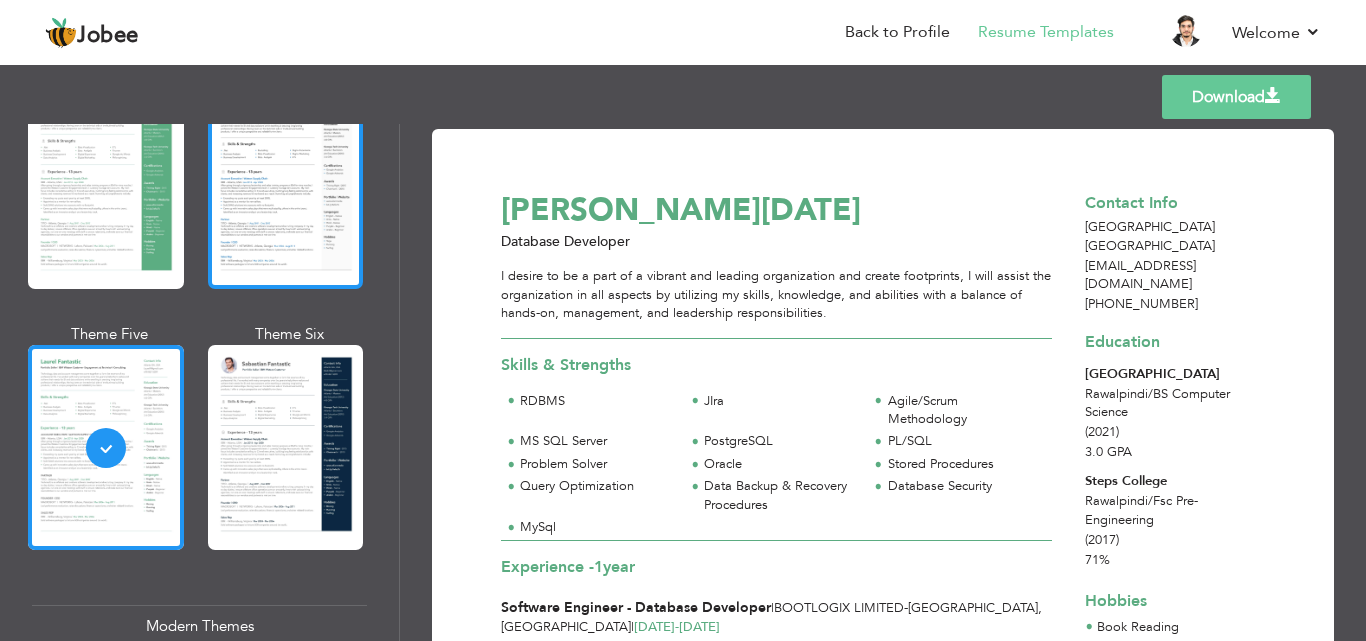 click at bounding box center [286, 186] 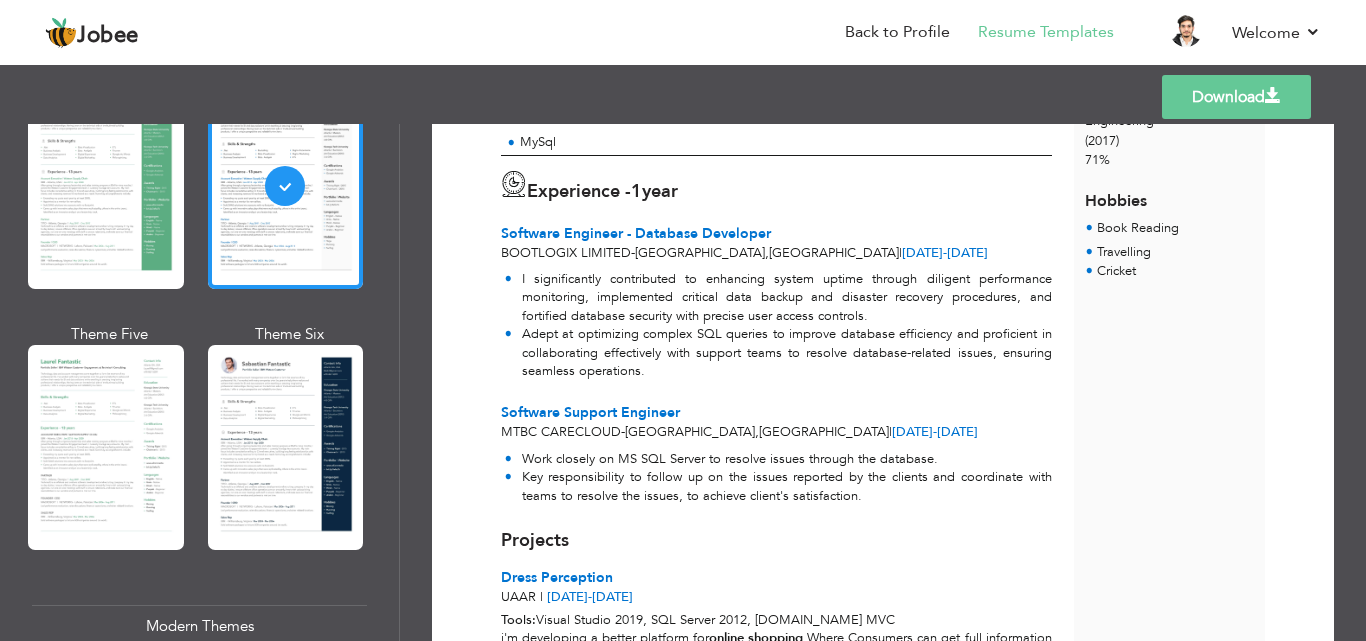 scroll, scrollTop: 451, scrollLeft: 0, axis: vertical 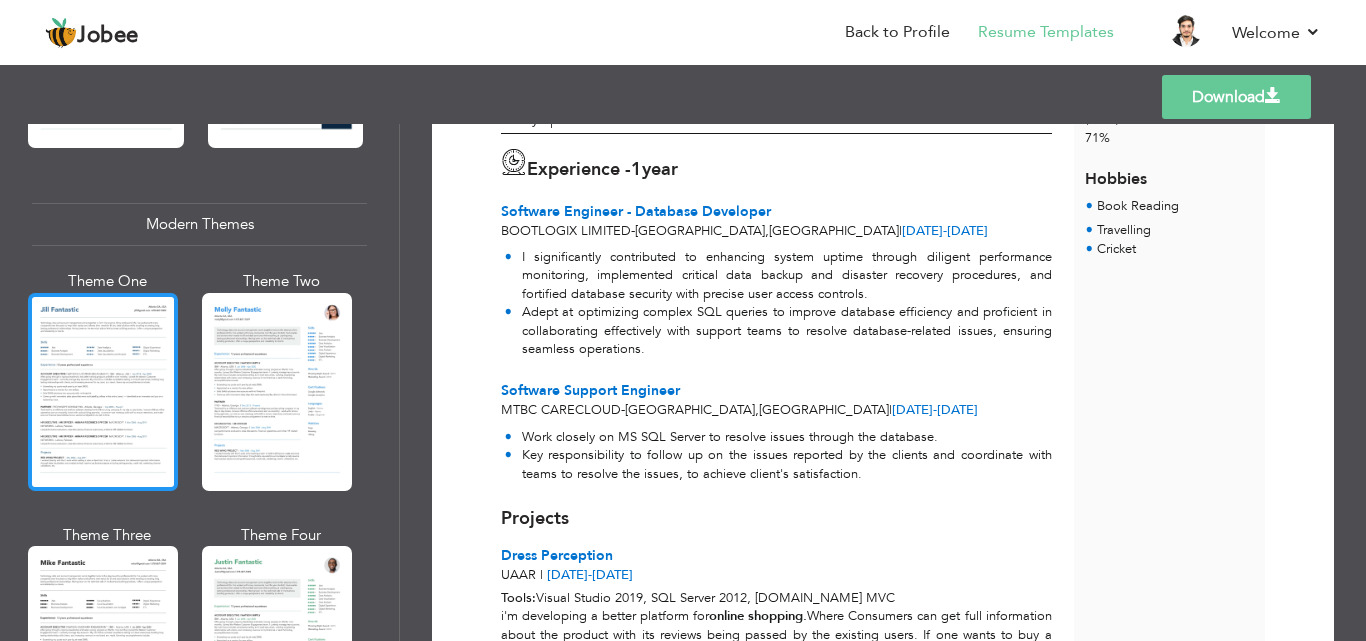 click at bounding box center [103, 392] 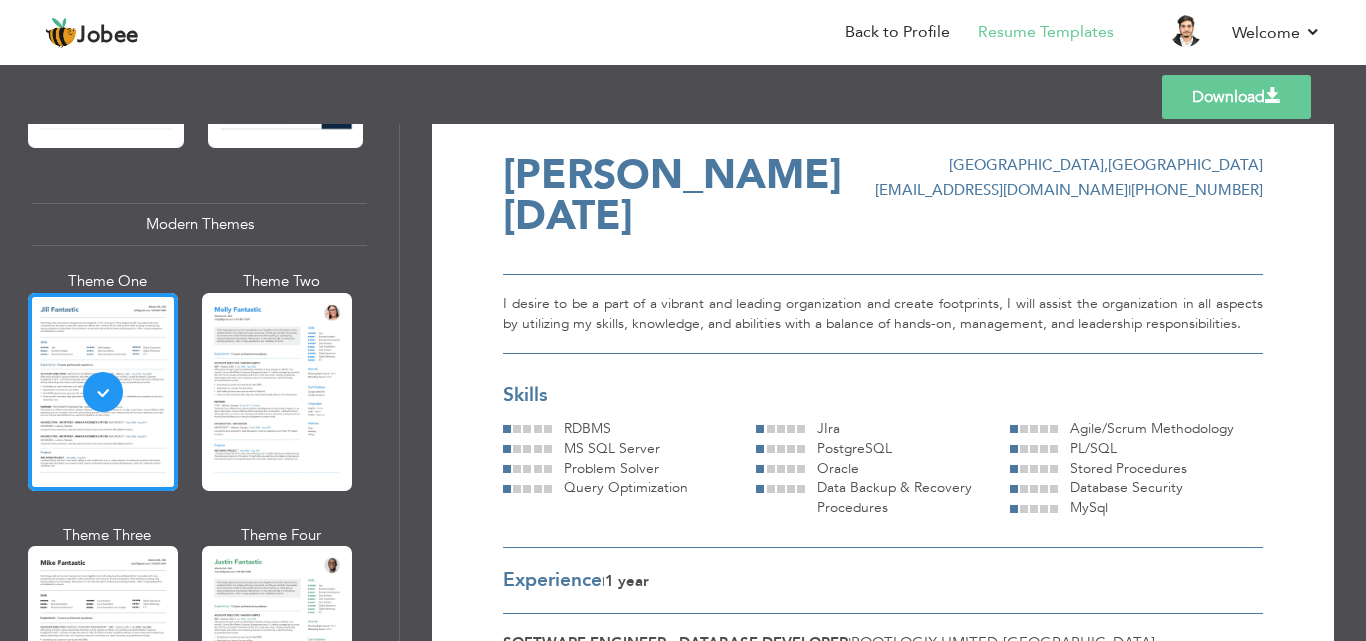 scroll, scrollTop: 32, scrollLeft: 0, axis: vertical 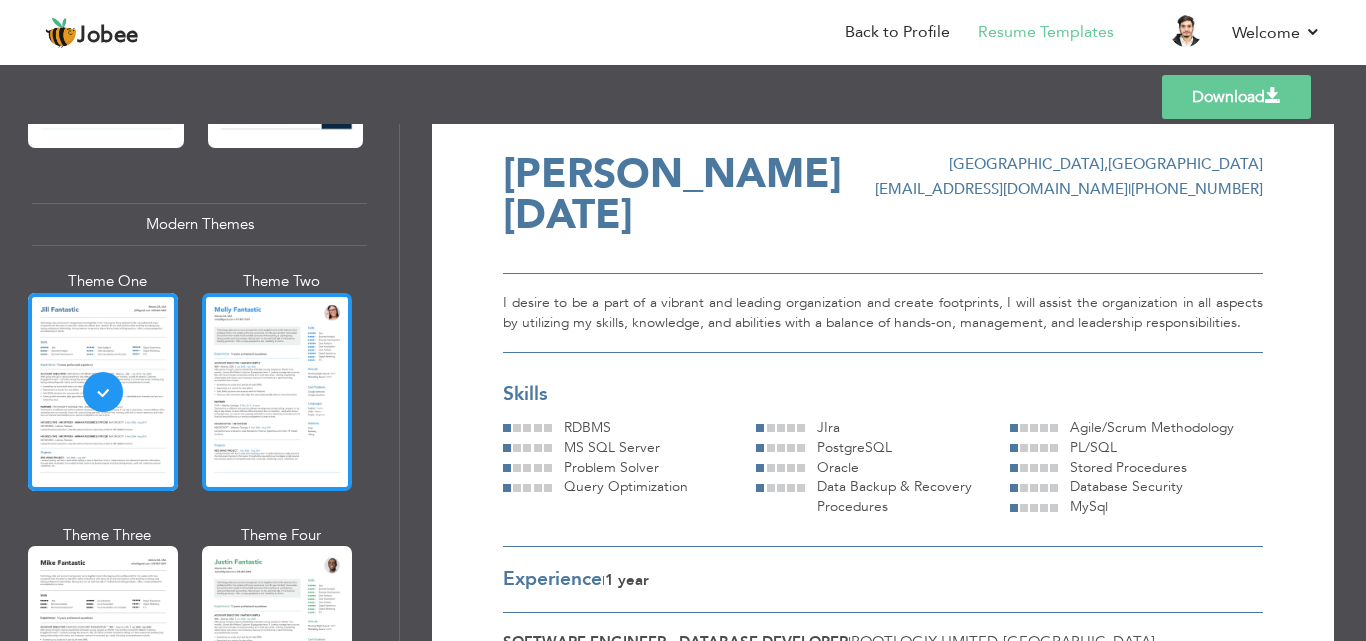 click at bounding box center (277, 392) 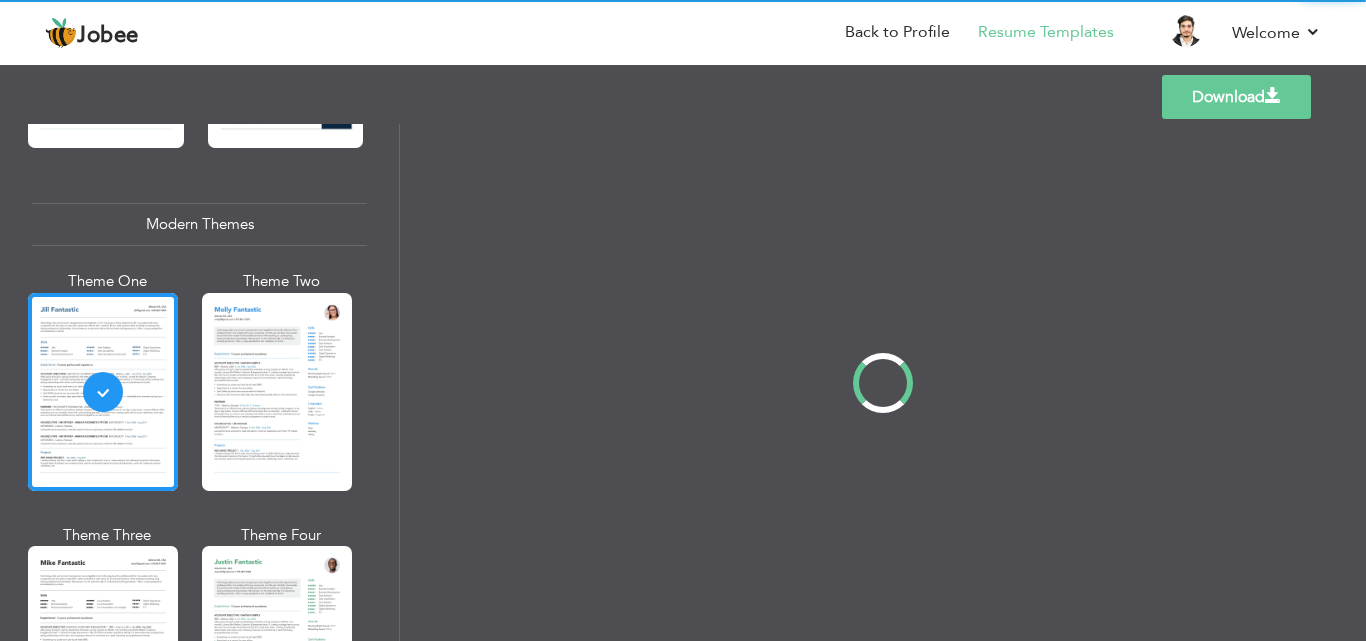 scroll, scrollTop: 0, scrollLeft: 0, axis: both 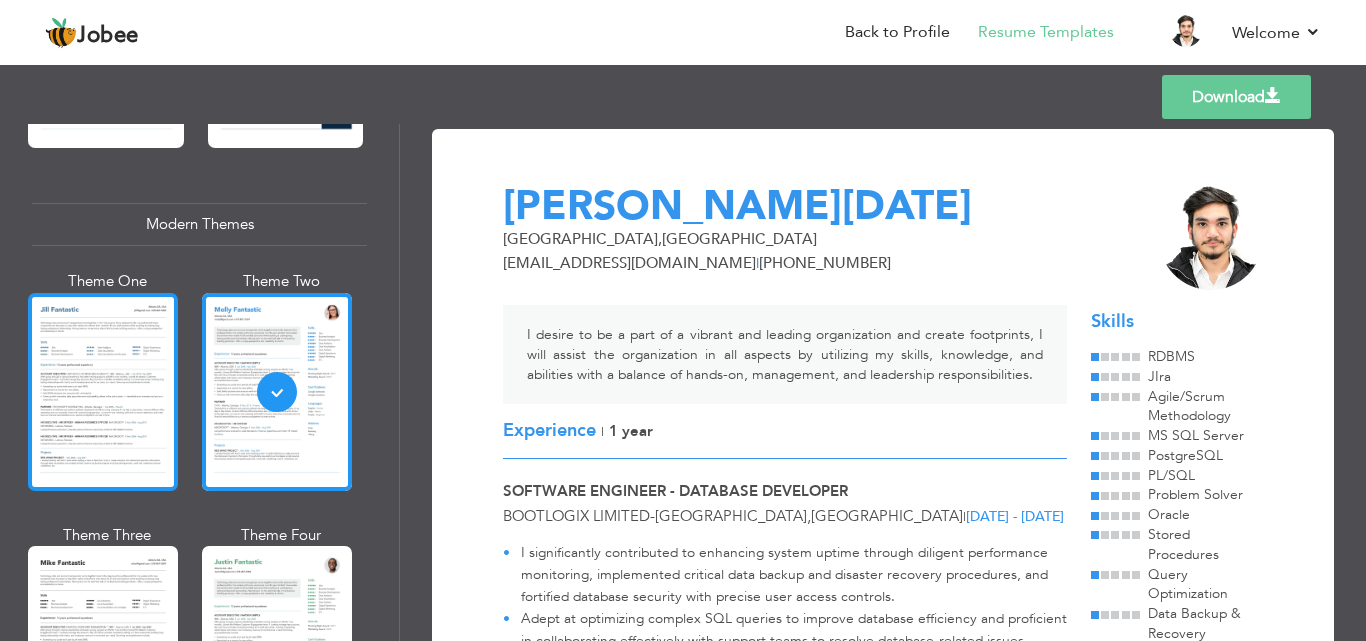 click at bounding box center (103, 392) 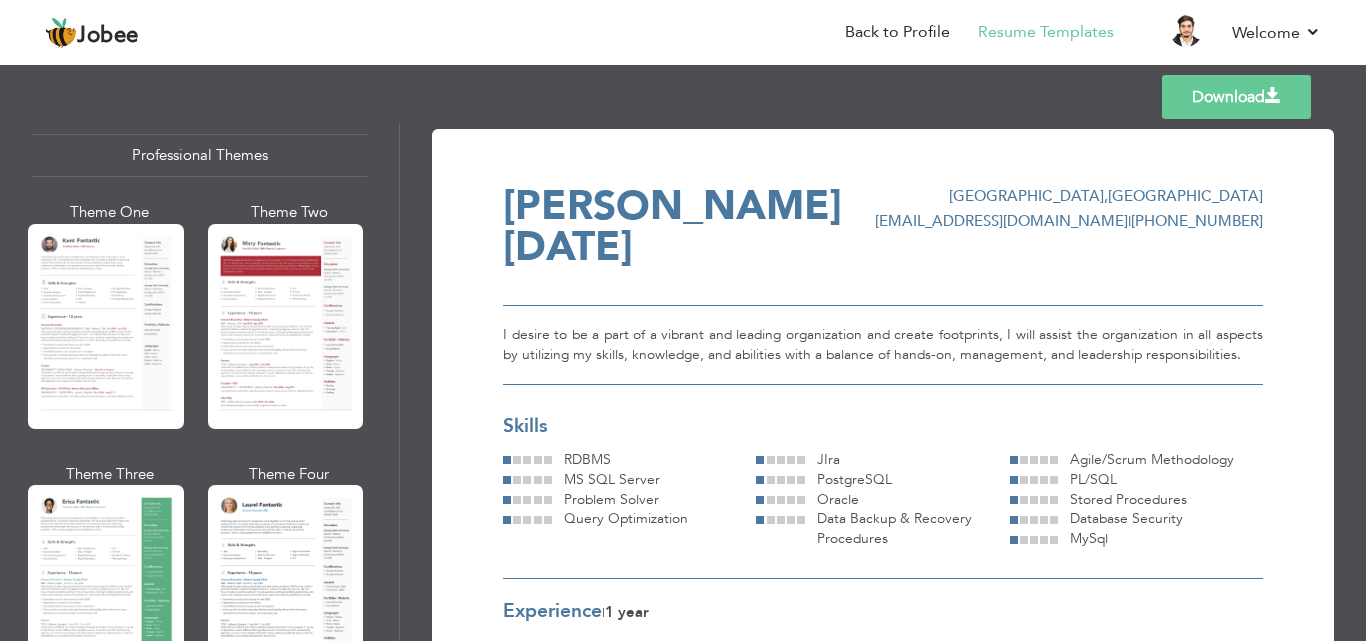 scroll, scrollTop: 0, scrollLeft: 0, axis: both 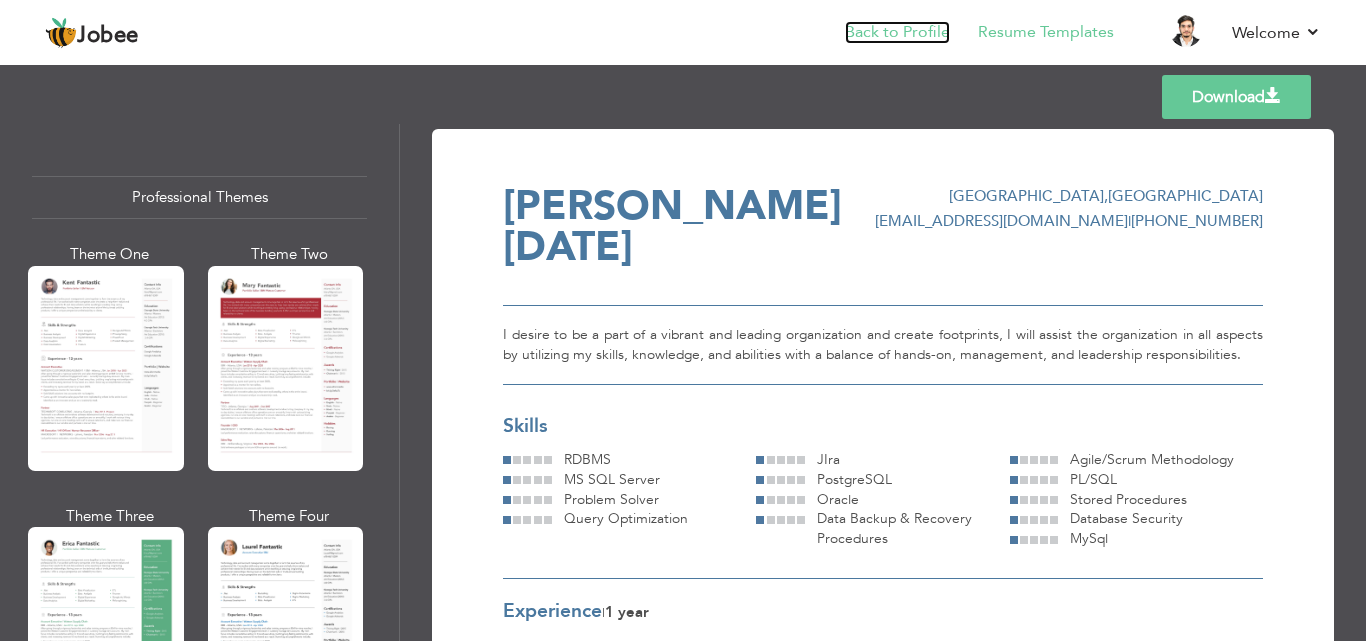 click on "Back to Profile" at bounding box center [897, 32] 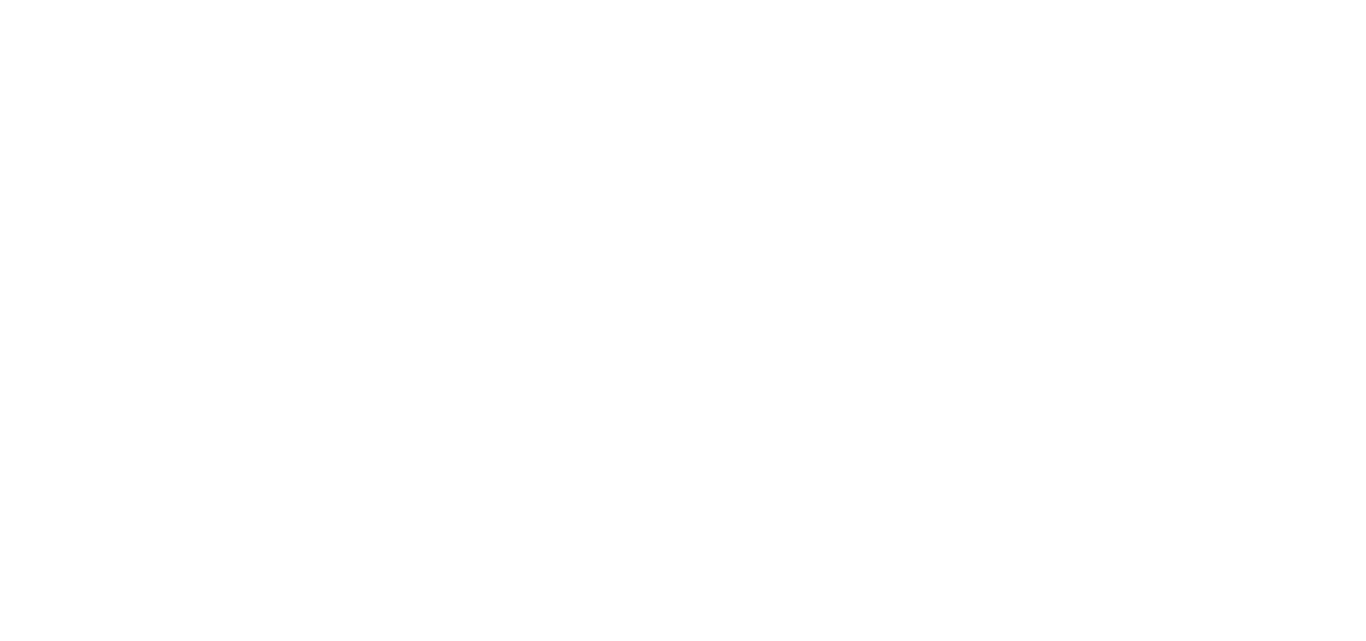 scroll, scrollTop: 0, scrollLeft: 0, axis: both 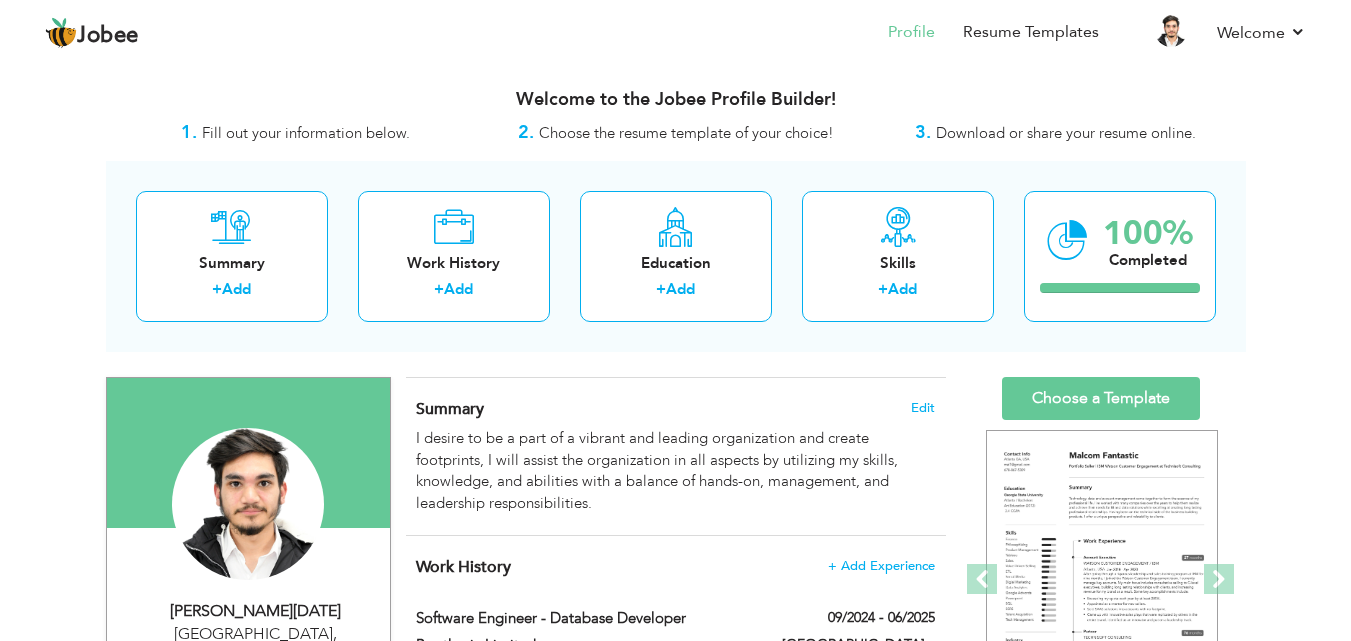 click on "Hamza Raja" at bounding box center (256, 611) 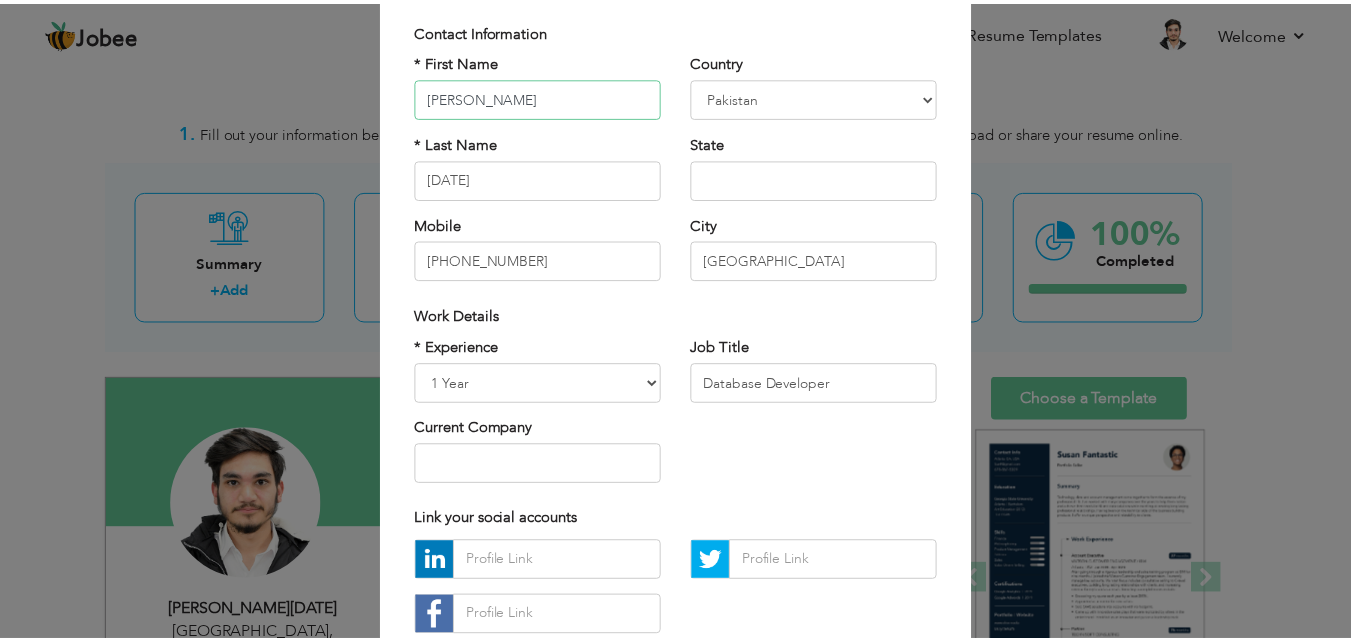 scroll, scrollTop: 261, scrollLeft: 0, axis: vertical 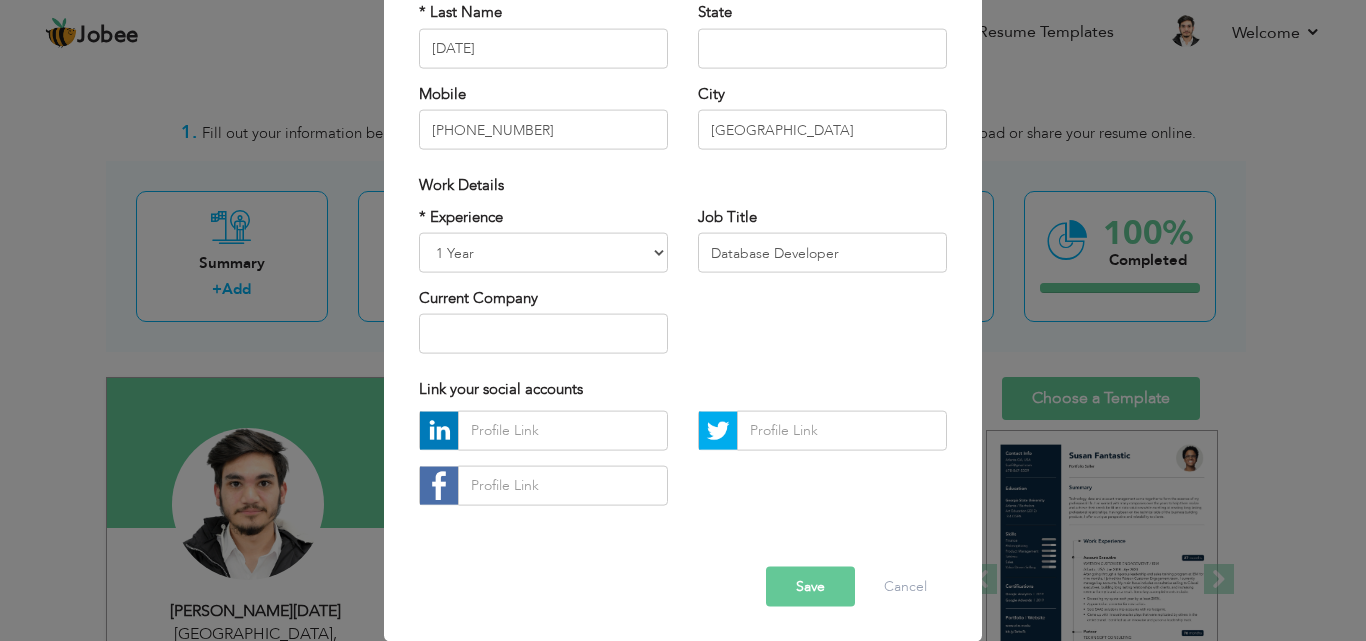 type on "[PERSON_NAME]" 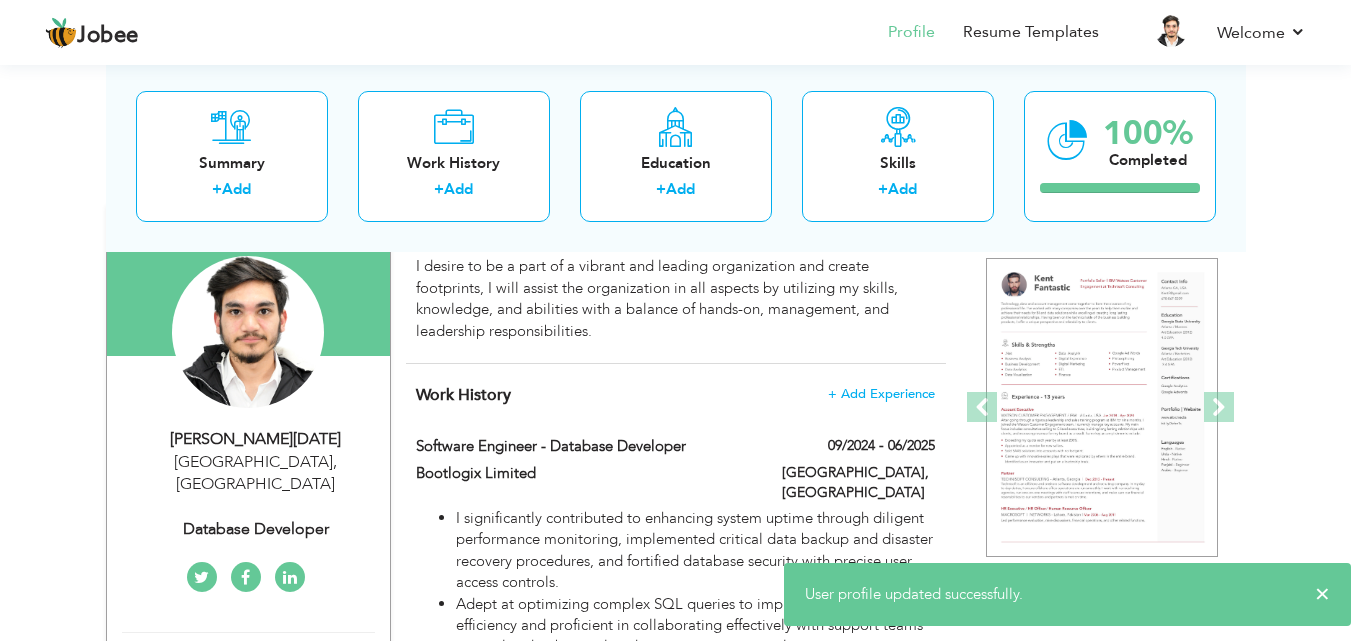 scroll, scrollTop: 174, scrollLeft: 0, axis: vertical 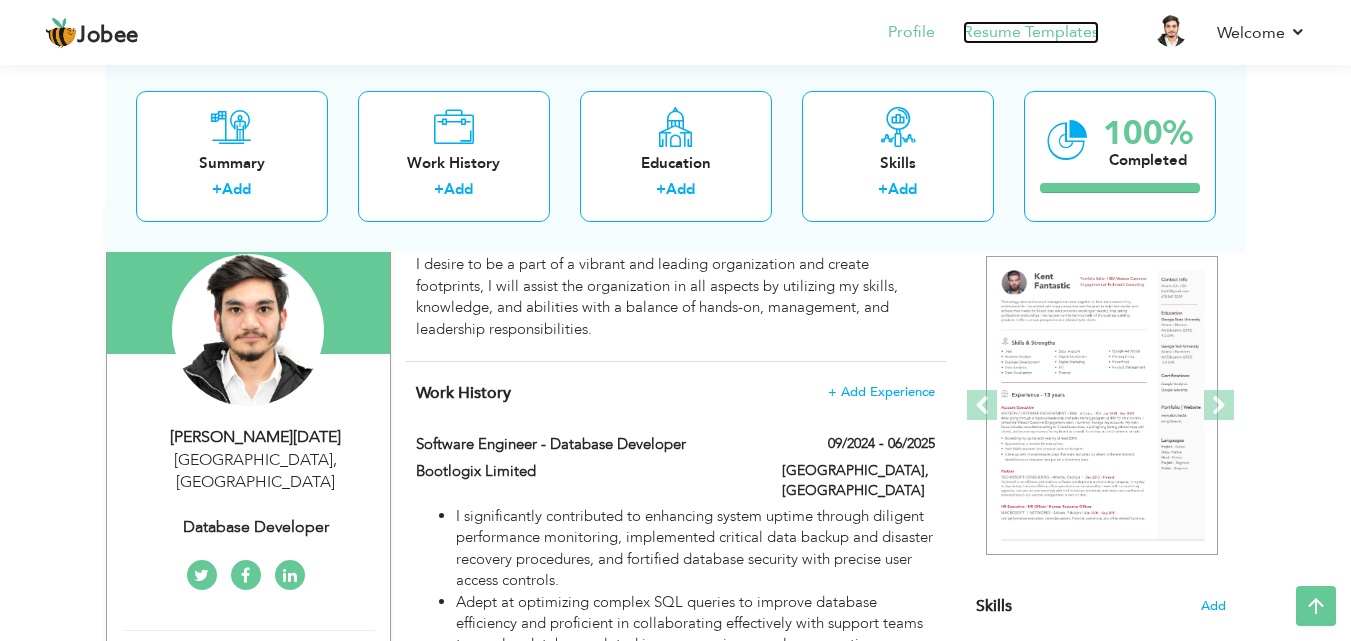 click on "Resume Templates" at bounding box center [1031, 32] 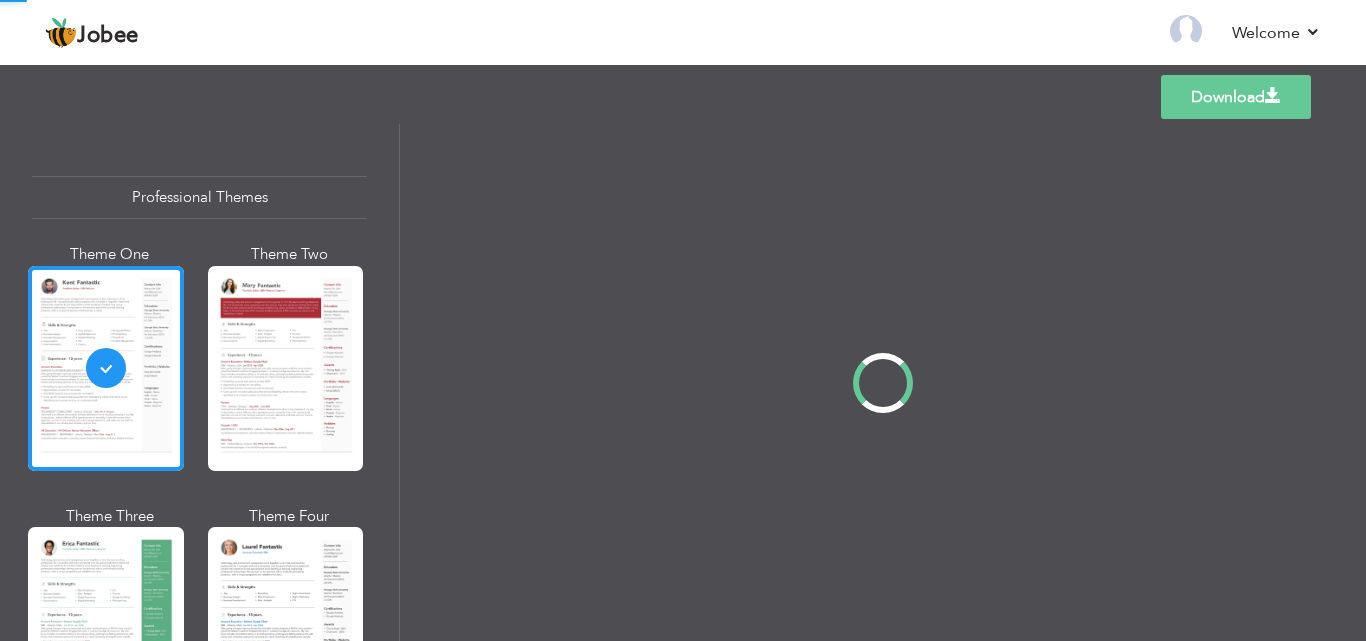 scroll, scrollTop: 0, scrollLeft: 0, axis: both 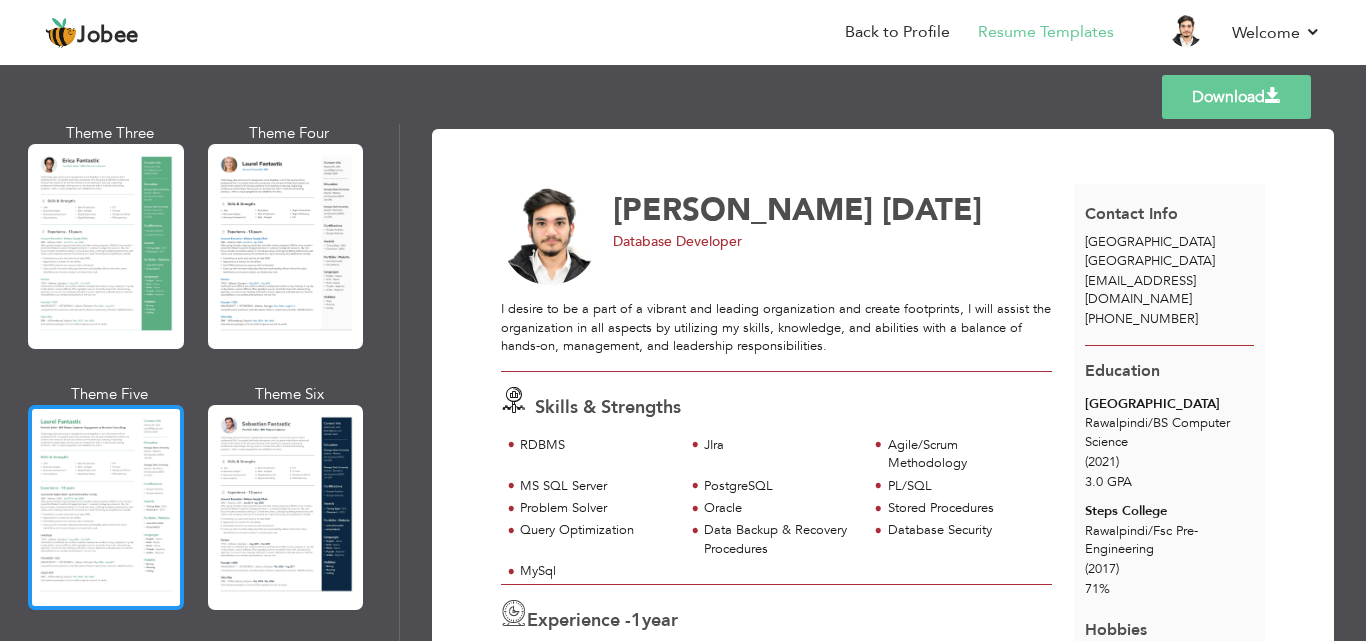 click at bounding box center (106, 507) 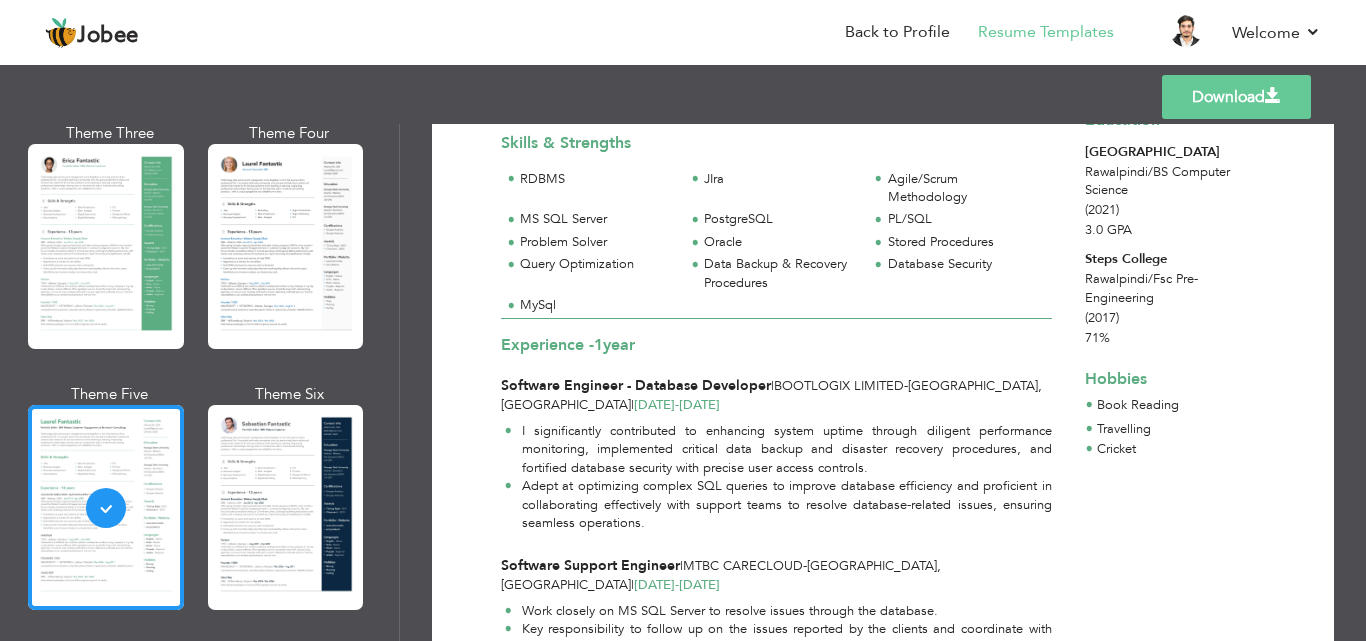 scroll, scrollTop: 228, scrollLeft: 0, axis: vertical 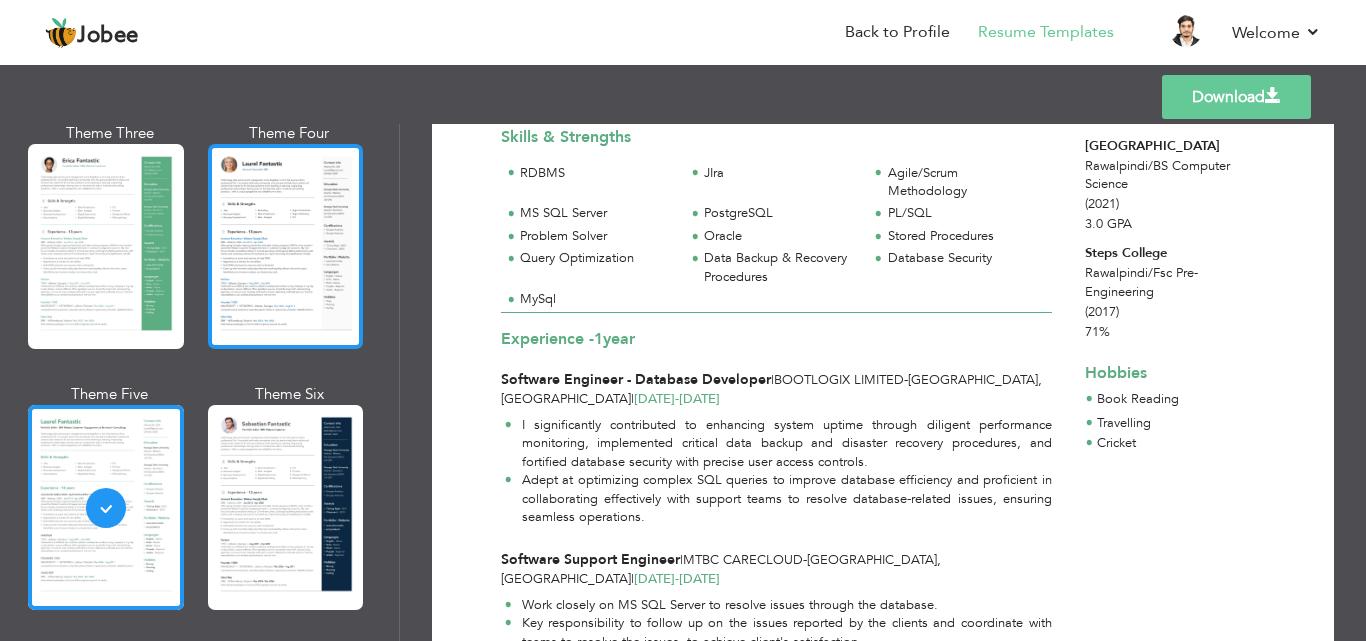 click at bounding box center (286, 246) 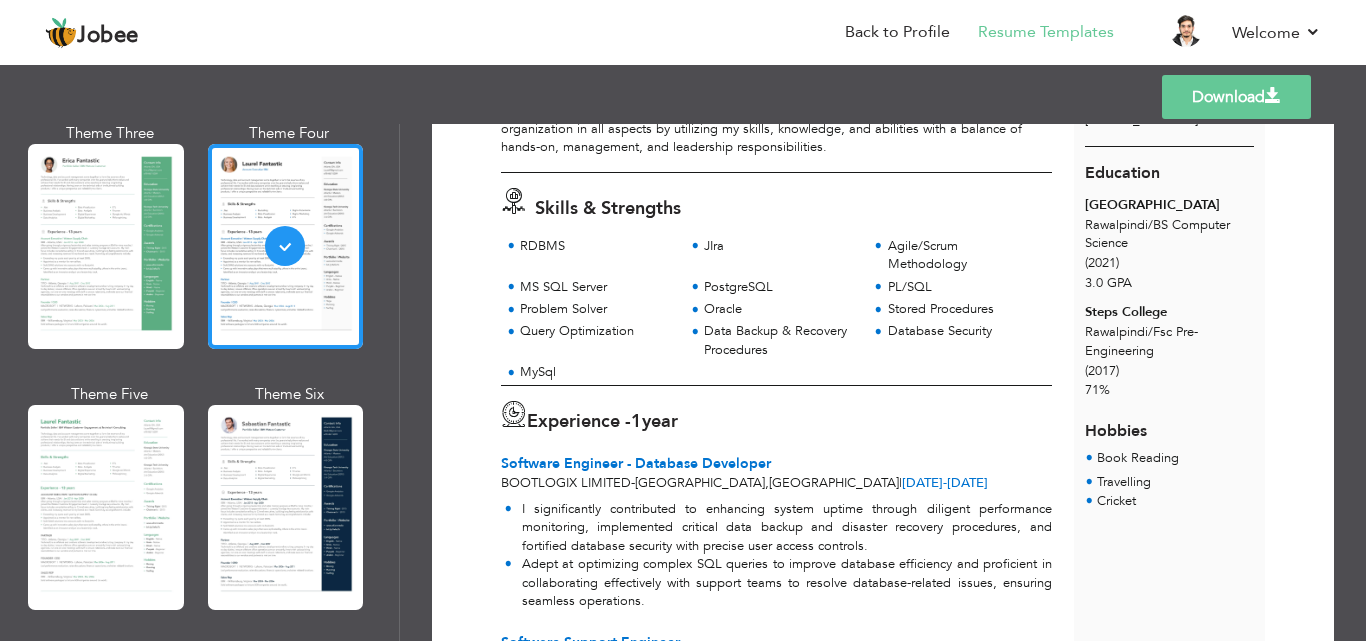 scroll, scrollTop: 204, scrollLeft: 0, axis: vertical 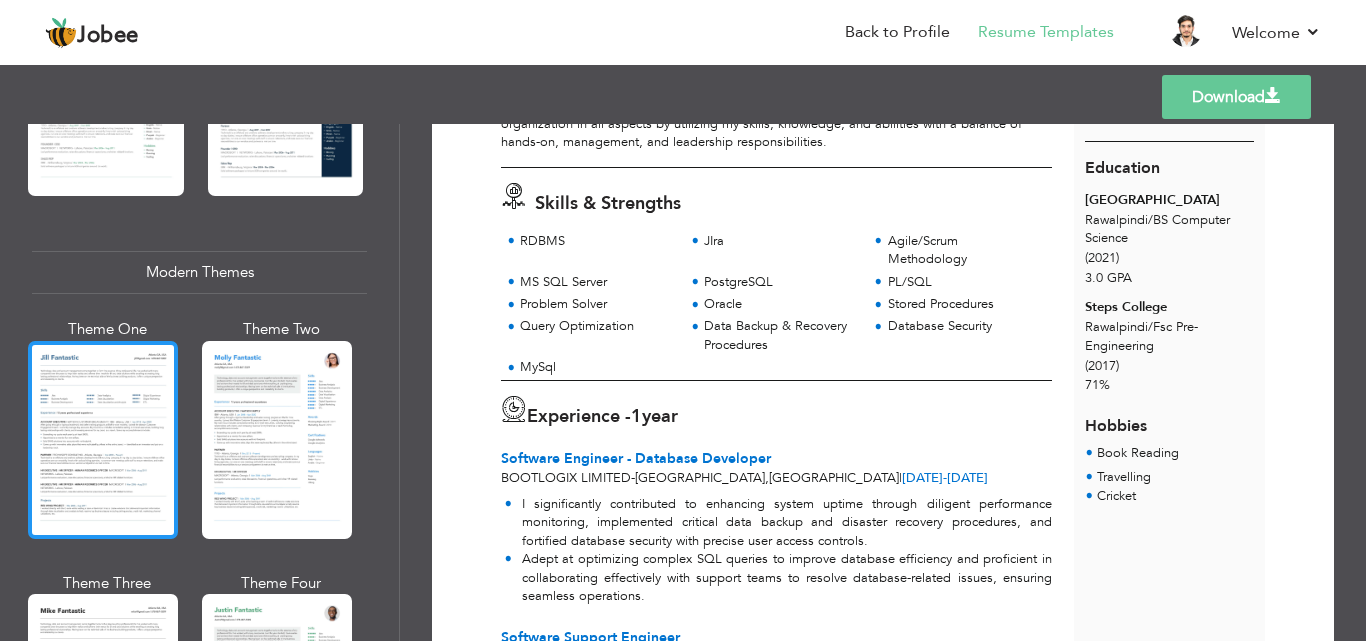 click at bounding box center (103, 440) 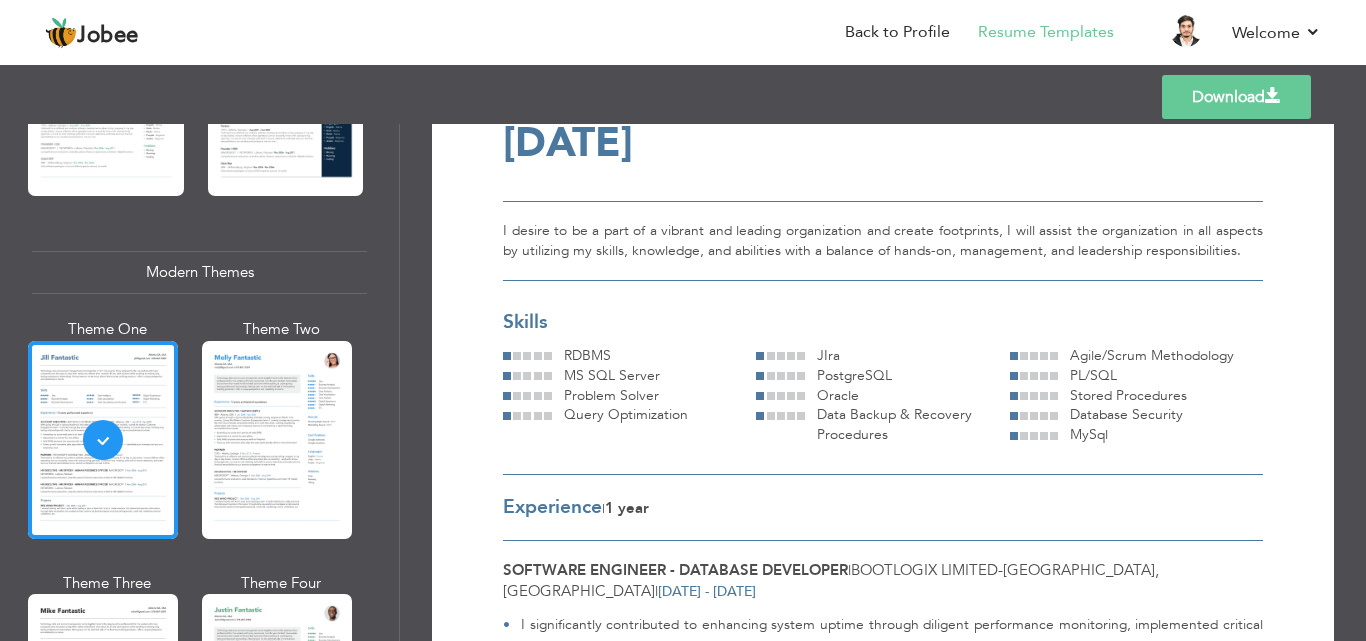 scroll, scrollTop: 0, scrollLeft: 0, axis: both 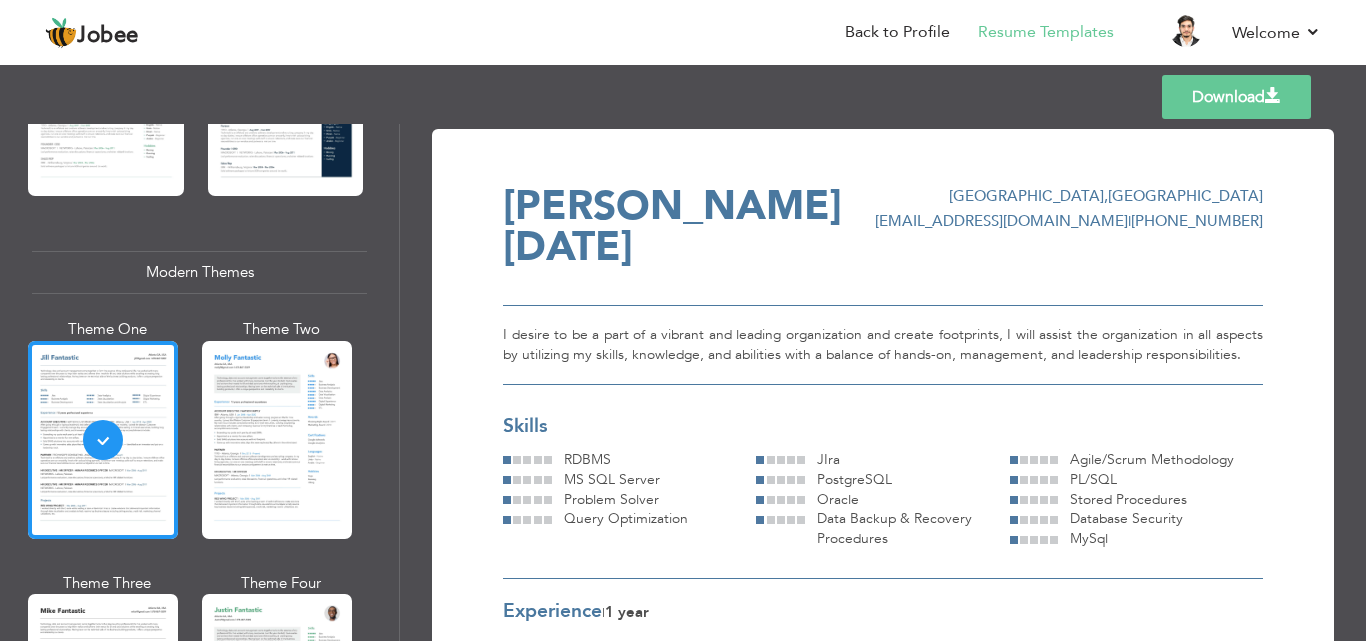 click on "Download" at bounding box center [1236, 97] 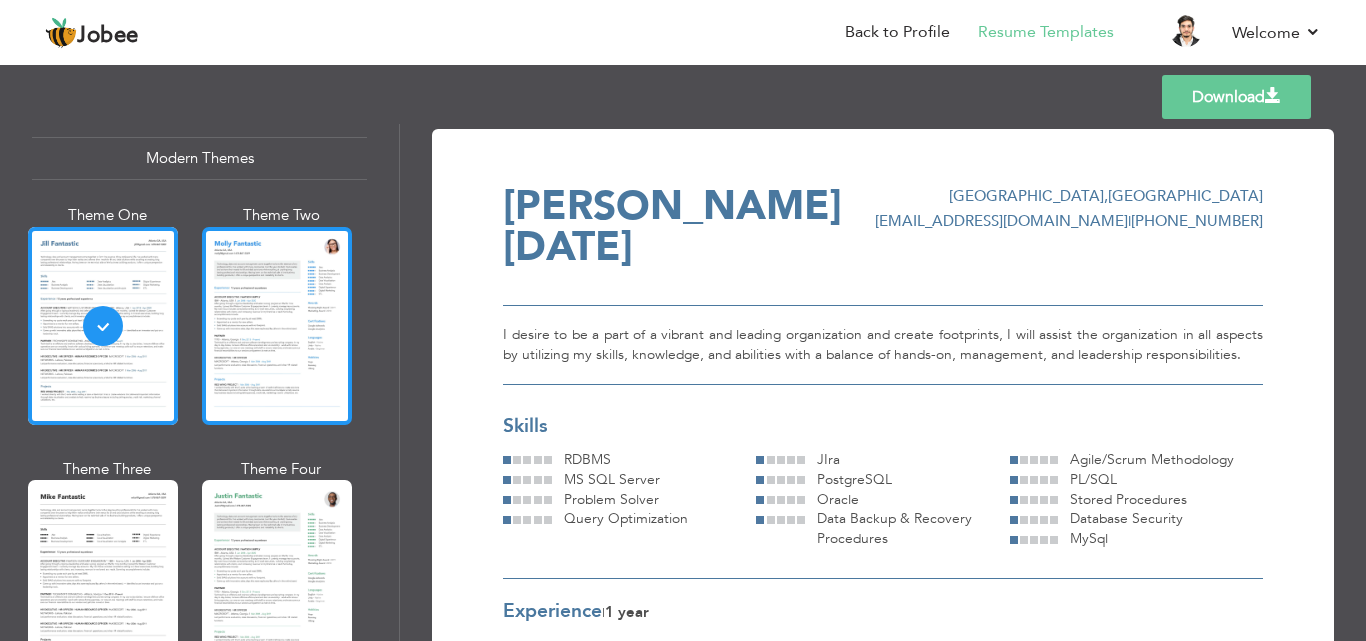 scroll, scrollTop: 912, scrollLeft: 0, axis: vertical 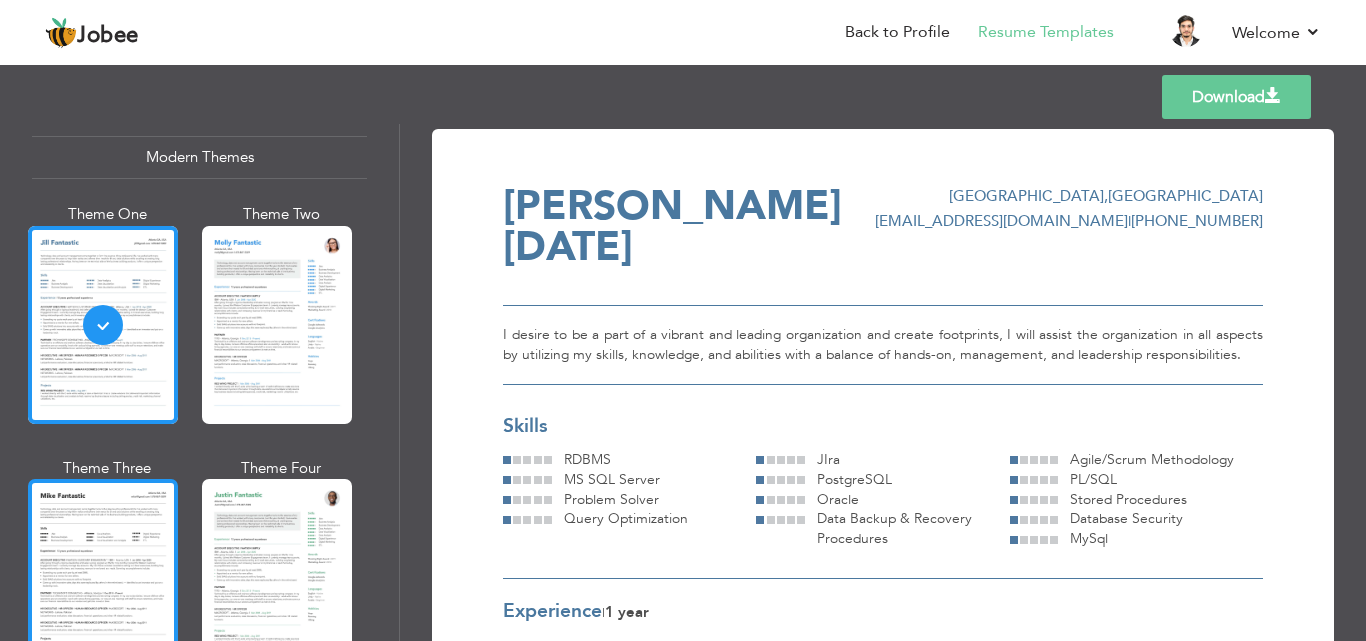 click at bounding box center (103, 578) 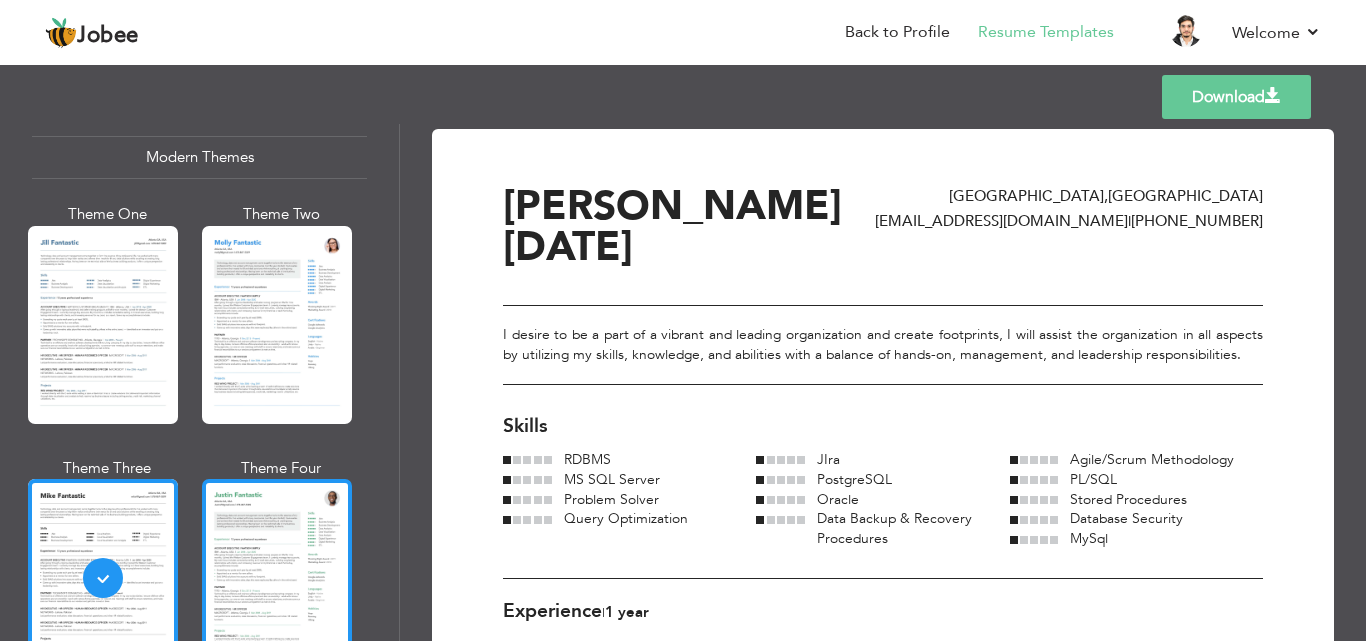 click at bounding box center (277, 578) 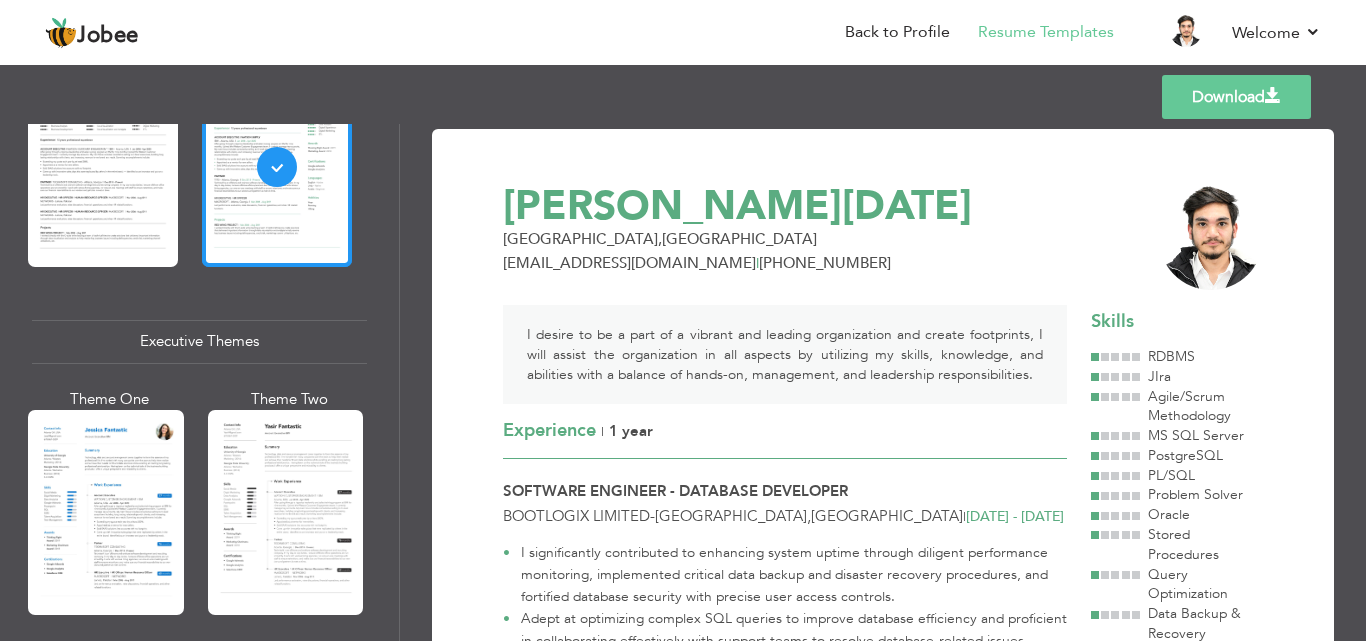 scroll, scrollTop: 1342, scrollLeft: 0, axis: vertical 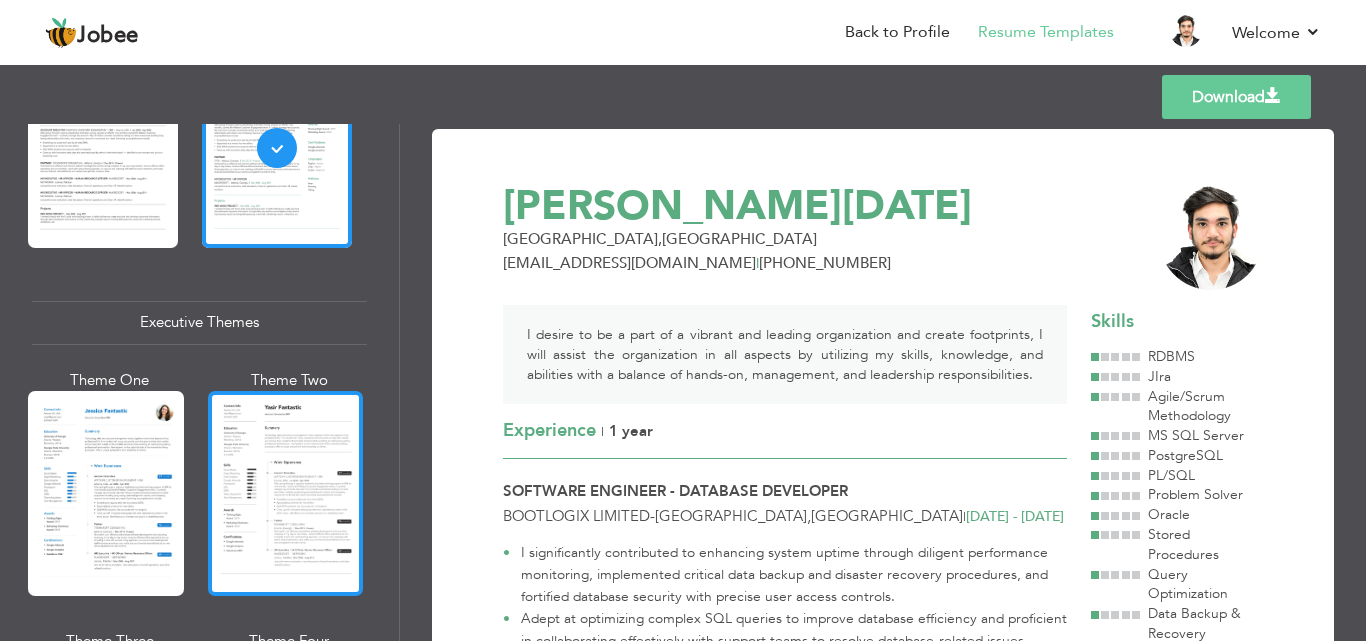 click at bounding box center (286, 493) 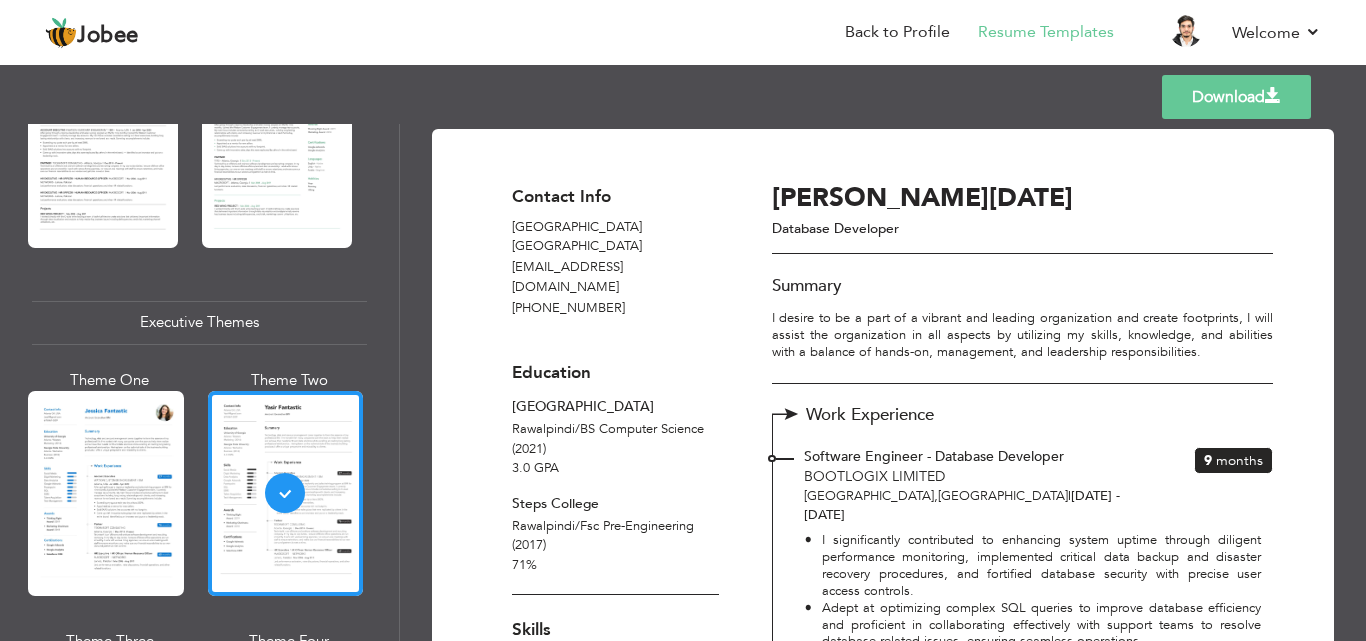click at bounding box center [106, 493] 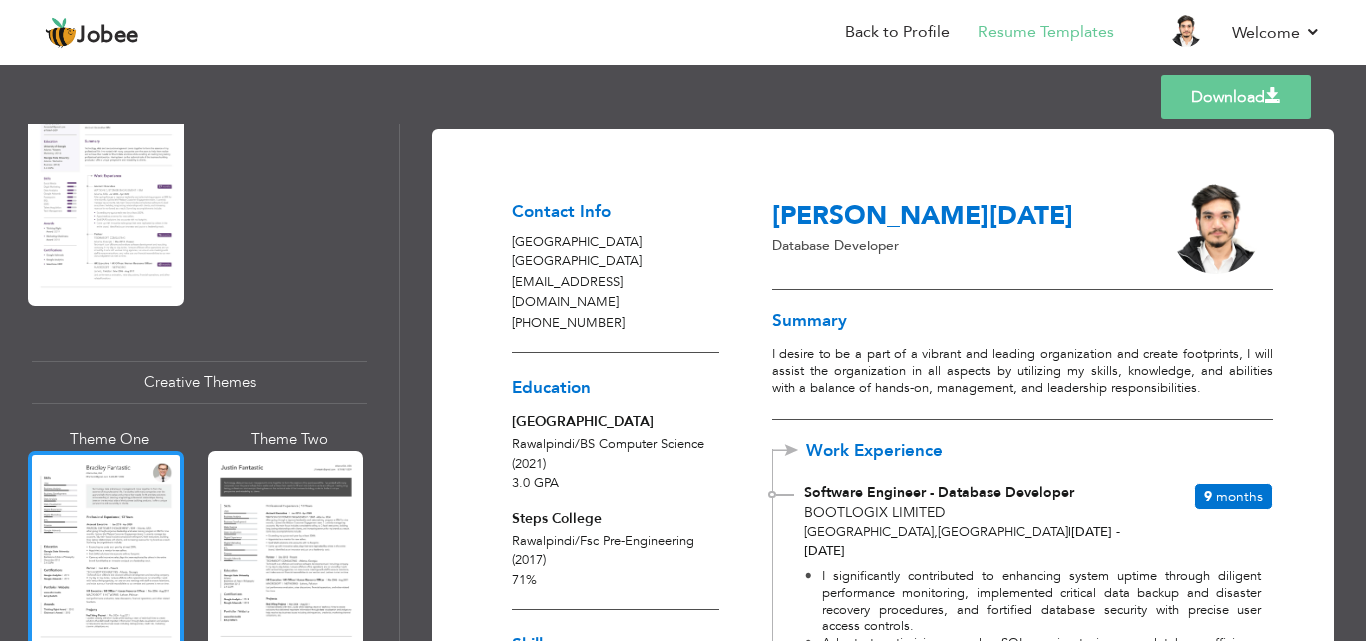 scroll, scrollTop: 2160, scrollLeft: 0, axis: vertical 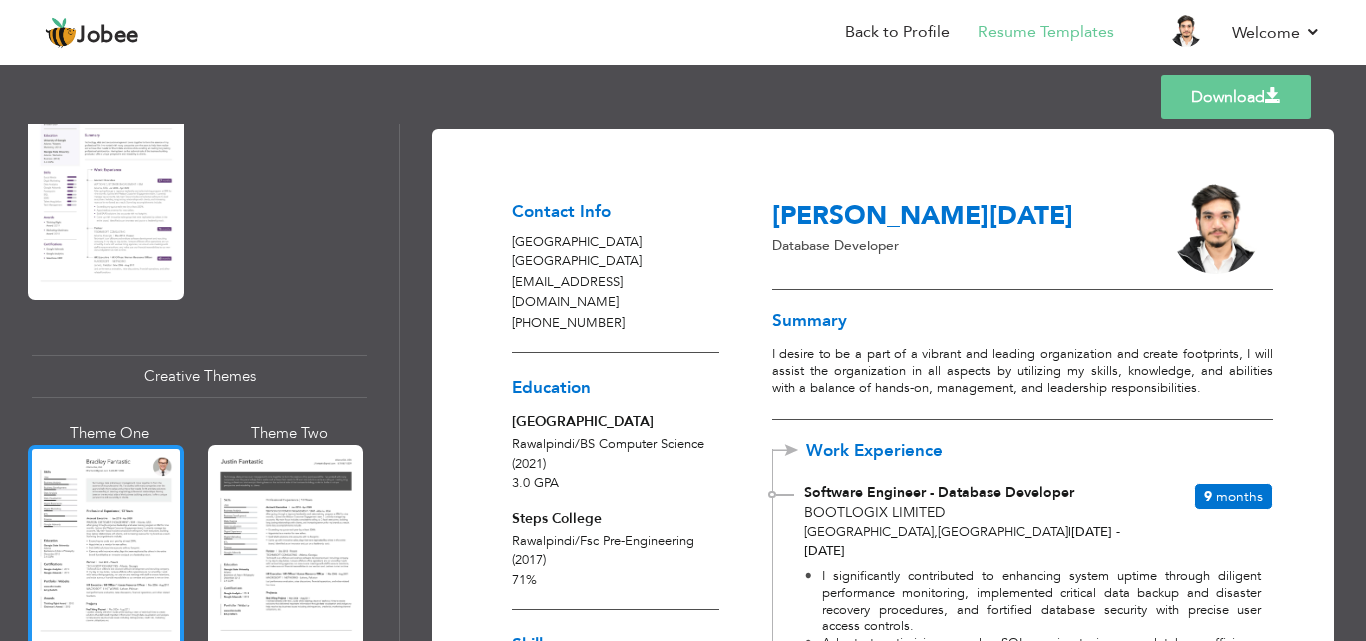 click at bounding box center [106, 547] 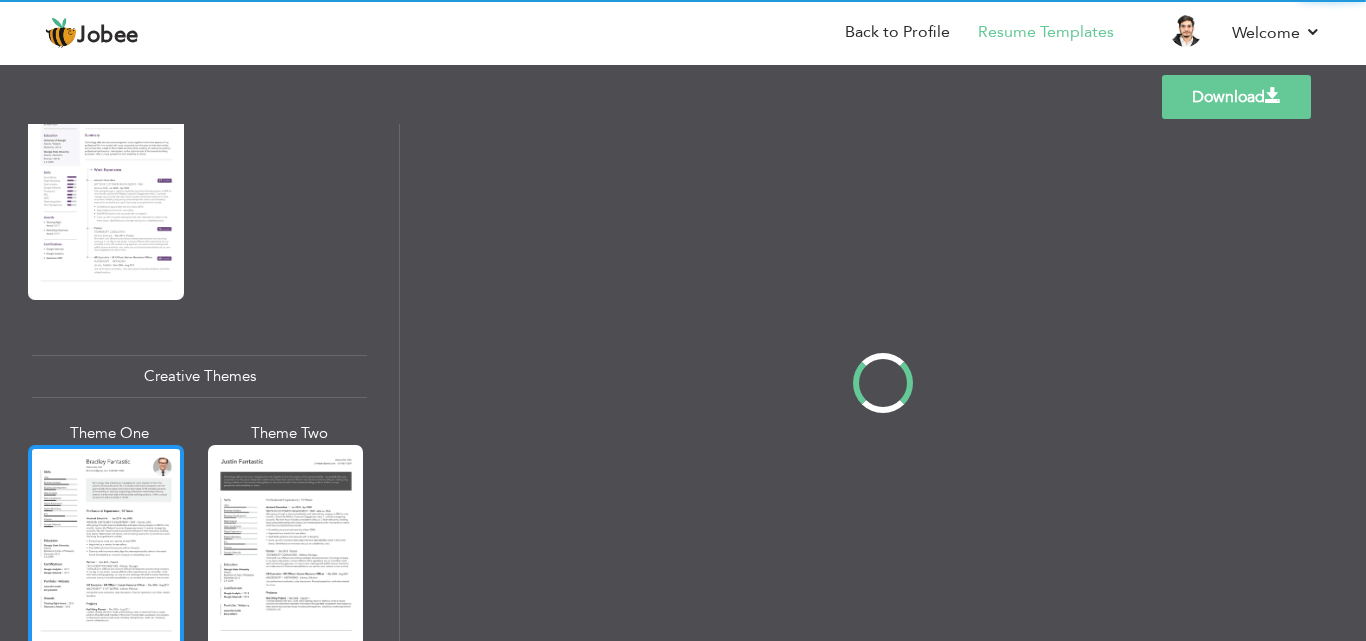 scroll, scrollTop: 2162, scrollLeft: 0, axis: vertical 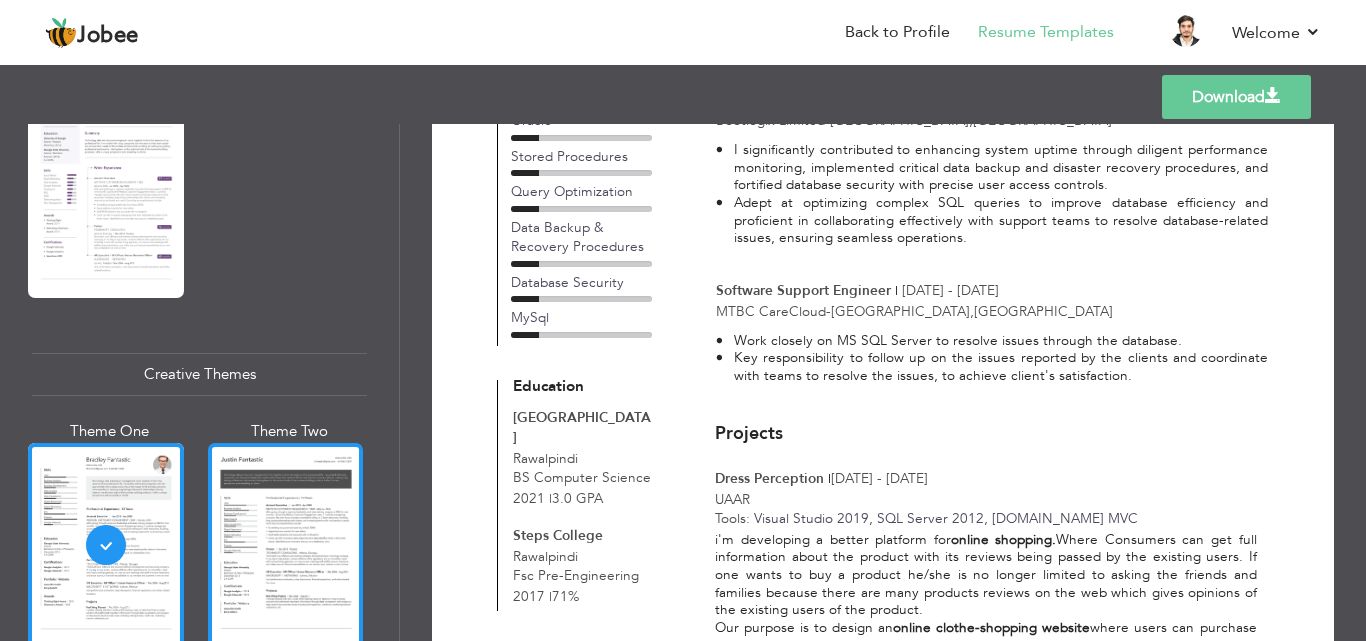 click at bounding box center [286, 545] 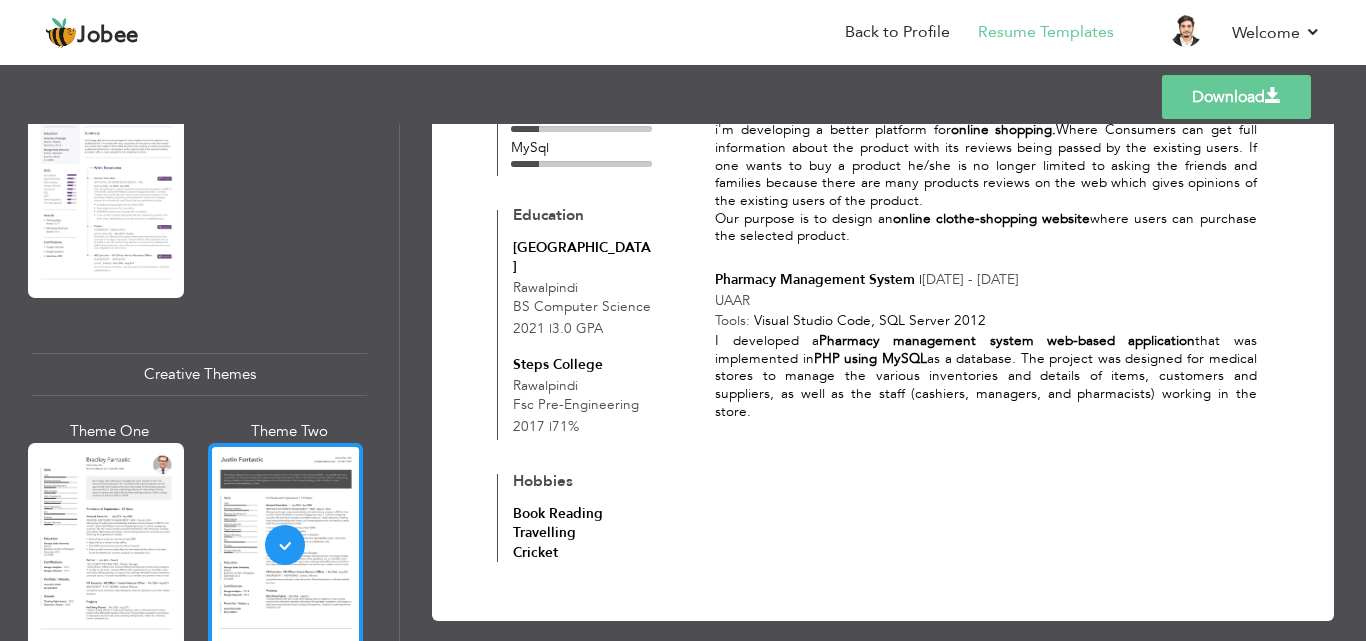 scroll, scrollTop: 780, scrollLeft: 0, axis: vertical 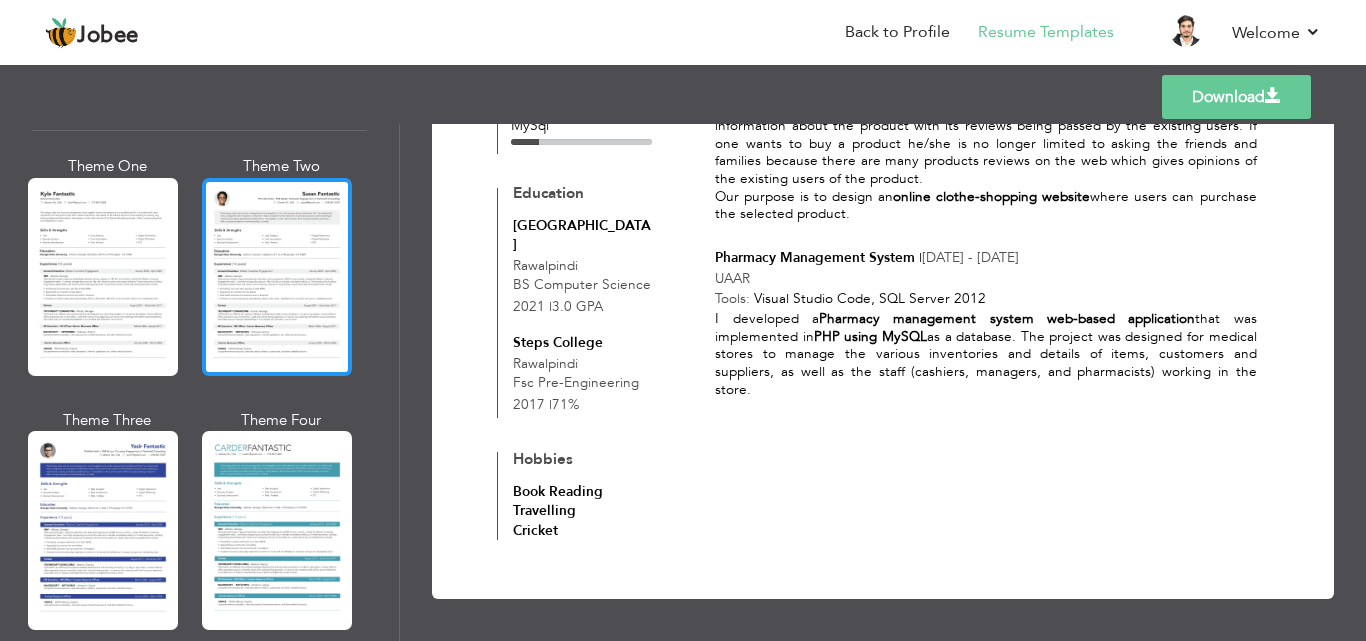 click at bounding box center (277, 277) 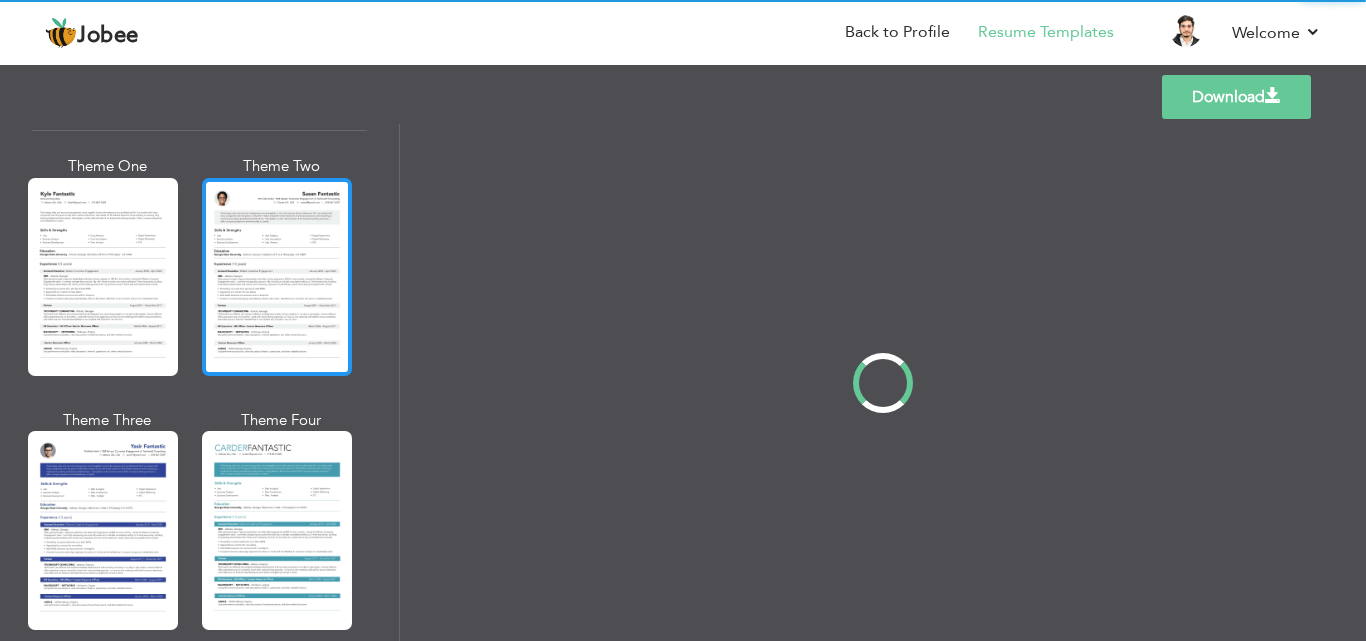 scroll, scrollTop: 0, scrollLeft: 0, axis: both 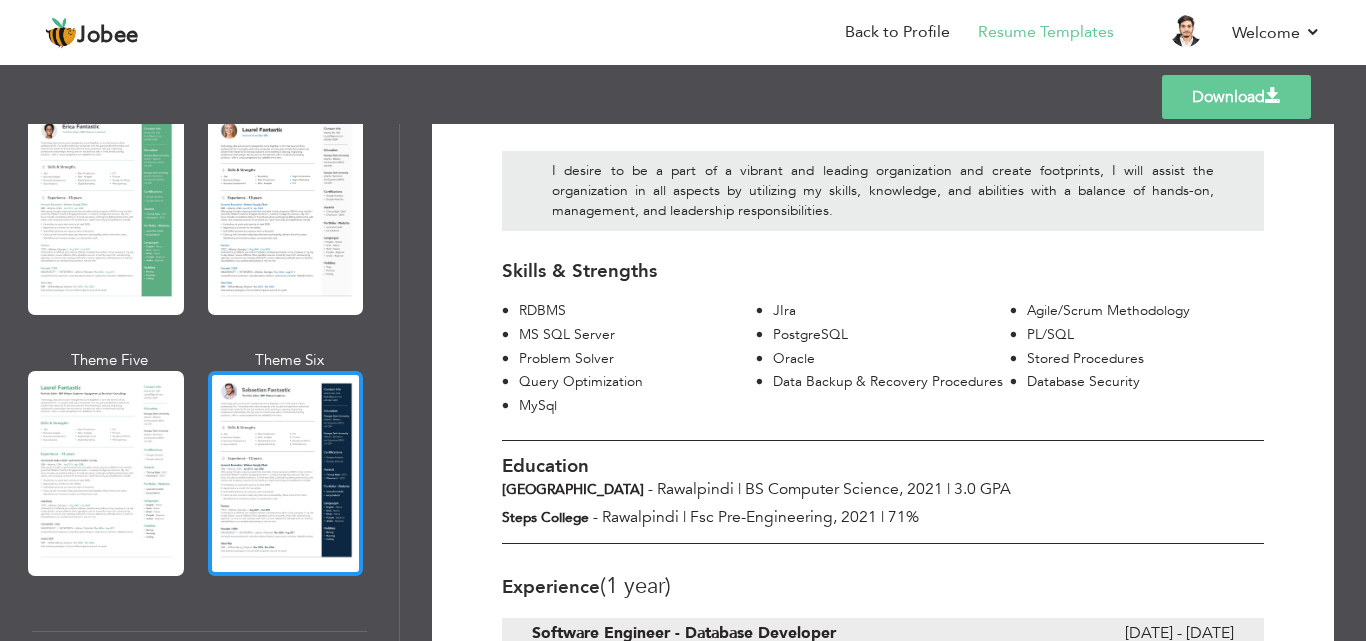 click at bounding box center [286, 473] 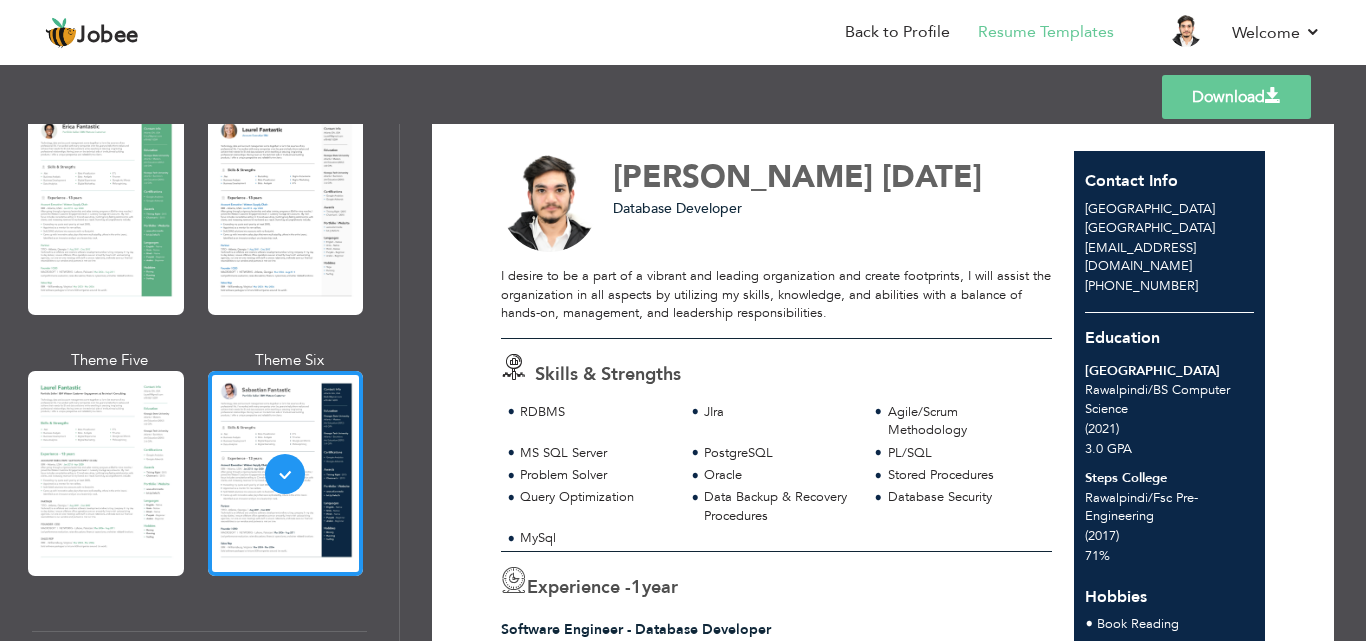 scroll, scrollTop: 0, scrollLeft: 0, axis: both 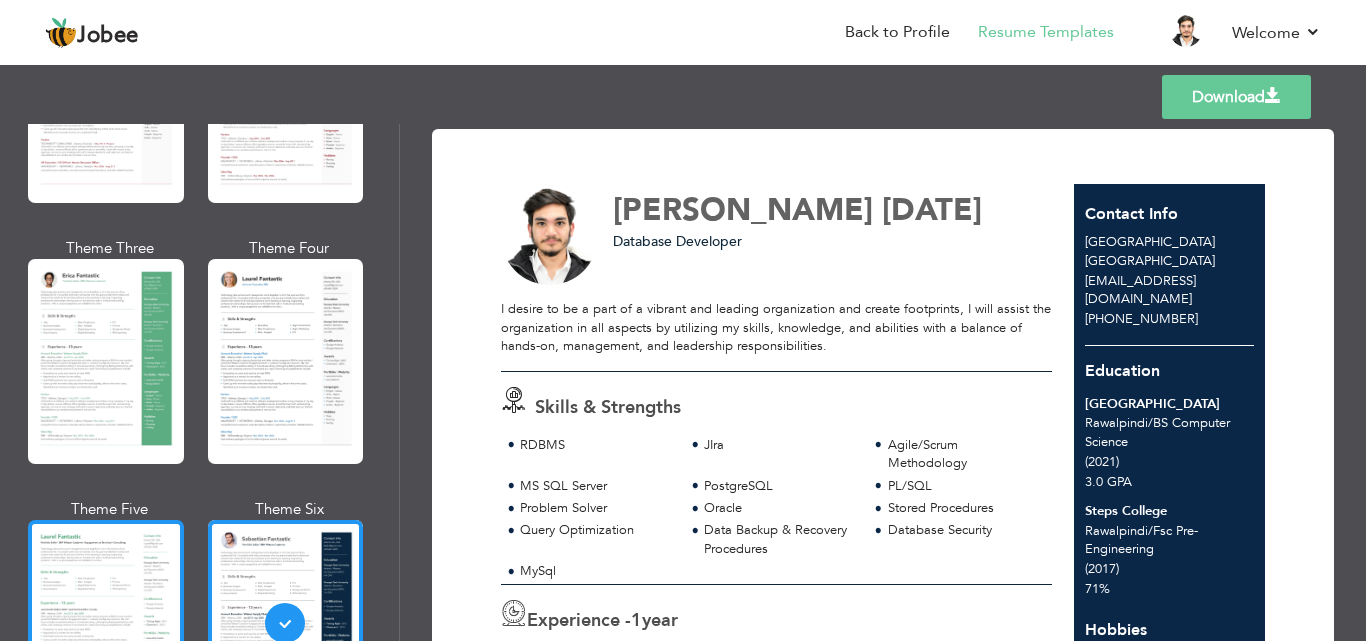 click at bounding box center [106, 622] 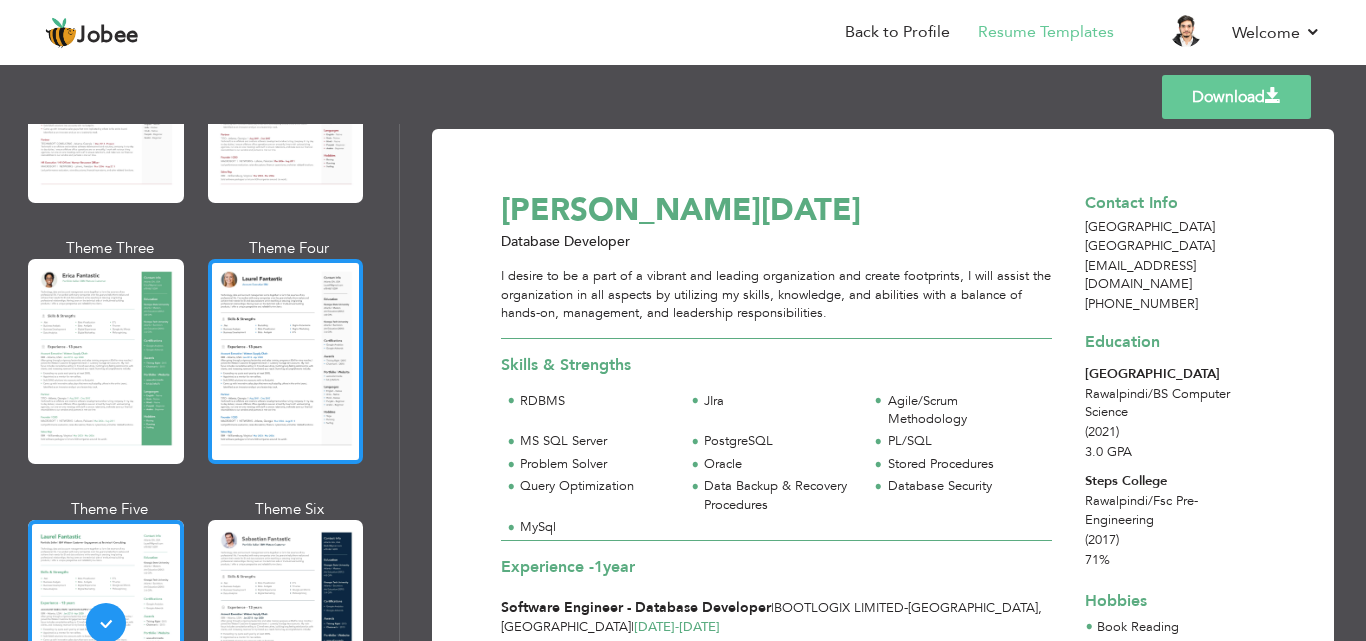 click at bounding box center [286, 361] 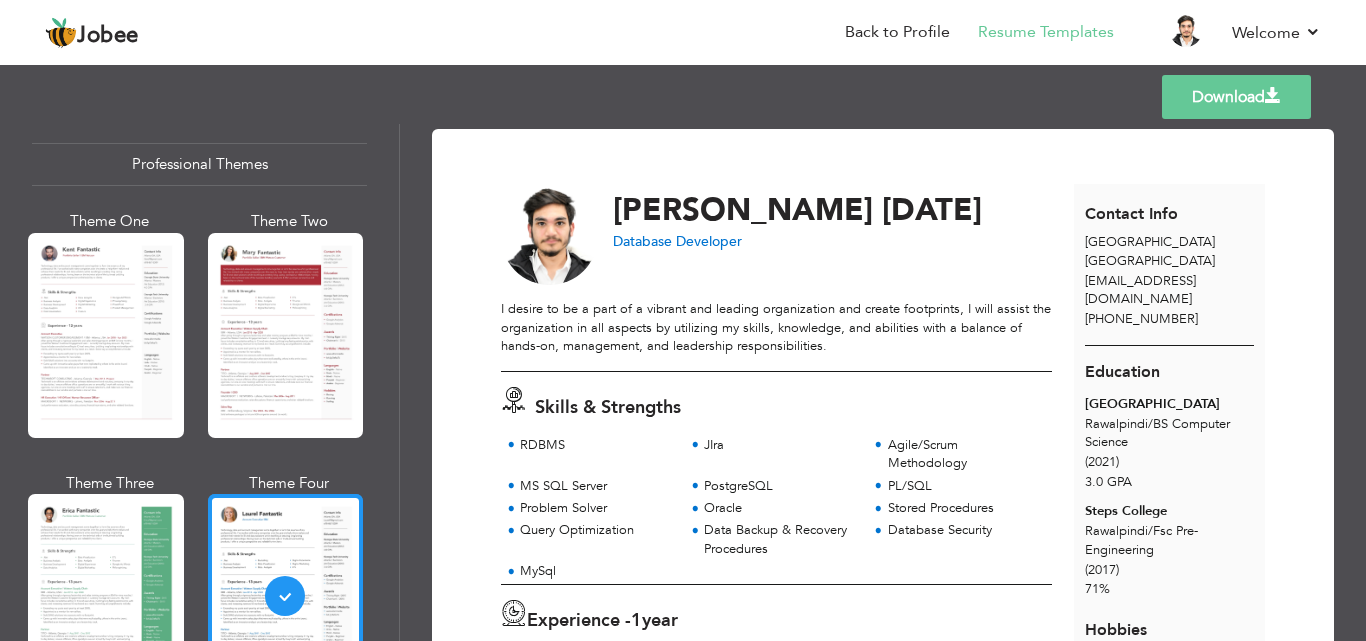 scroll, scrollTop: 26, scrollLeft: 0, axis: vertical 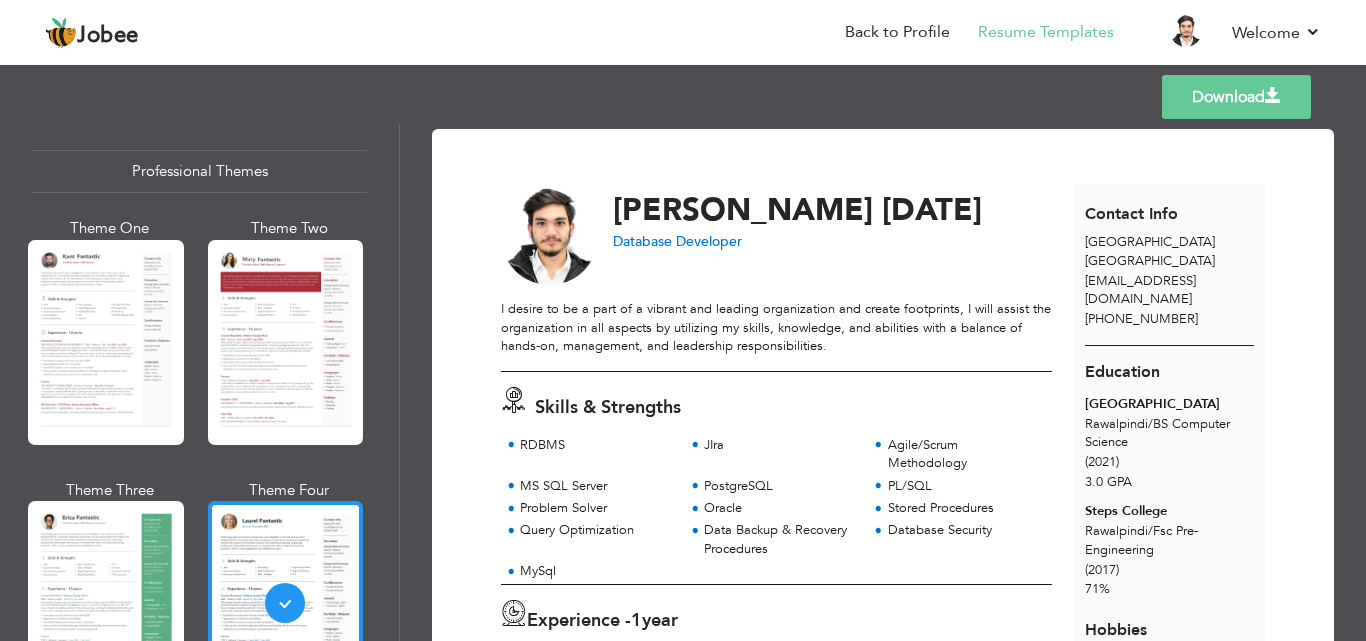 click at bounding box center (286, 342) 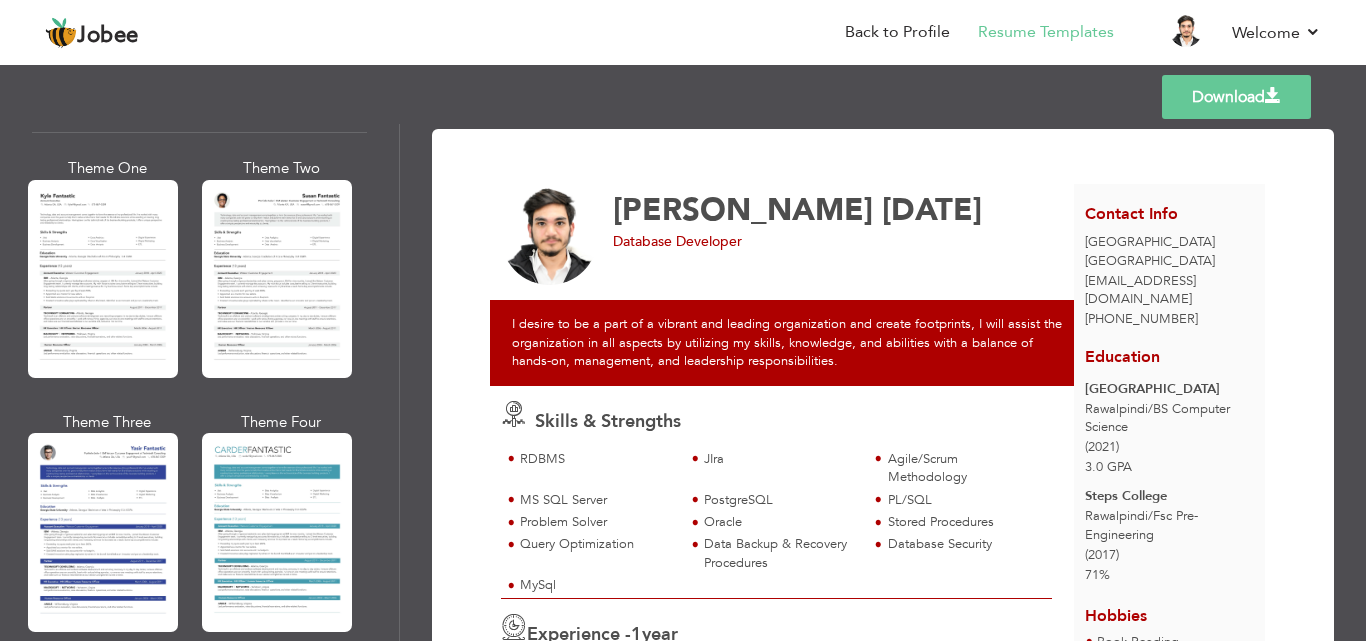 scroll, scrollTop: 3560, scrollLeft: 0, axis: vertical 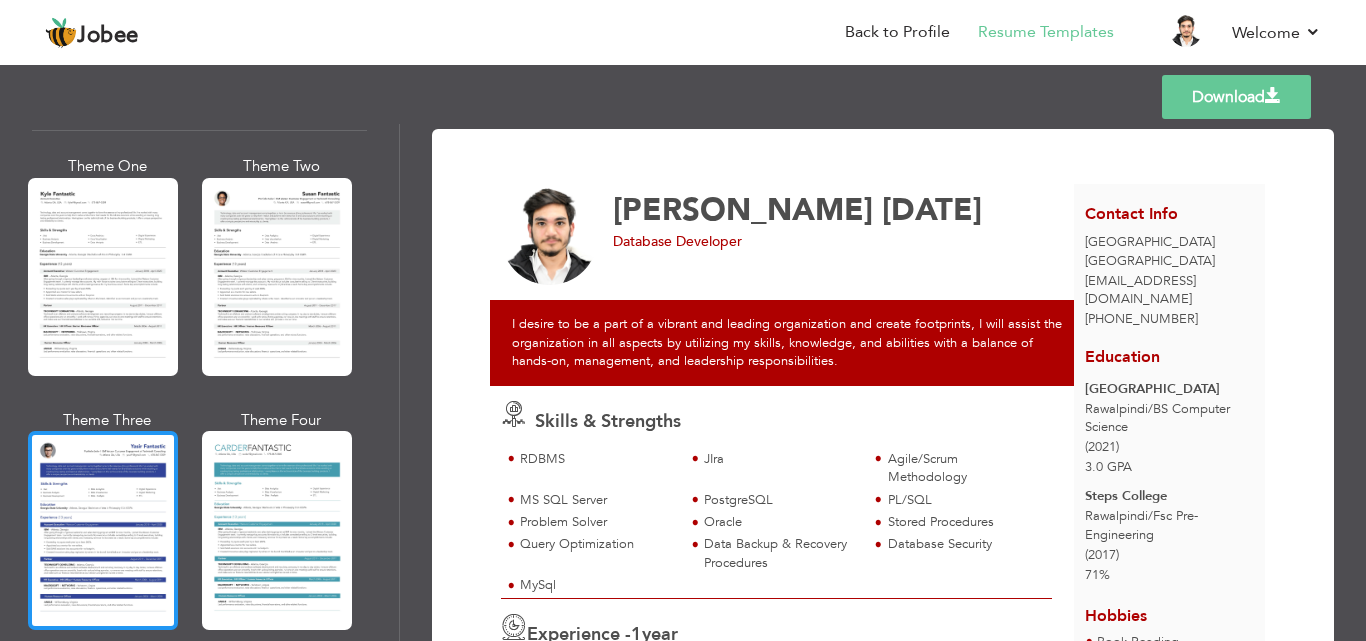 click at bounding box center [103, 530] 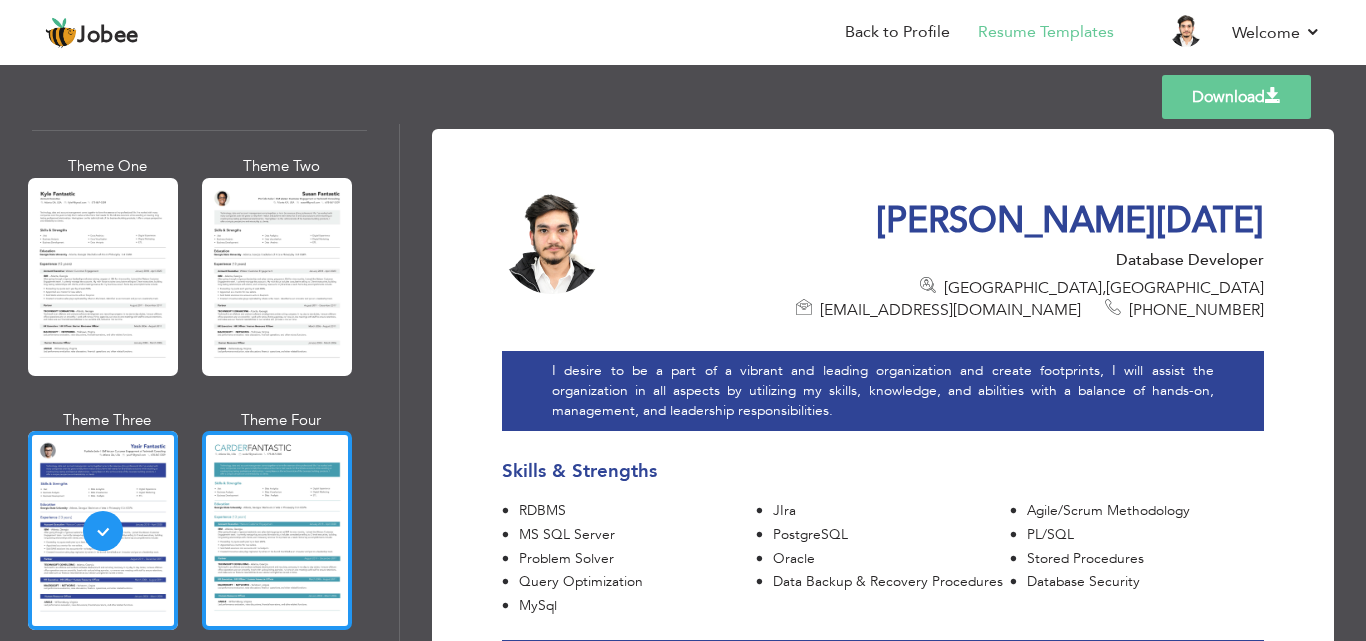 click at bounding box center [277, 530] 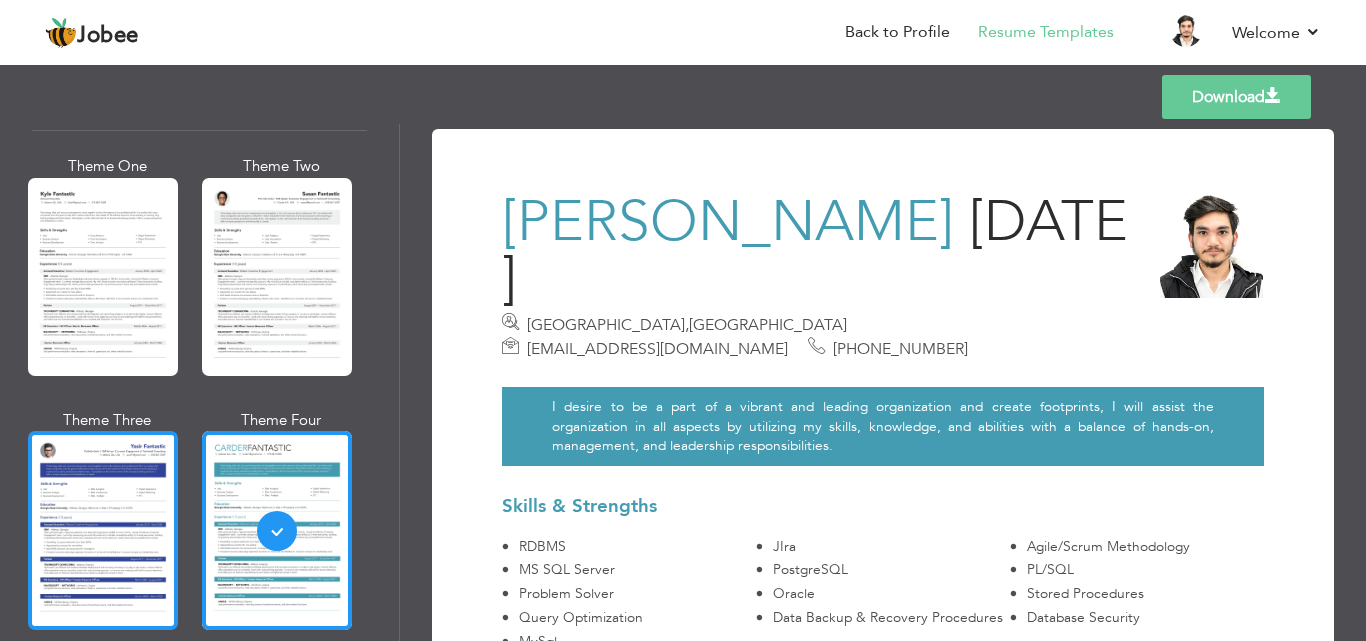 click at bounding box center [103, 530] 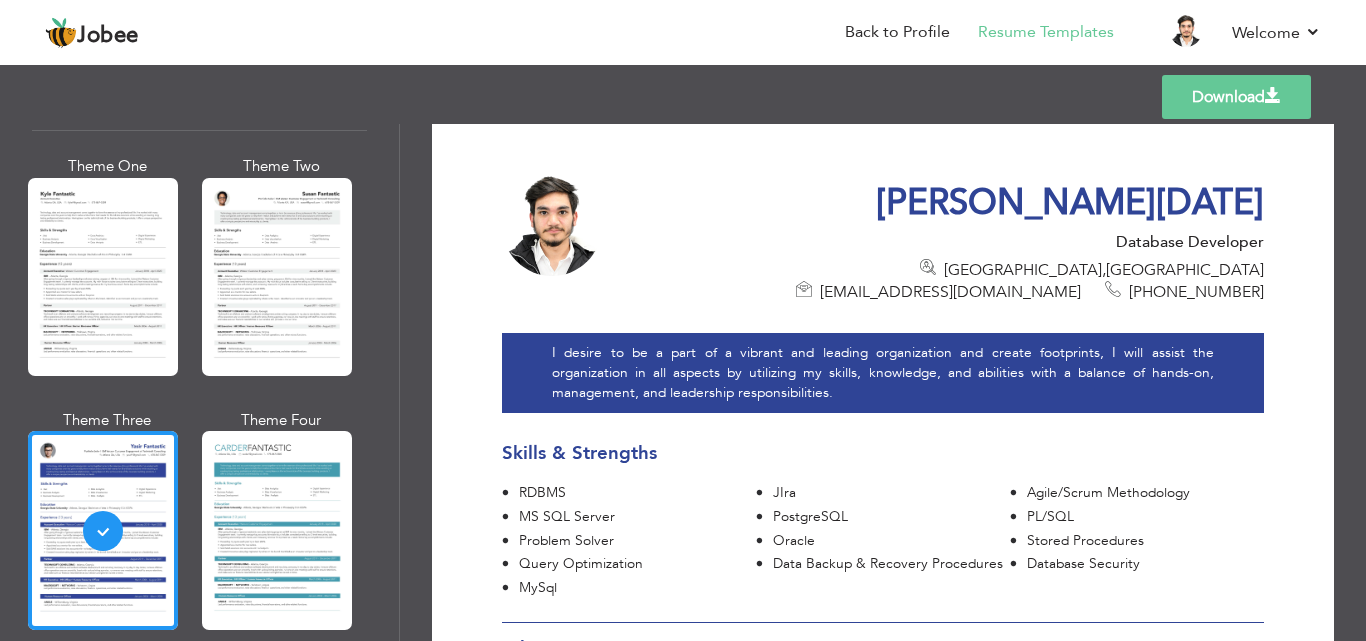 scroll, scrollTop: 0, scrollLeft: 0, axis: both 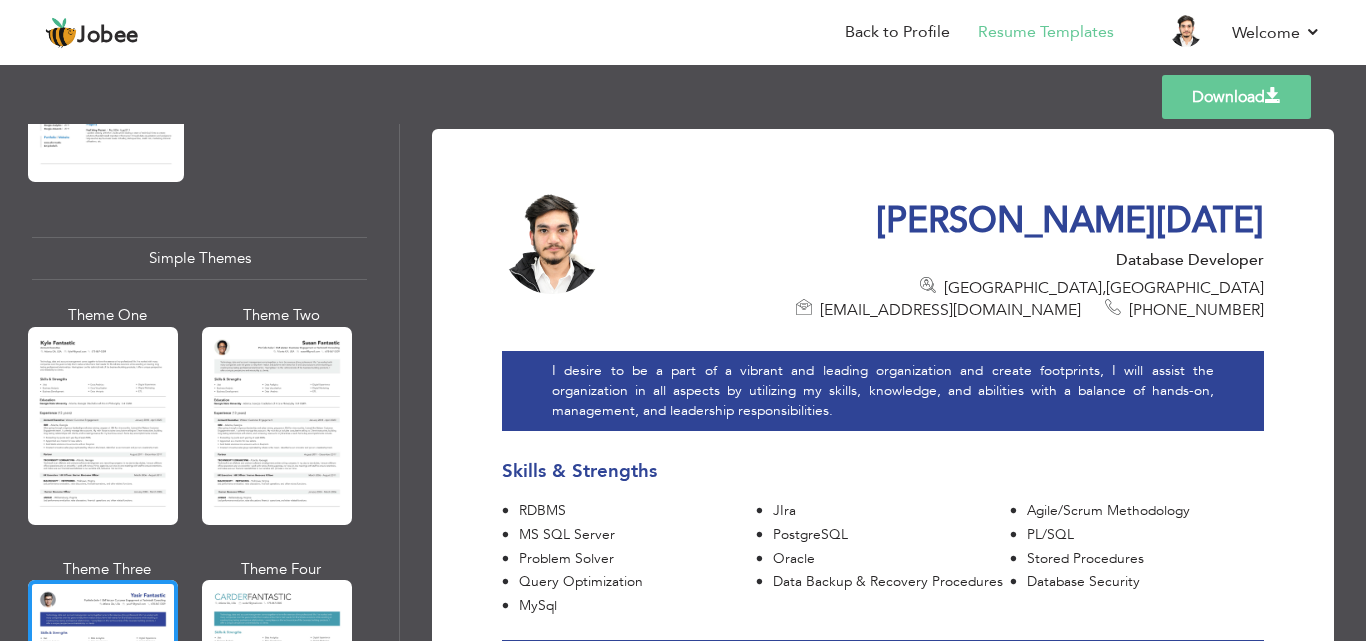 click on "Theme One
Theme Two
Theme Three
Theme Four" at bounding box center (194, 558) 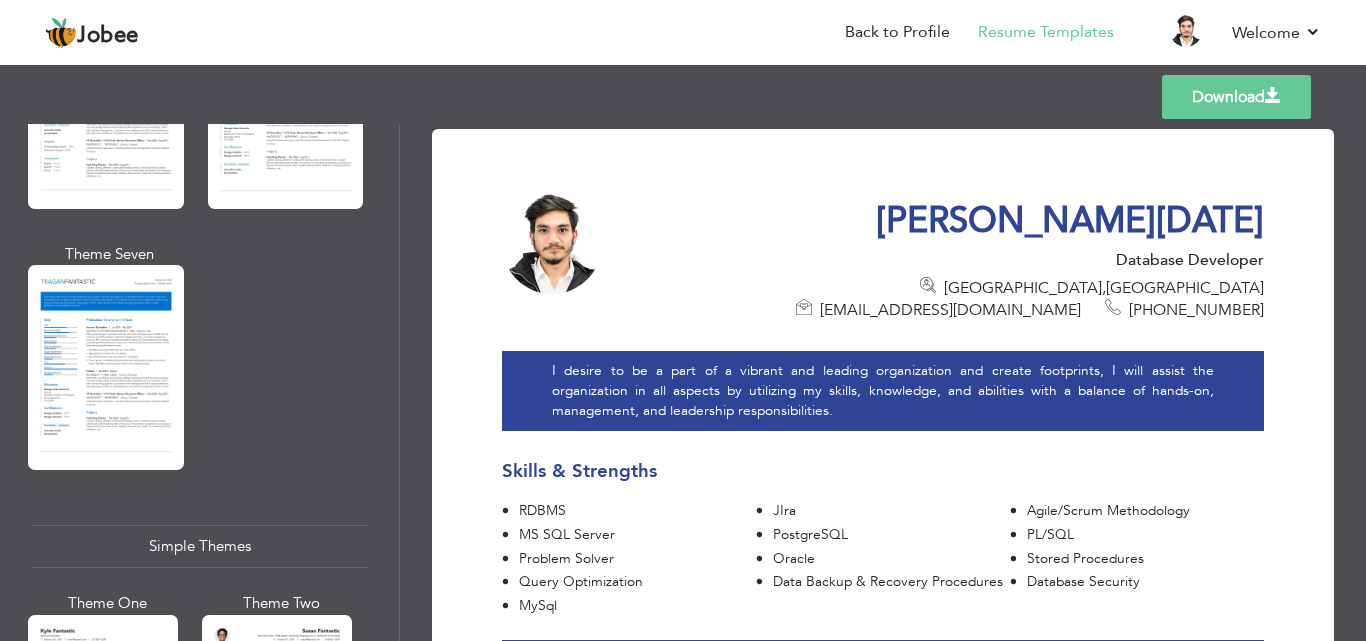 scroll, scrollTop: 3086, scrollLeft: 0, axis: vertical 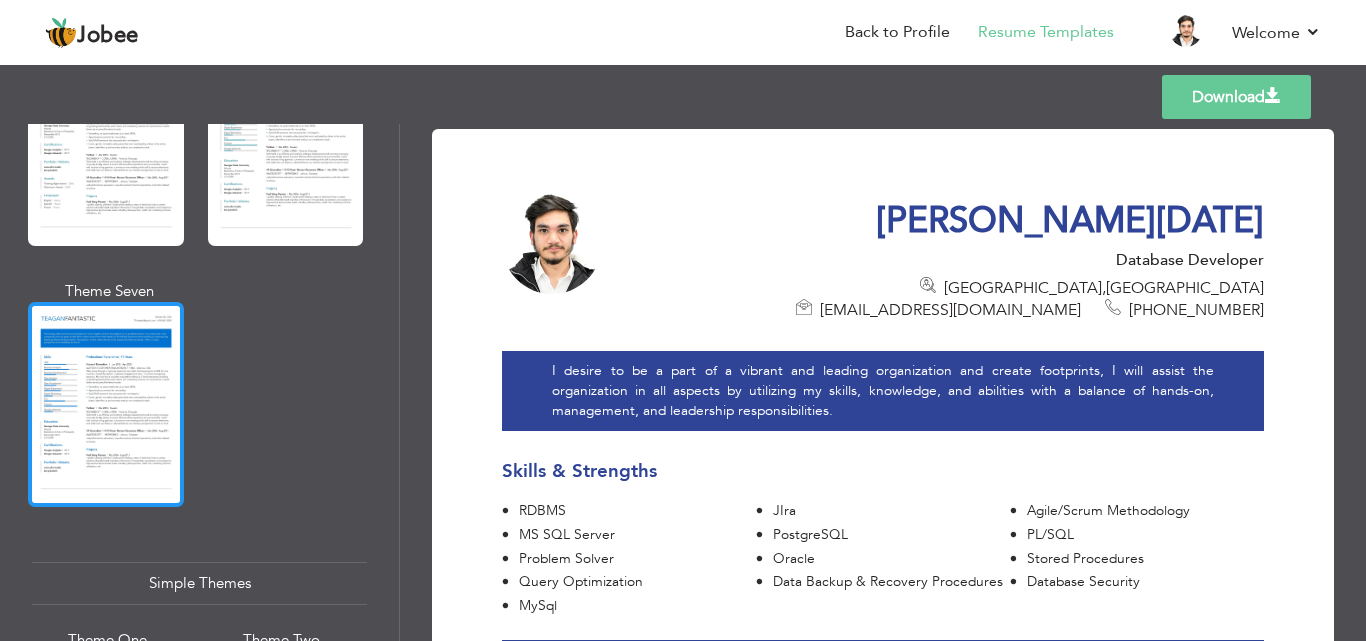 click at bounding box center [106, 404] 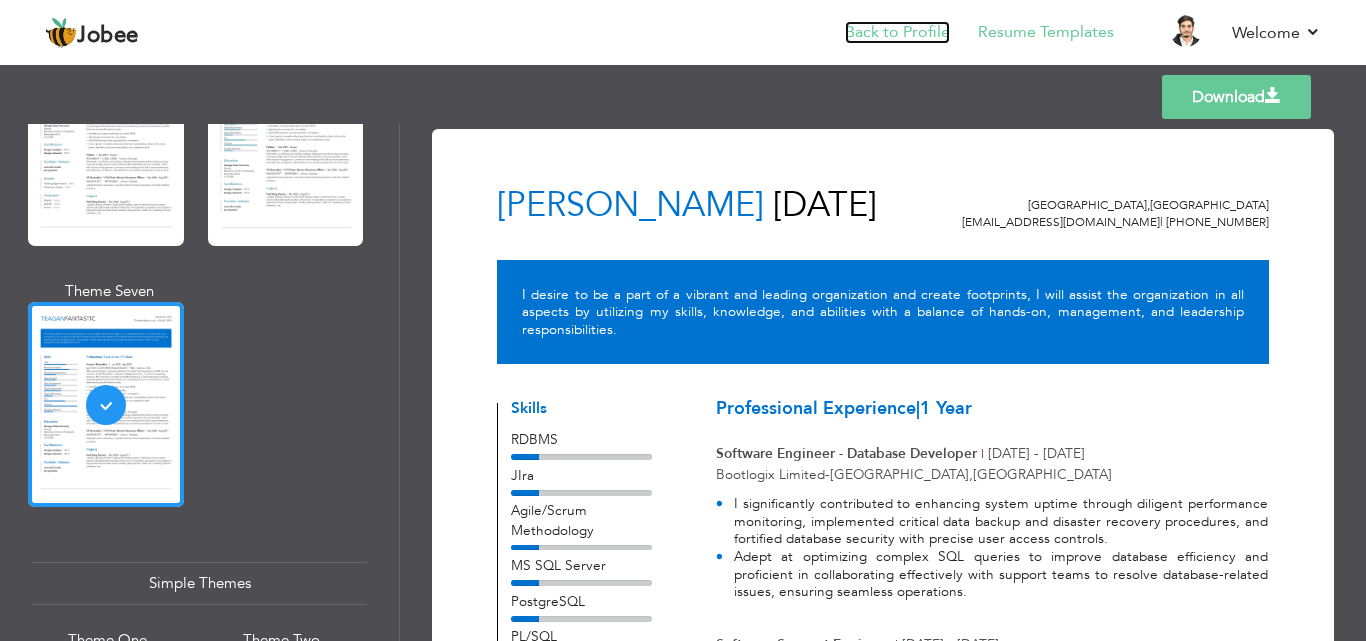 click on "Back to Profile" at bounding box center [897, 32] 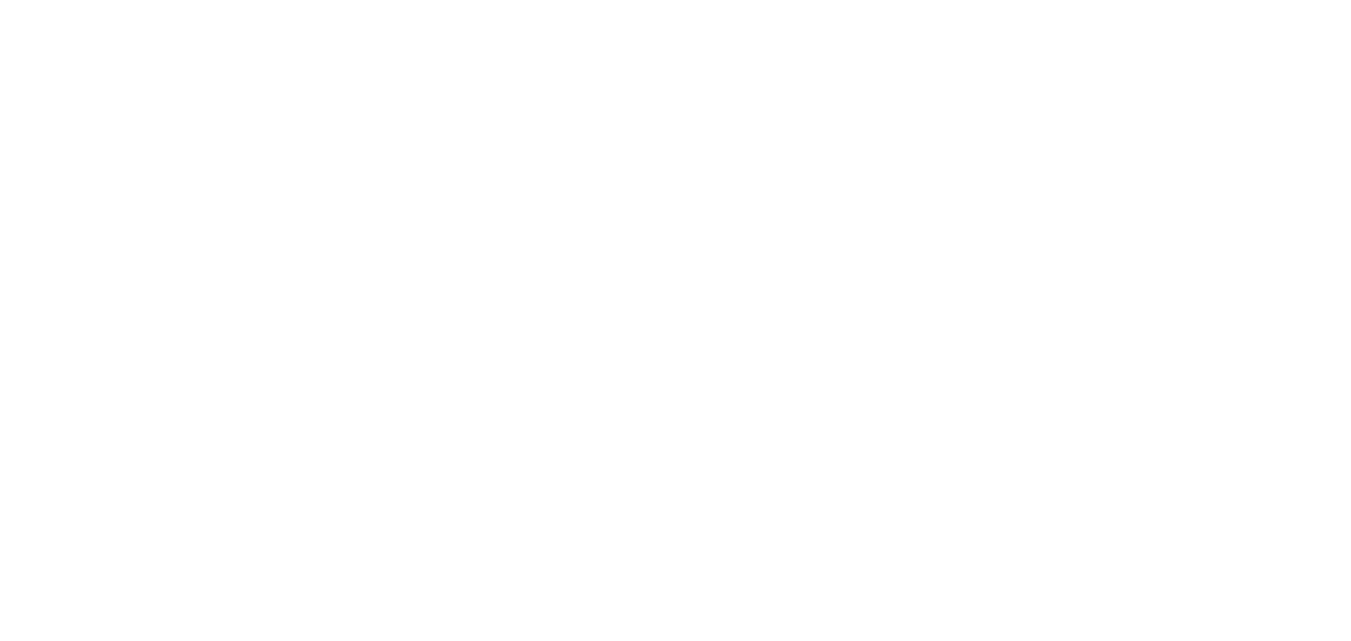 scroll, scrollTop: 0, scrollLeft: 0, axis: both 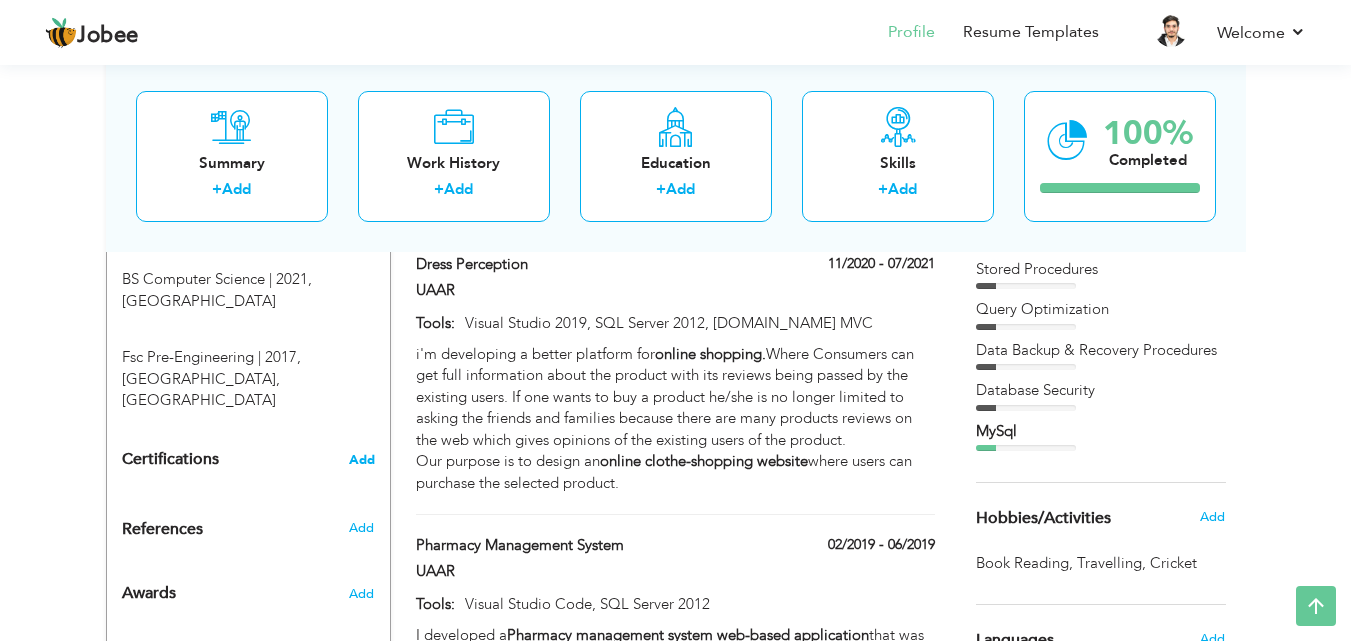 click on "Add" at bounding box center (362, 460) 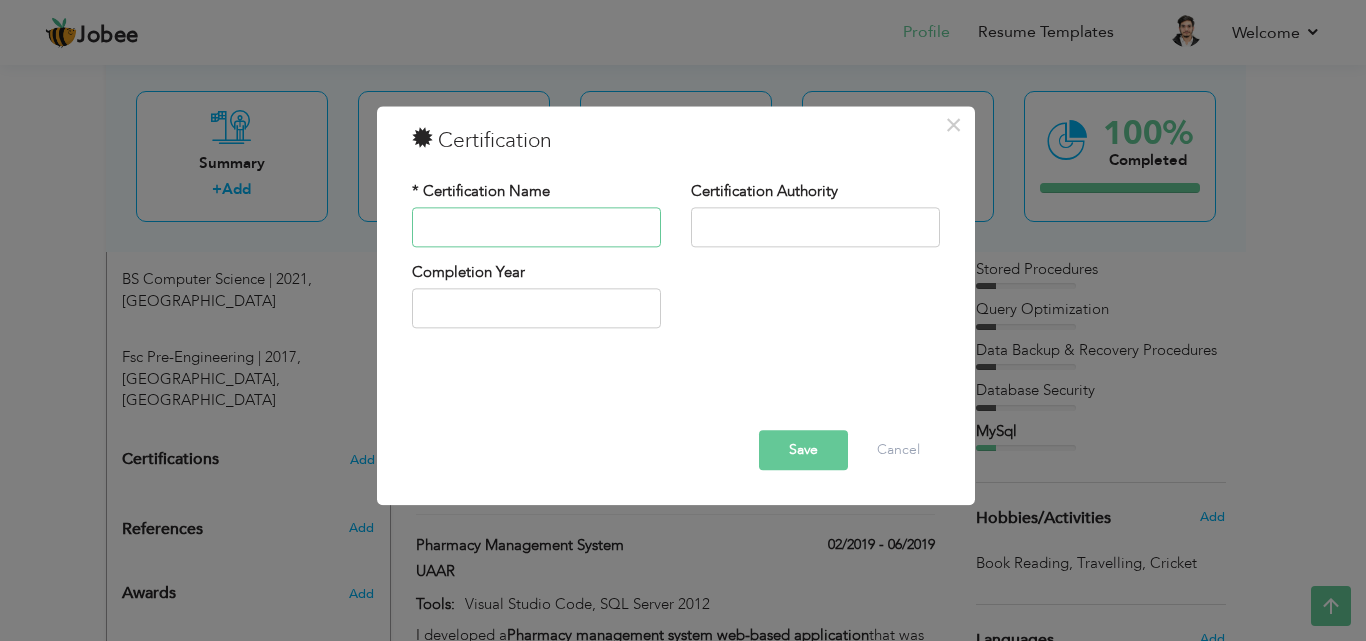 click at bounding box center (536, 227) 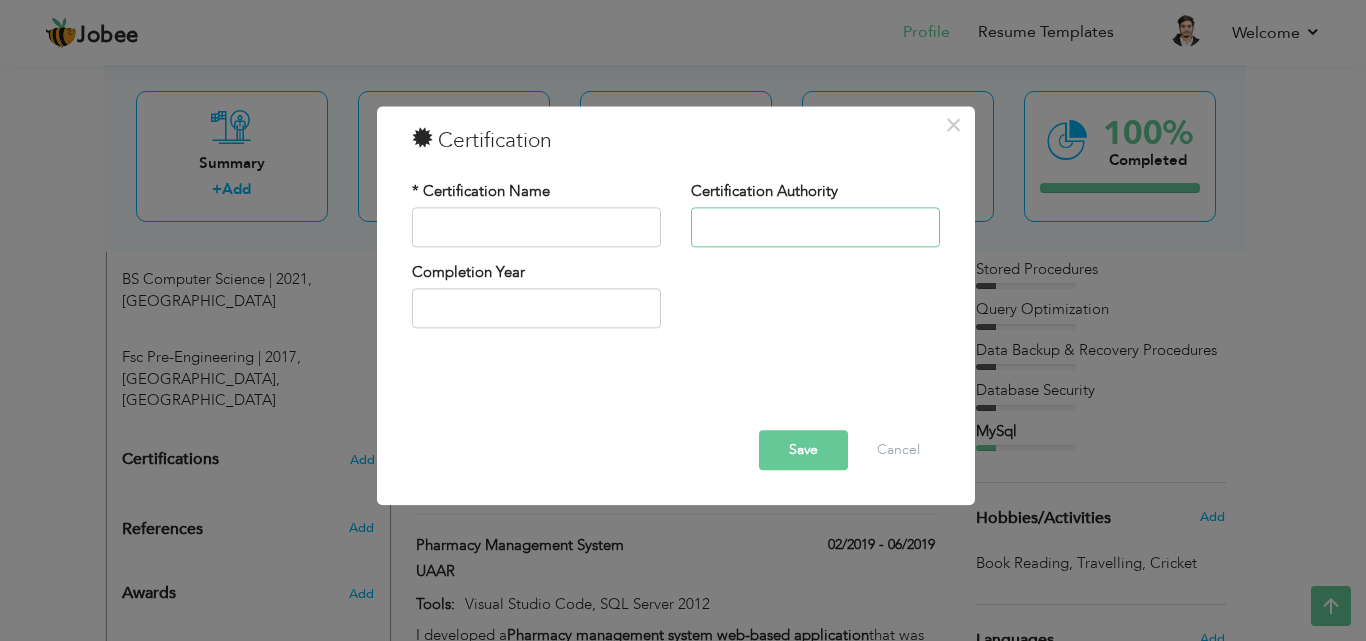 click at bounding box center [815, 227] 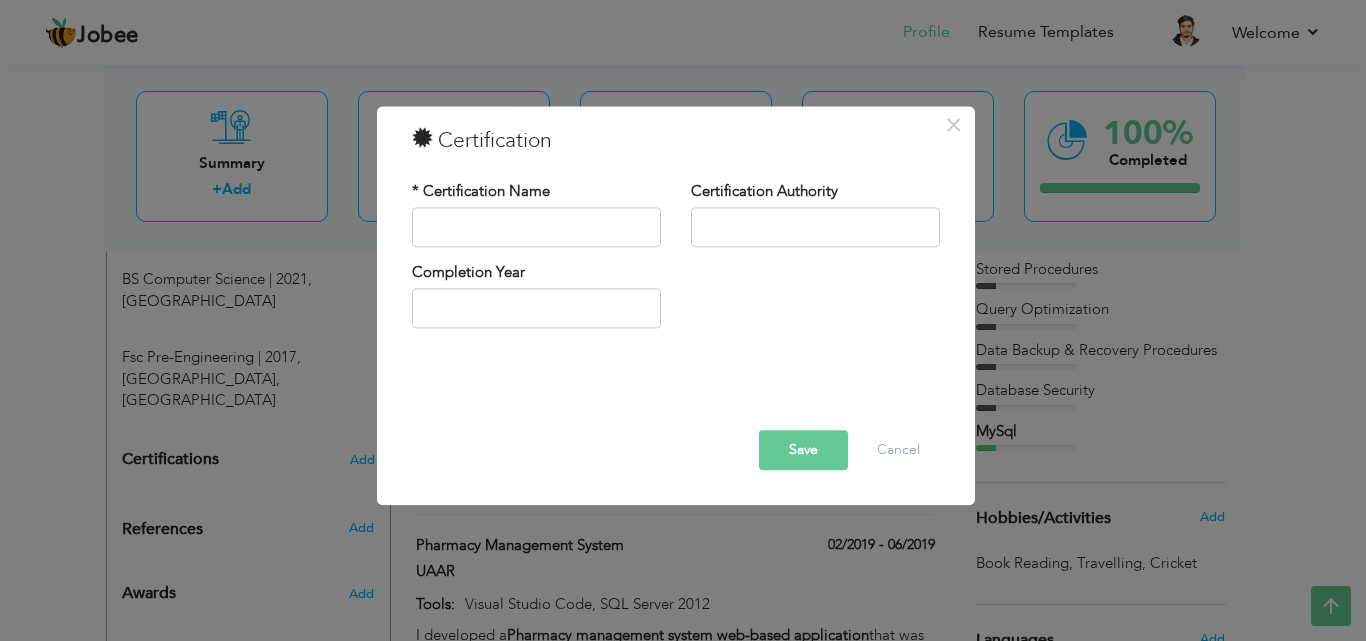 click on "Completion Year" at bounding box center (536, 302) 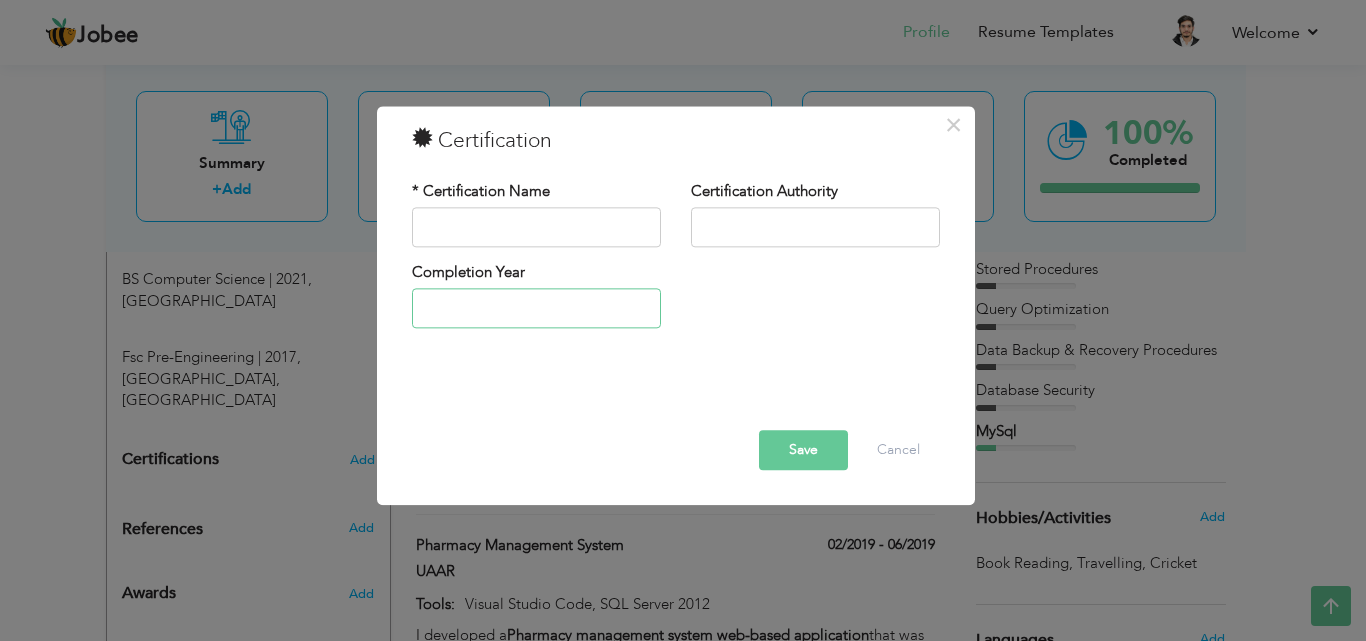 type on "2025" 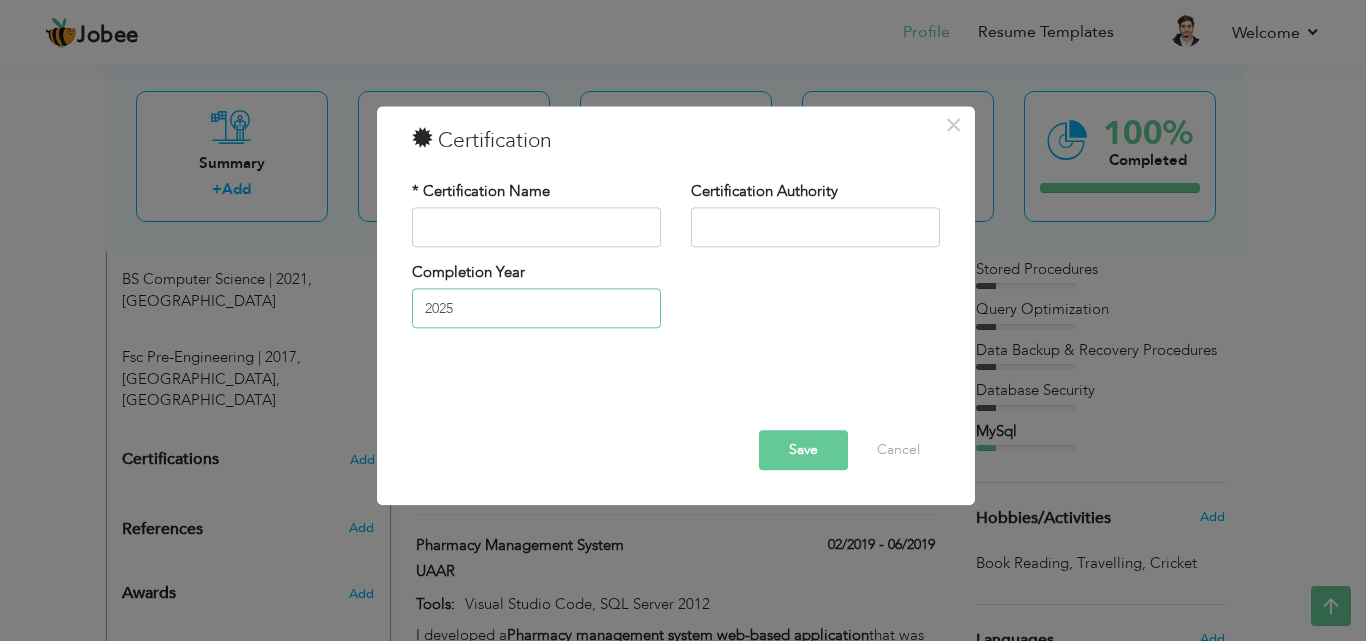 click on "2025" at bounding box center [536, 309] 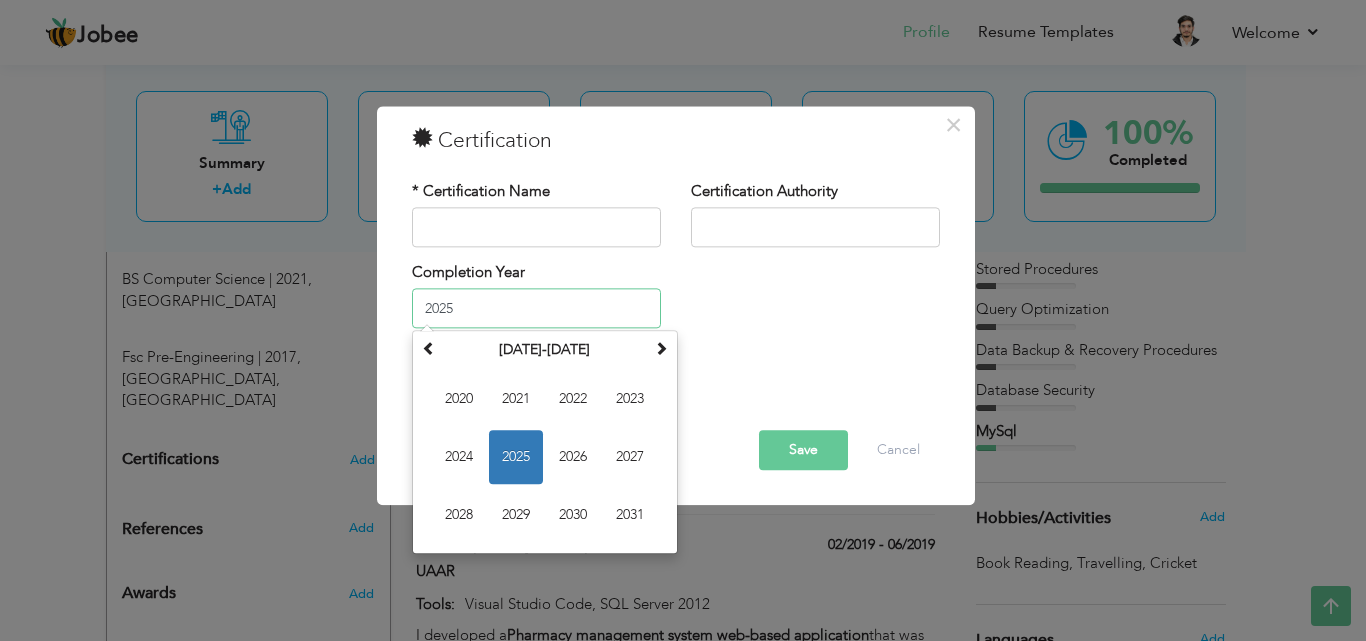 click on "2025" at bounding box center (516, 458) 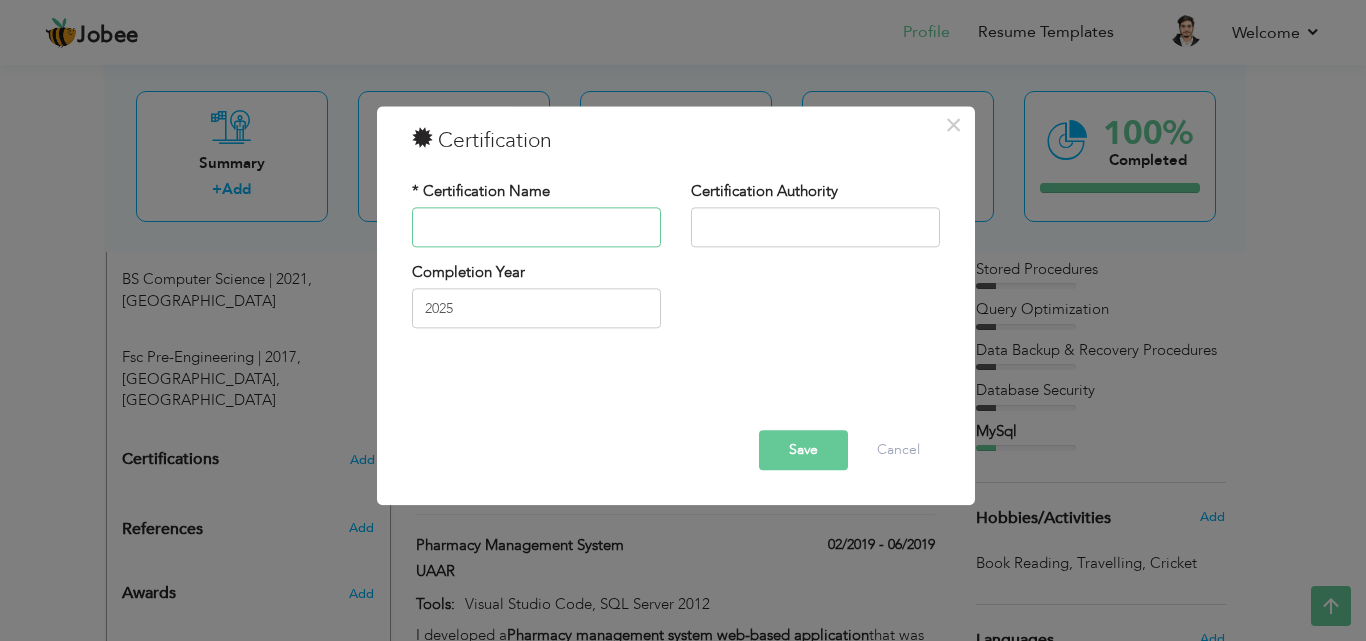 click at bounding box center [536, 227] 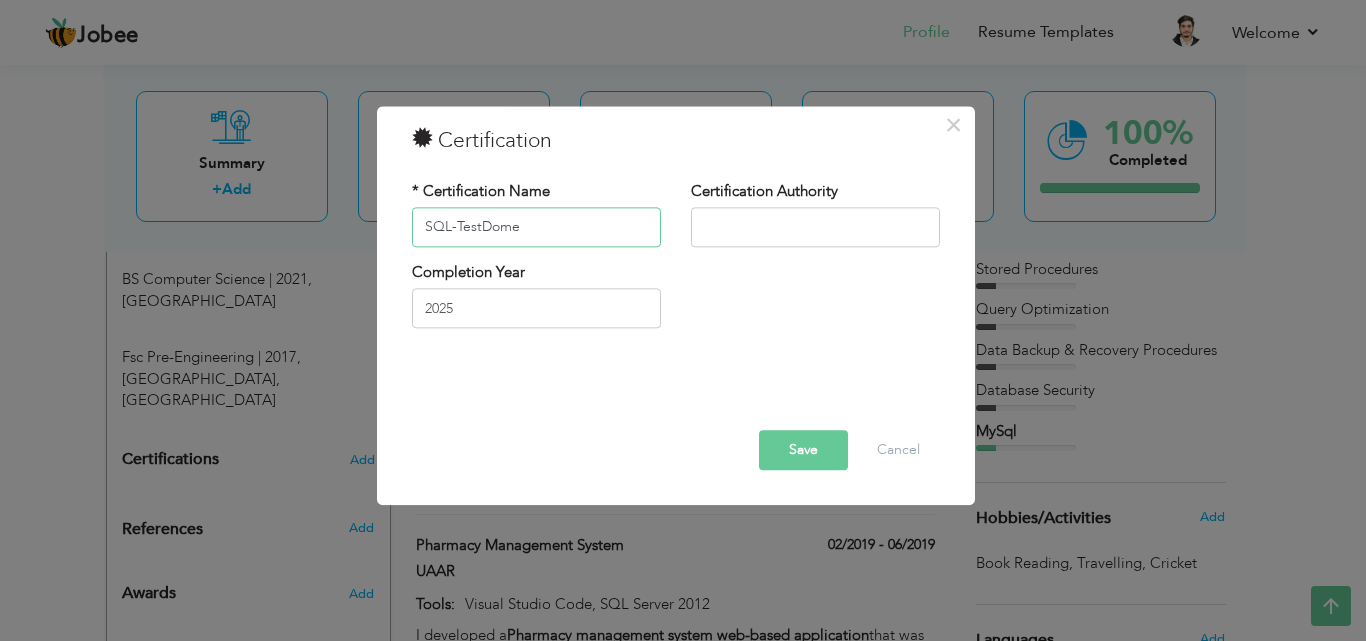 type on "SQL-TestDome" 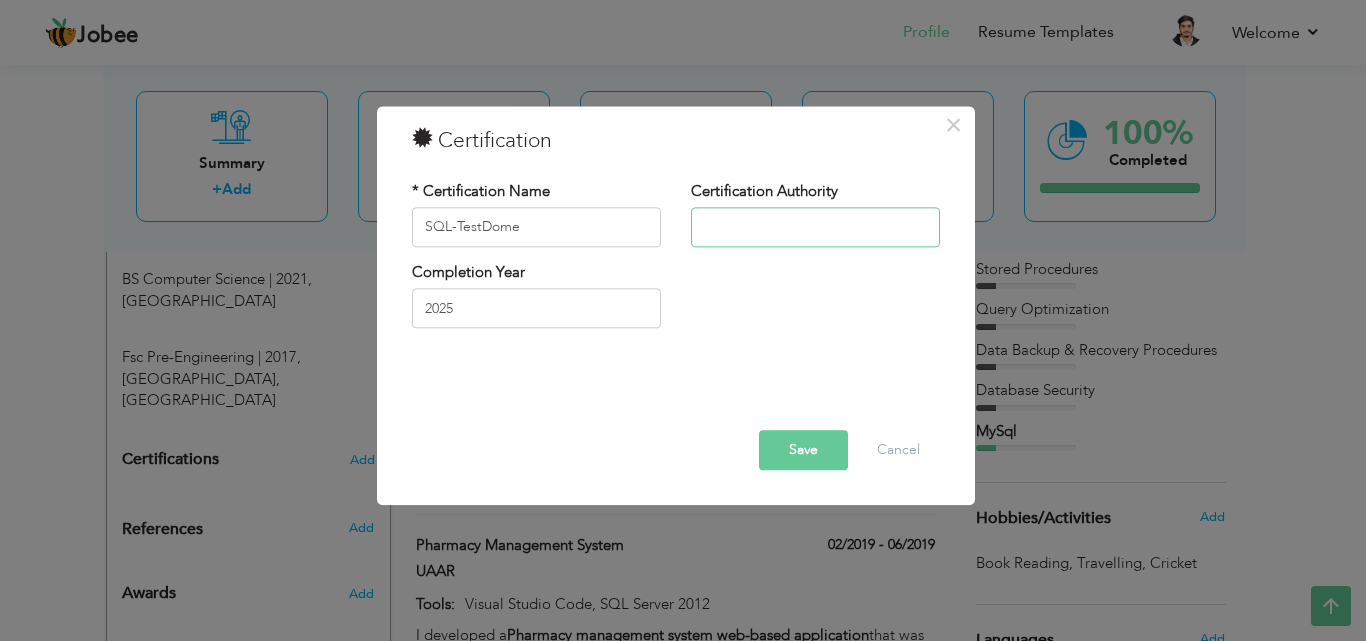 click at bounding box center [815, 227] 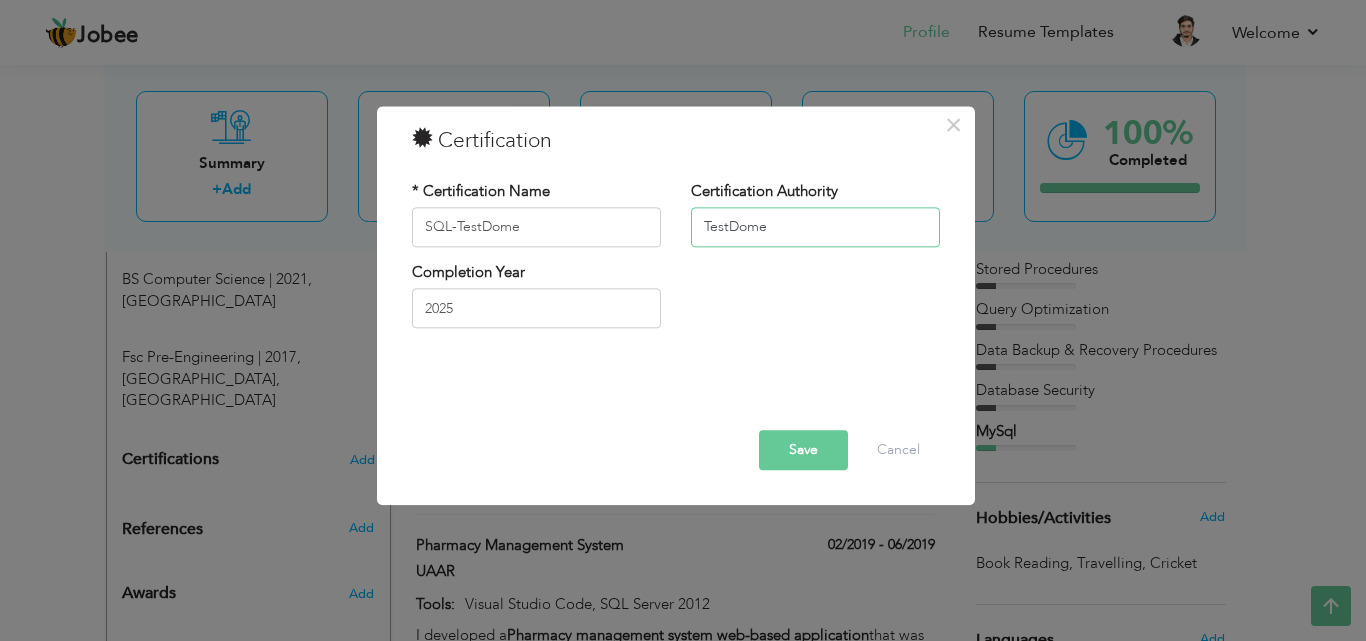 type on "TestDome" 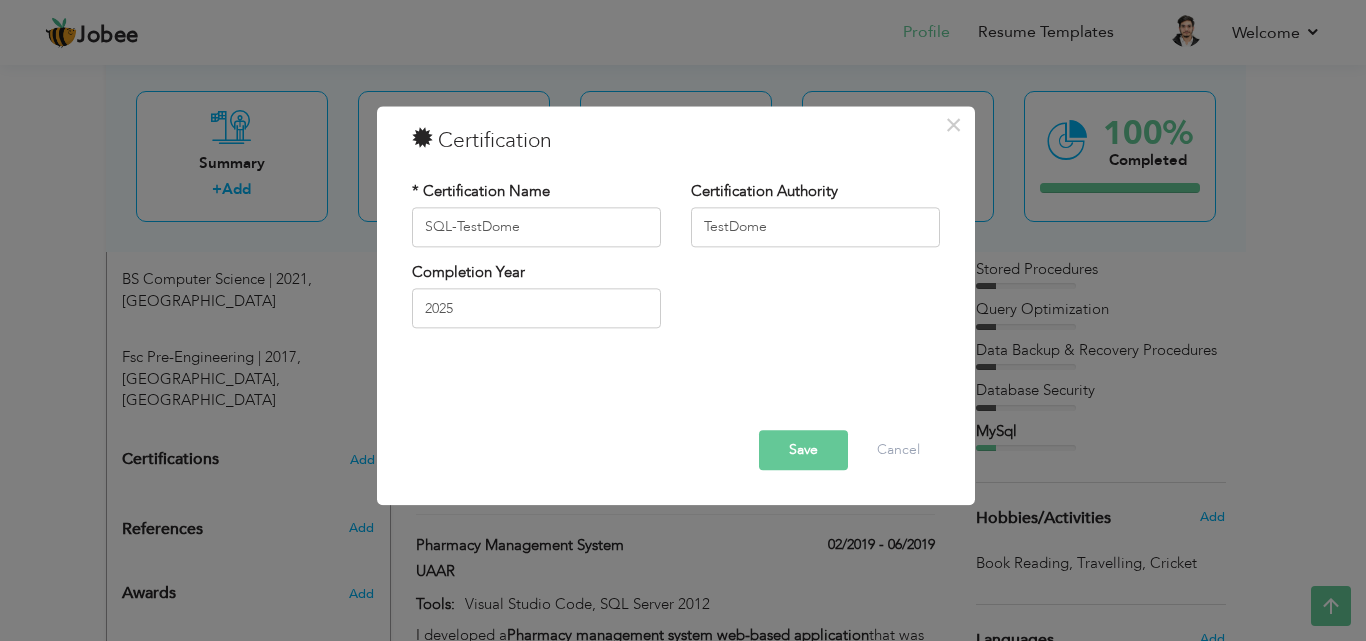 click on "Save" at bounding box center [803, 450] 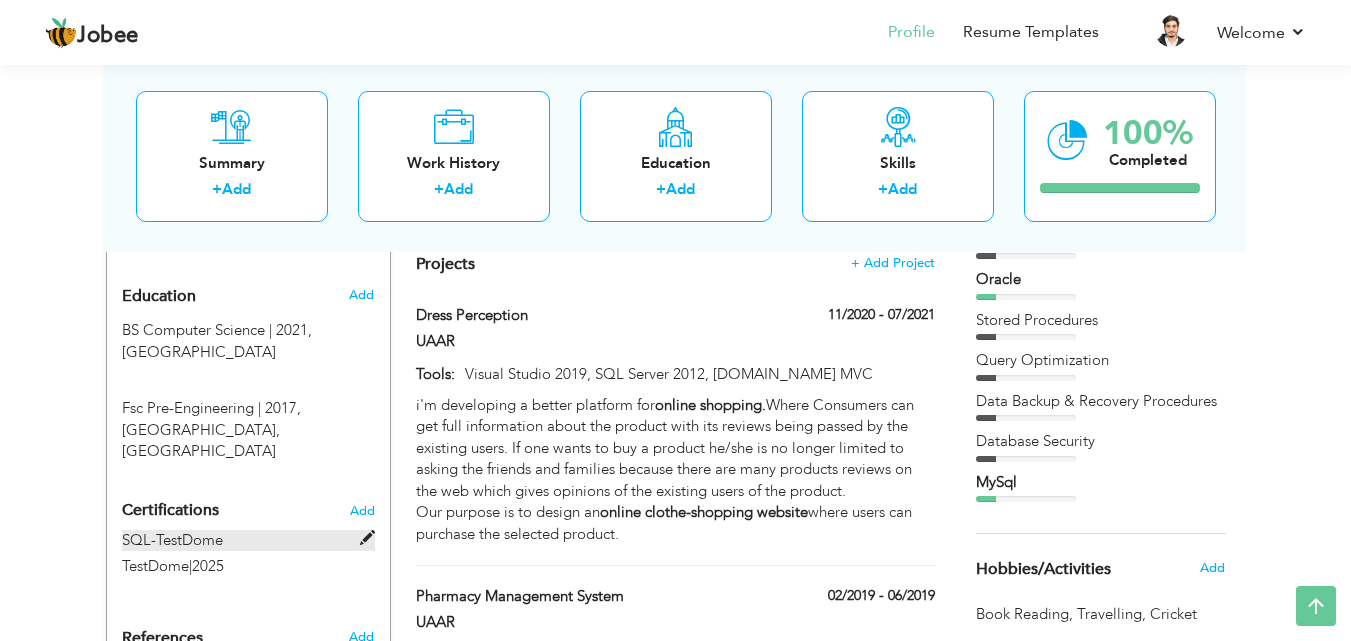 scroll, scrollTop: 826, scrollLeft: 0, axis: vertical 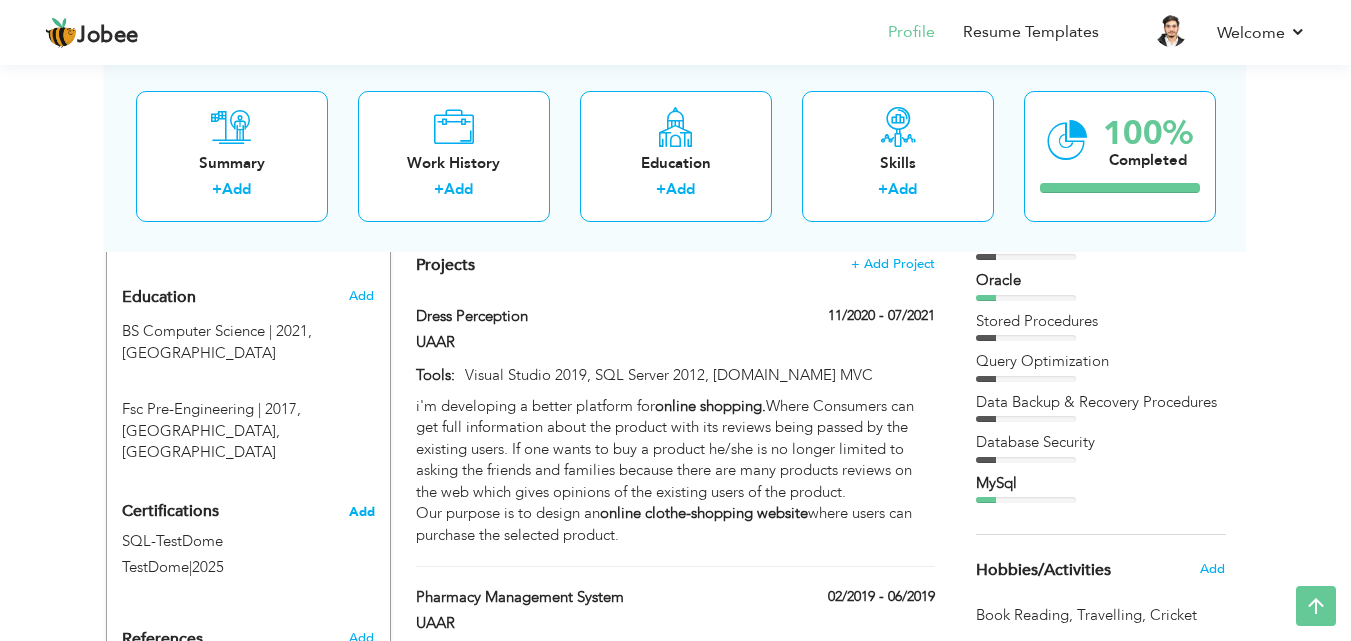 click on "Add" at bounding box center [362, 512] 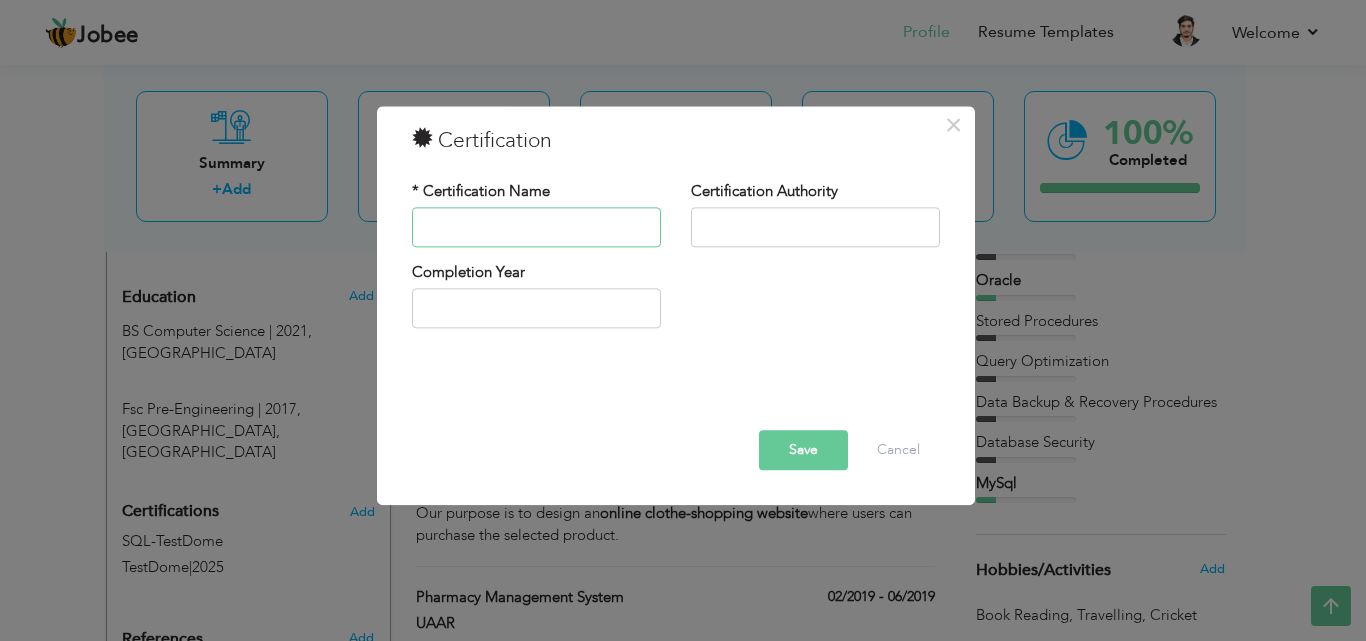 click at bounding box center (536, 227) 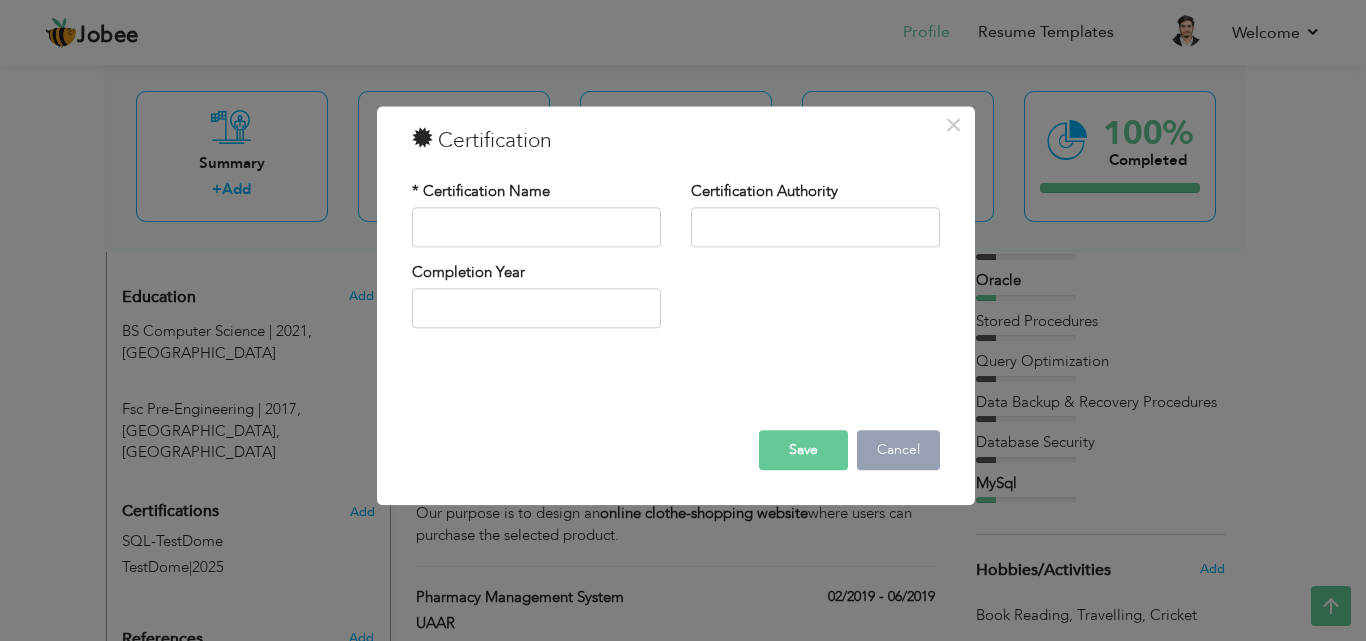 click on "Cancel" at bounding box center (898, 450) 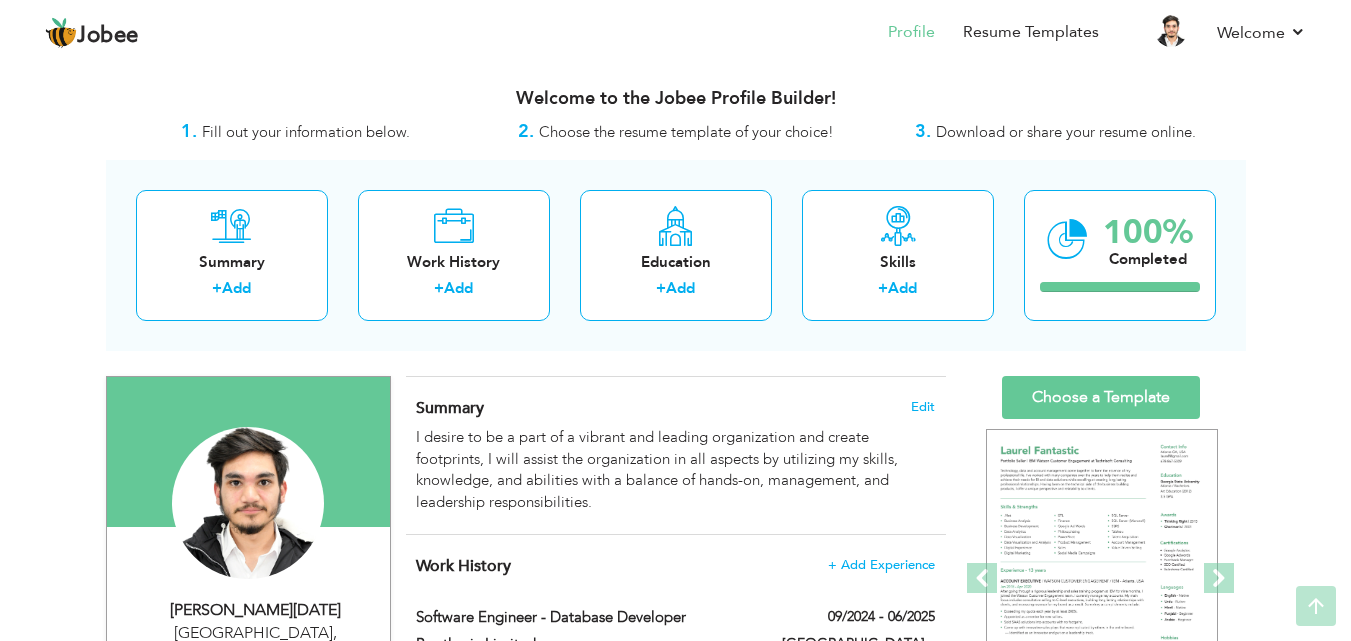 scroll, scrollTop: 0, scrollLeft: 0, axis: both 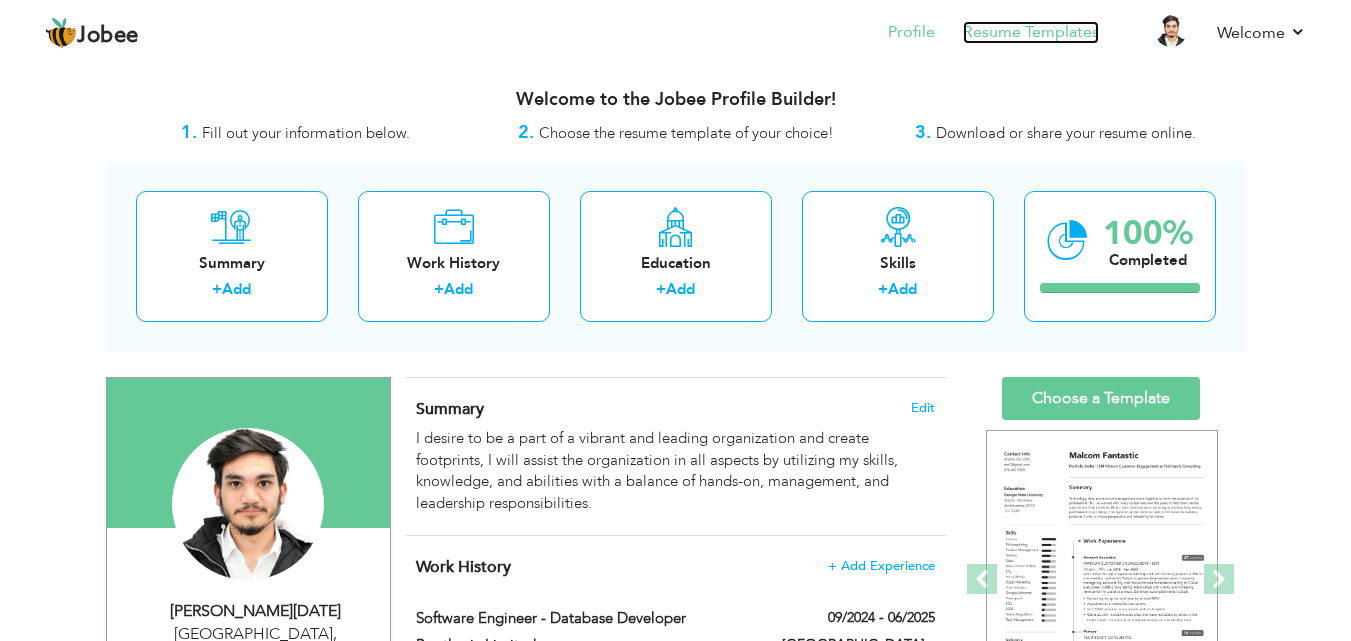 click on "Resume Templates" at bounding box center (1031, 32) 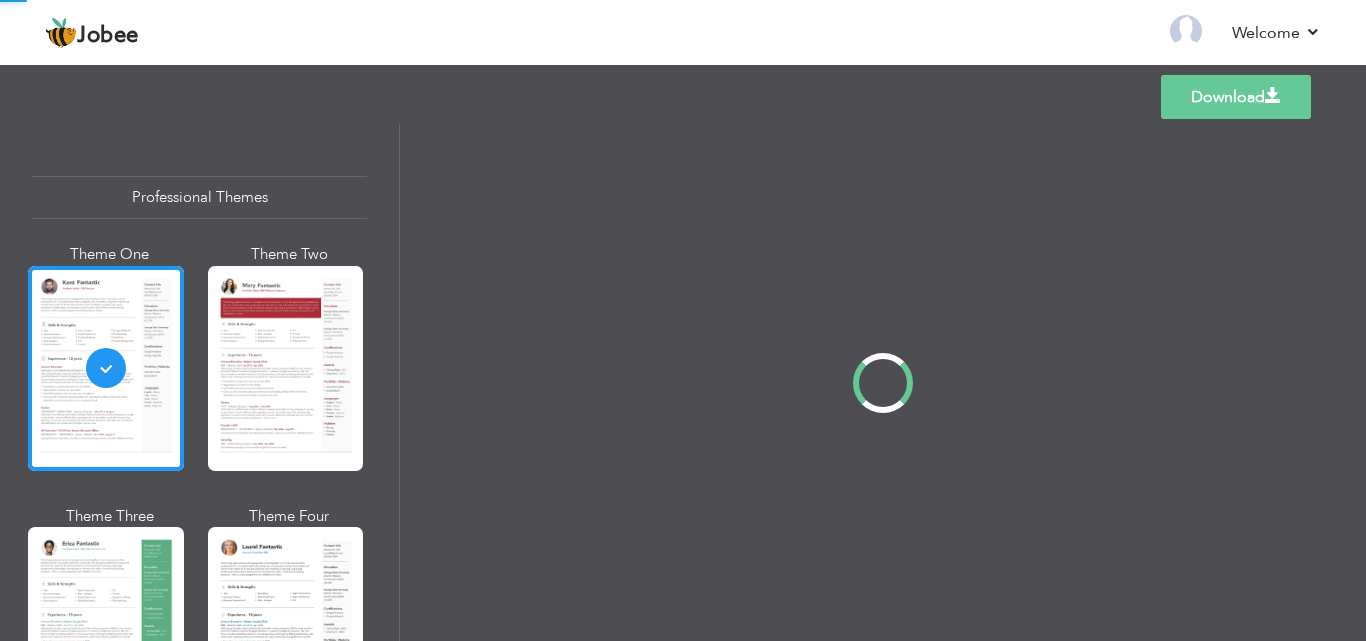 scroll, scrollTop: 0, scrollLeft: 0, axis: both 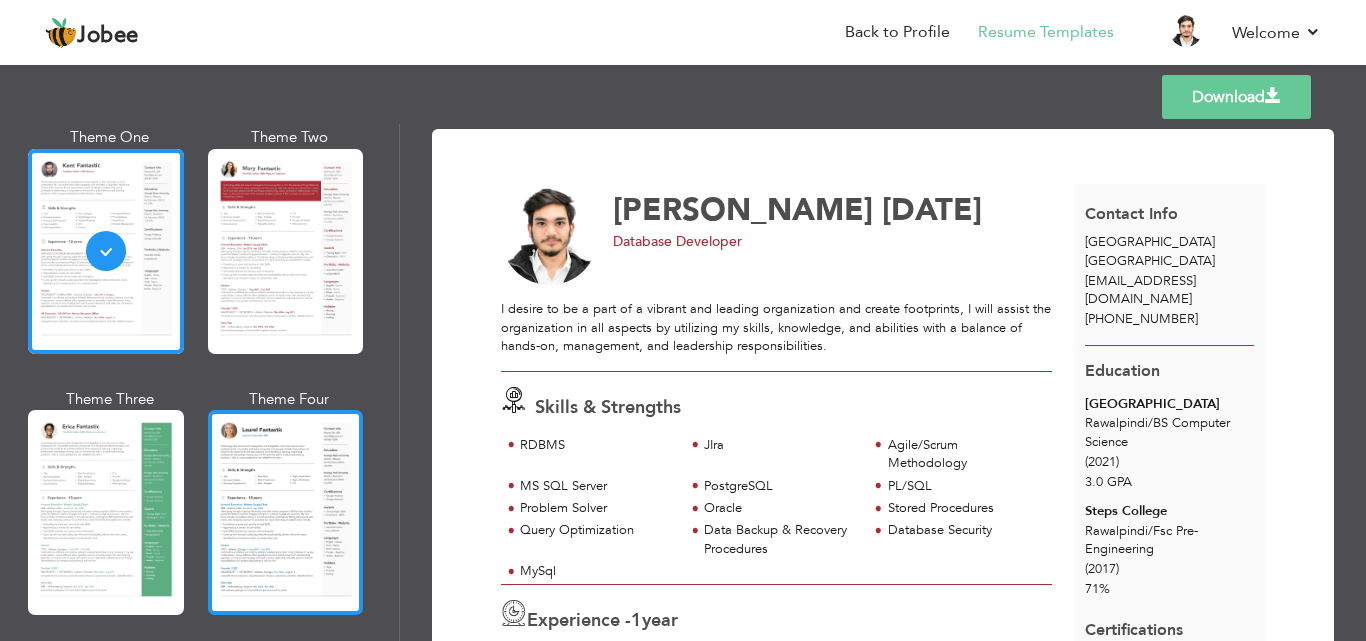 click at bounding box center (286, 512) 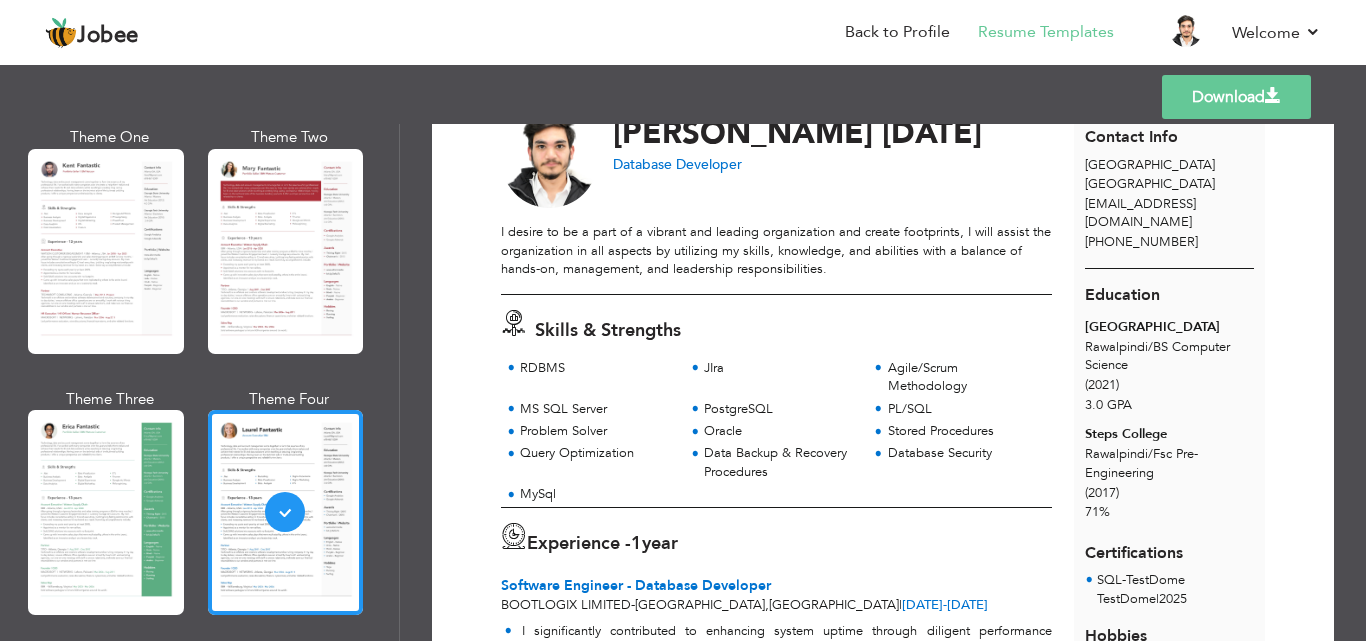 scroll, scrollTop: 100, scrollLeft: 0, axis: vertical 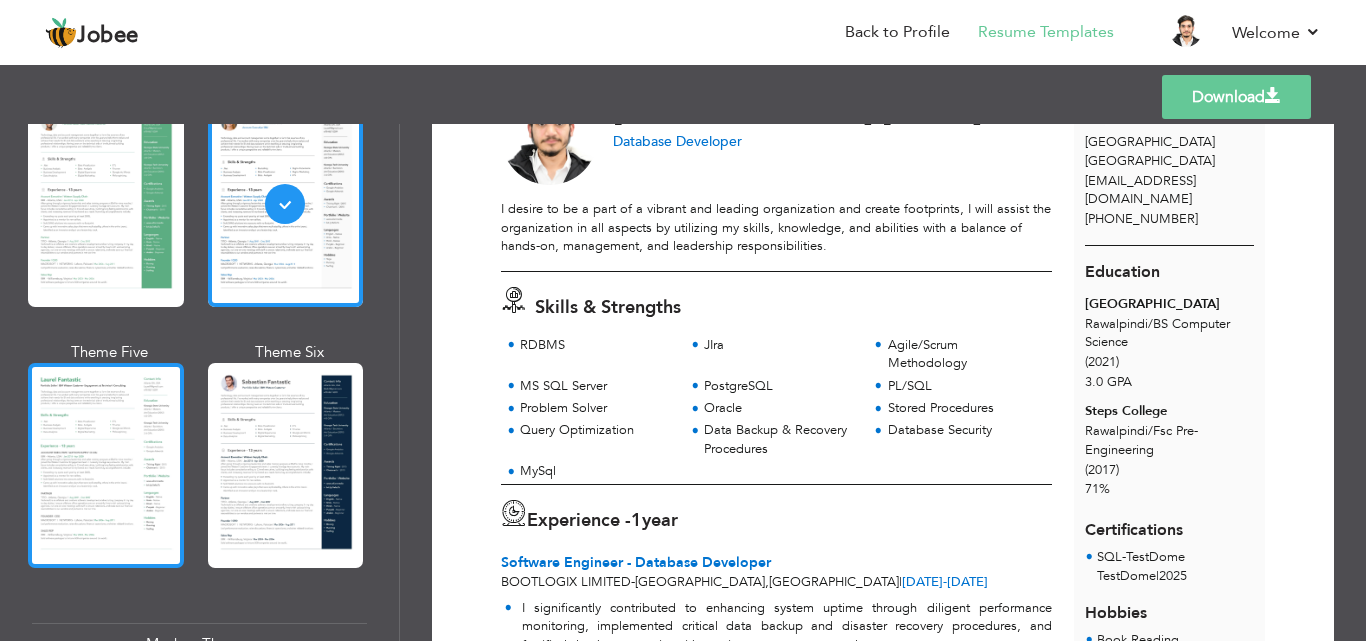 click at bounding box center [106, 465] 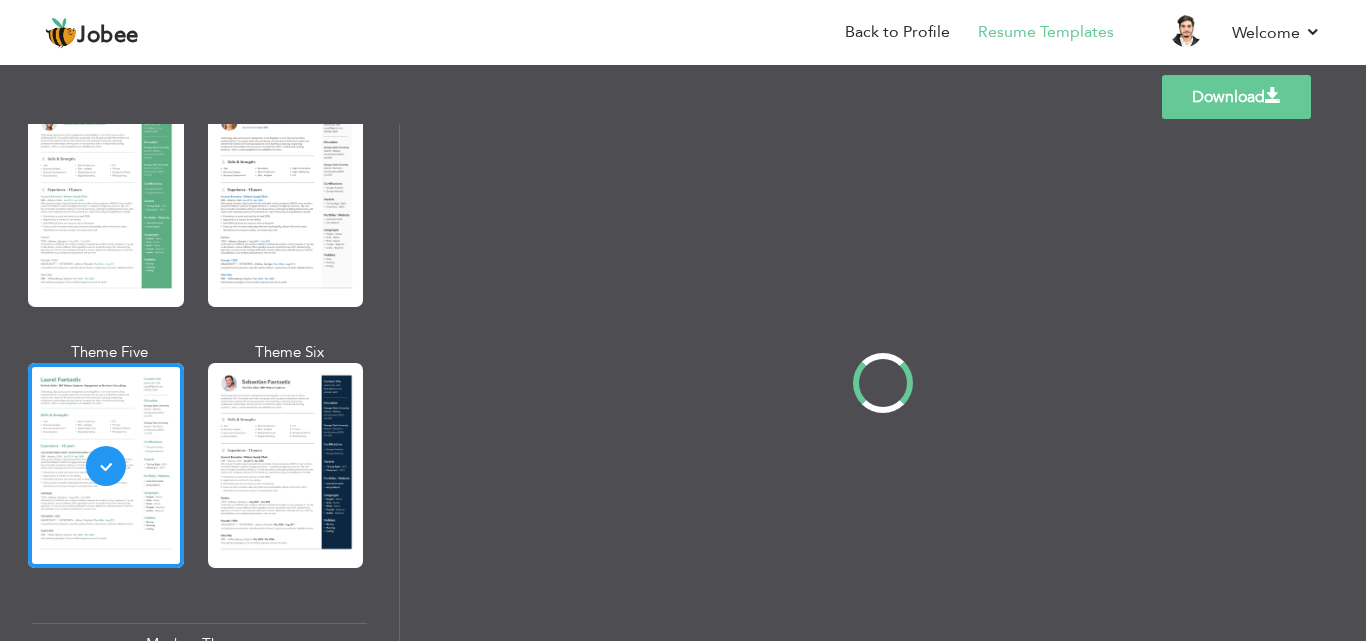 scroll, scrollTop: 0, scrollLeft: 0, axis: both 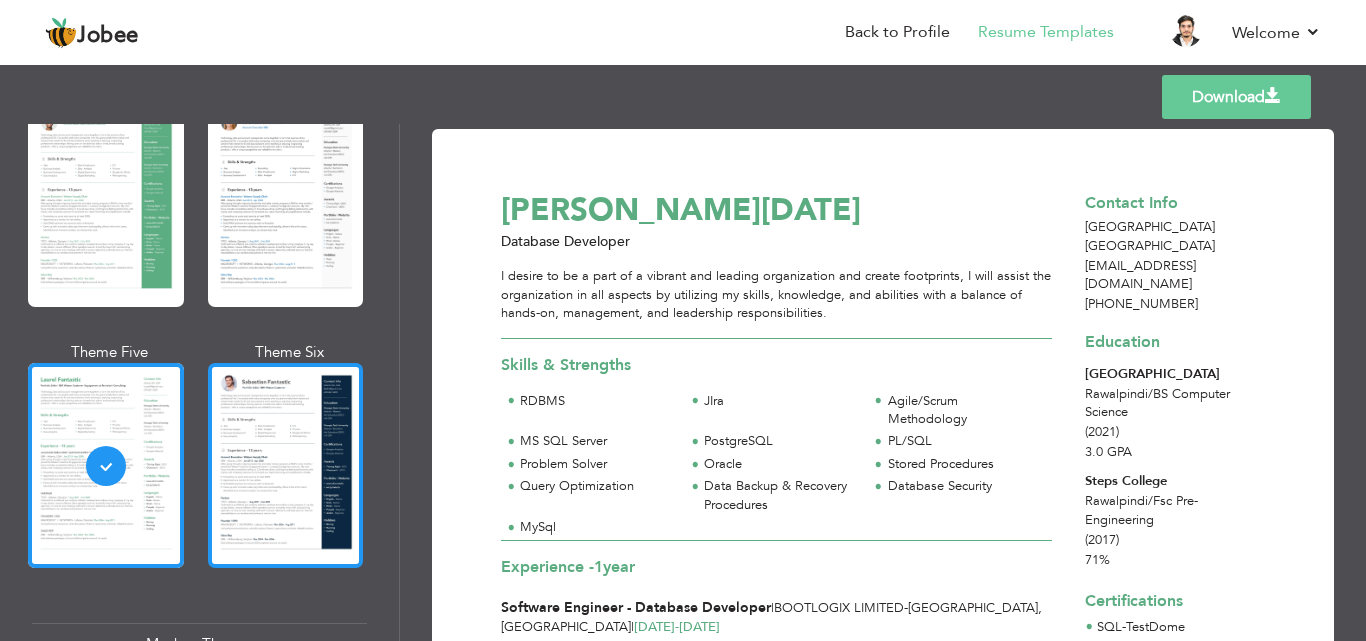 click at bounding box center (286, 465) 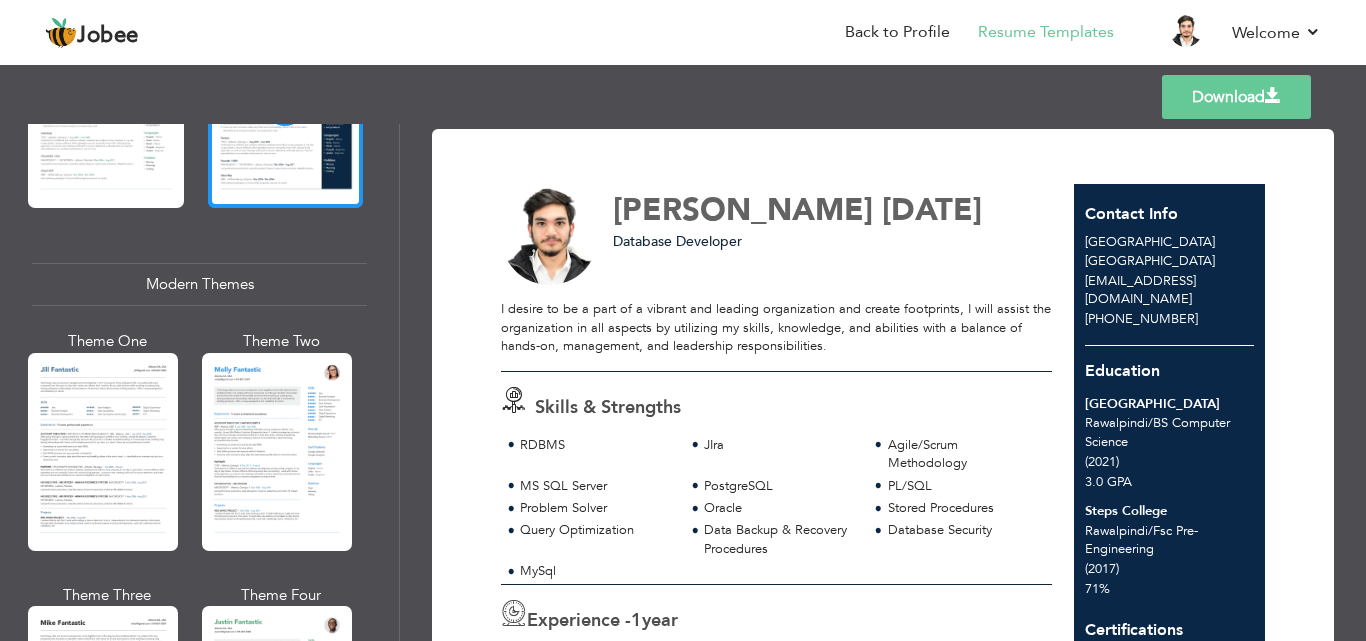 scroll, scrollTop: 816, scrollLeft: 0, axis: vertical 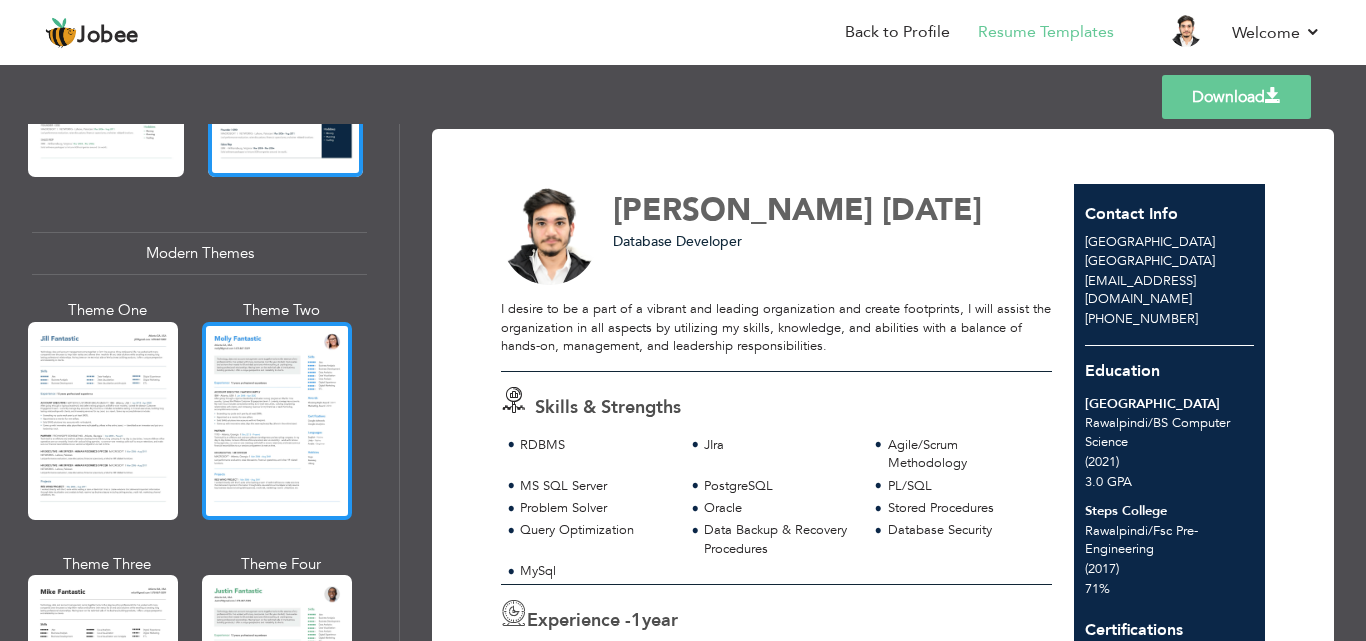click at bounding box center [277, 421] 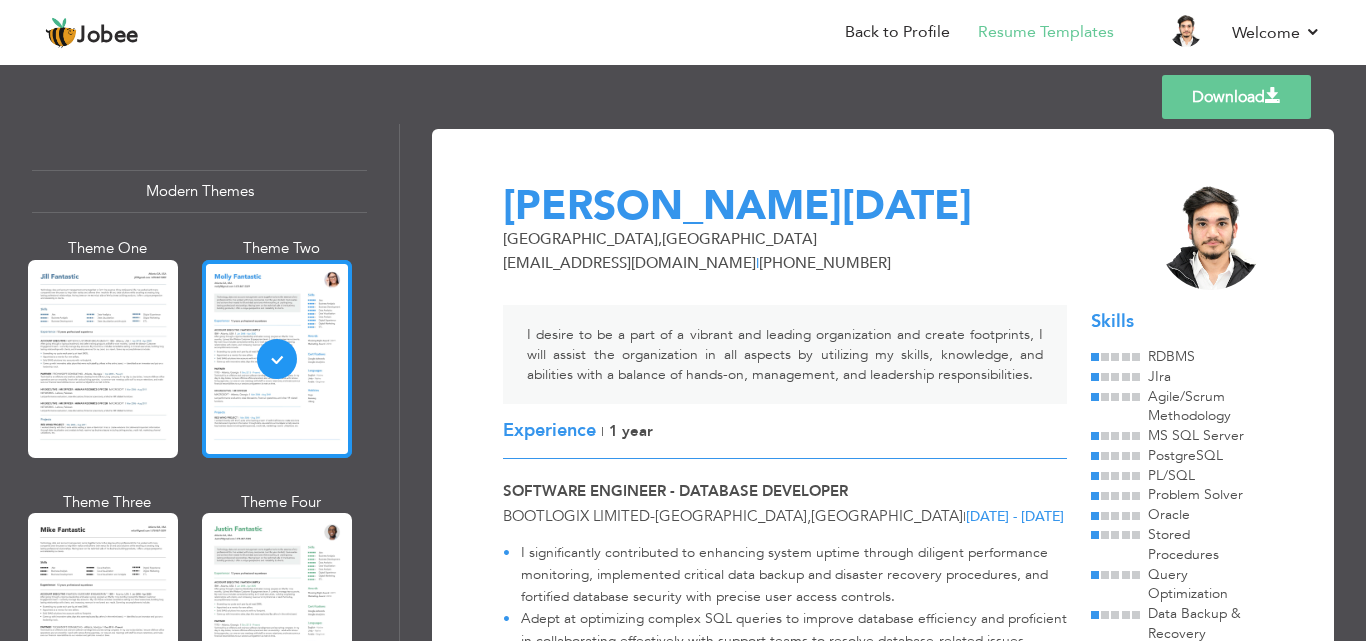 scroll, scrollTop: 879, scrollLeft: 0, axis: vertical 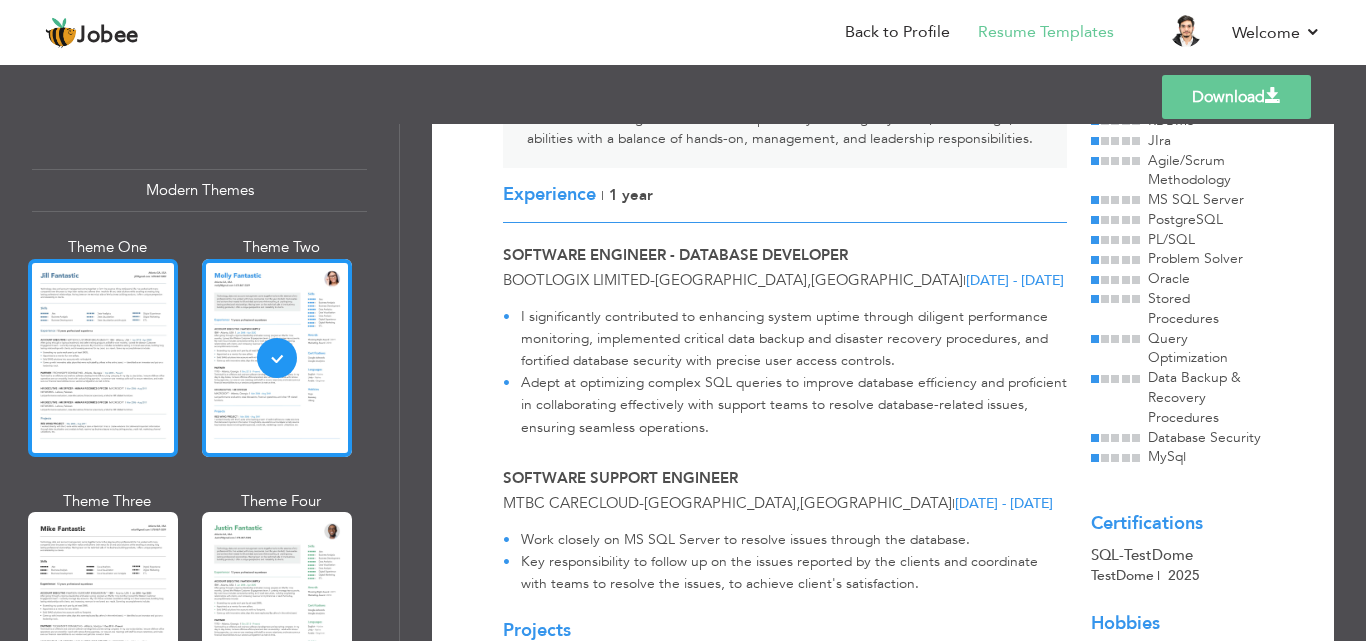 click at bounding box center [103, 358] 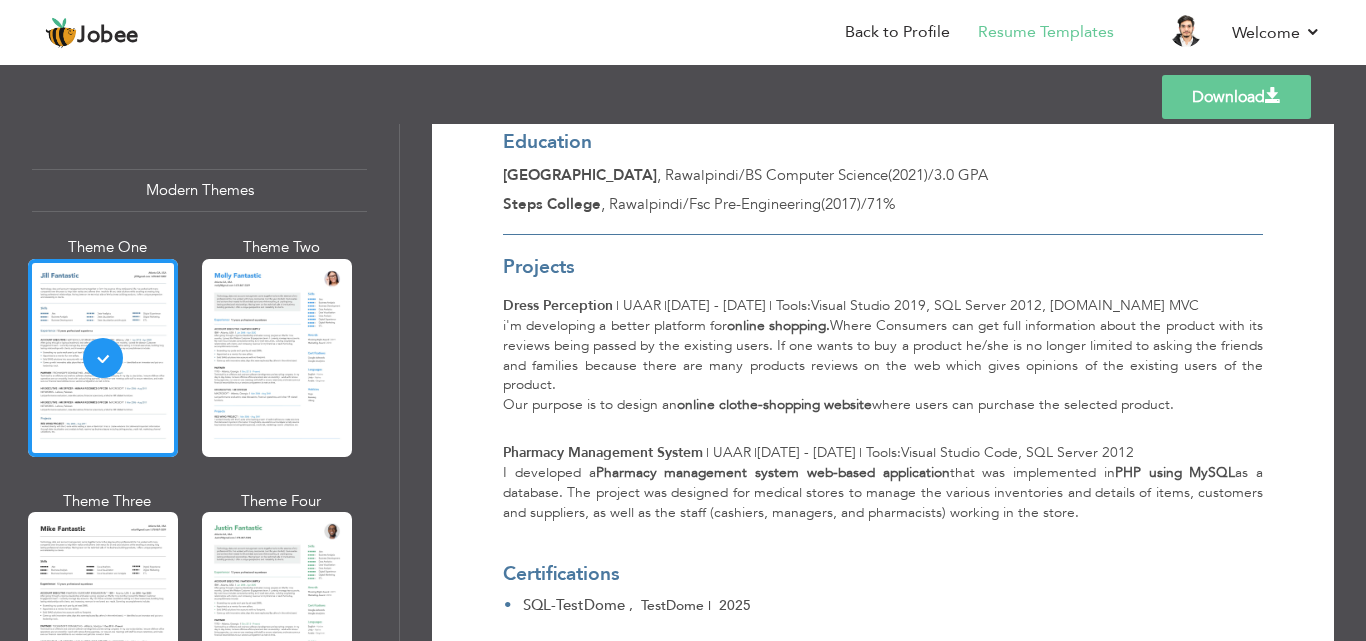 scroll, scrollTop: 889, scrollLeft: 0, axis: vertical 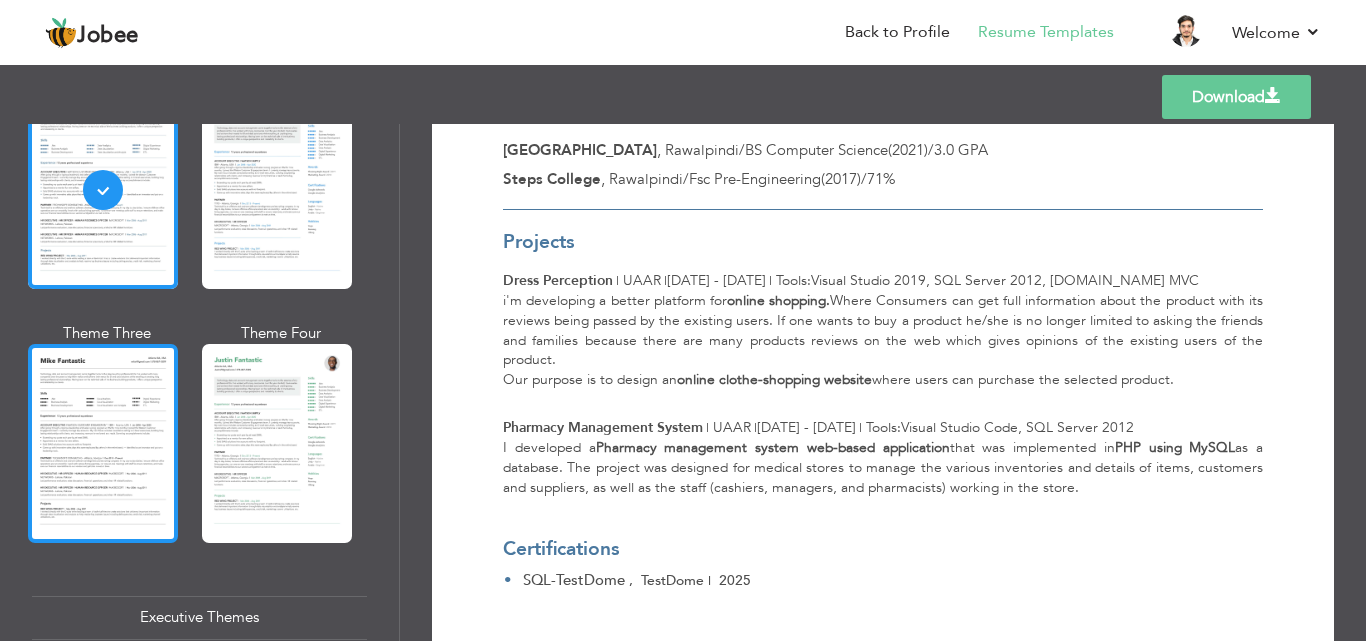 click at bounding box center (103, 443) 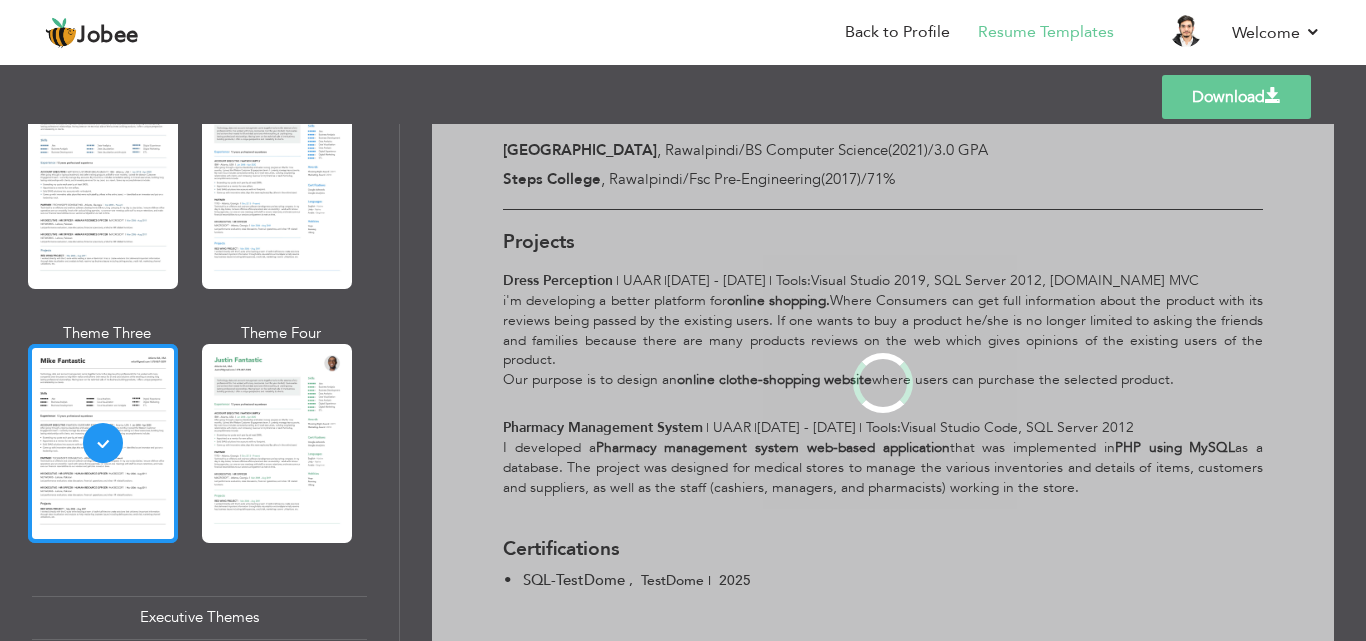 scroll, scrollTop: 0, scrollLeft: 0, axis: both 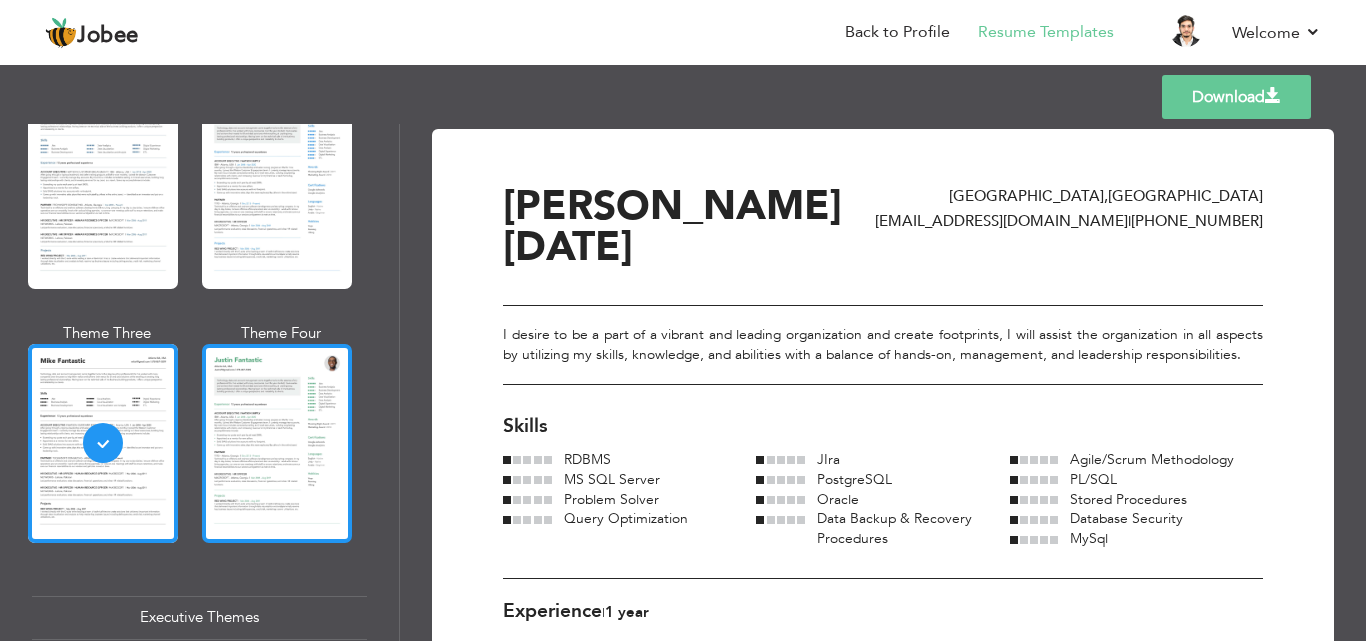 click at bounding box center [277, 443] 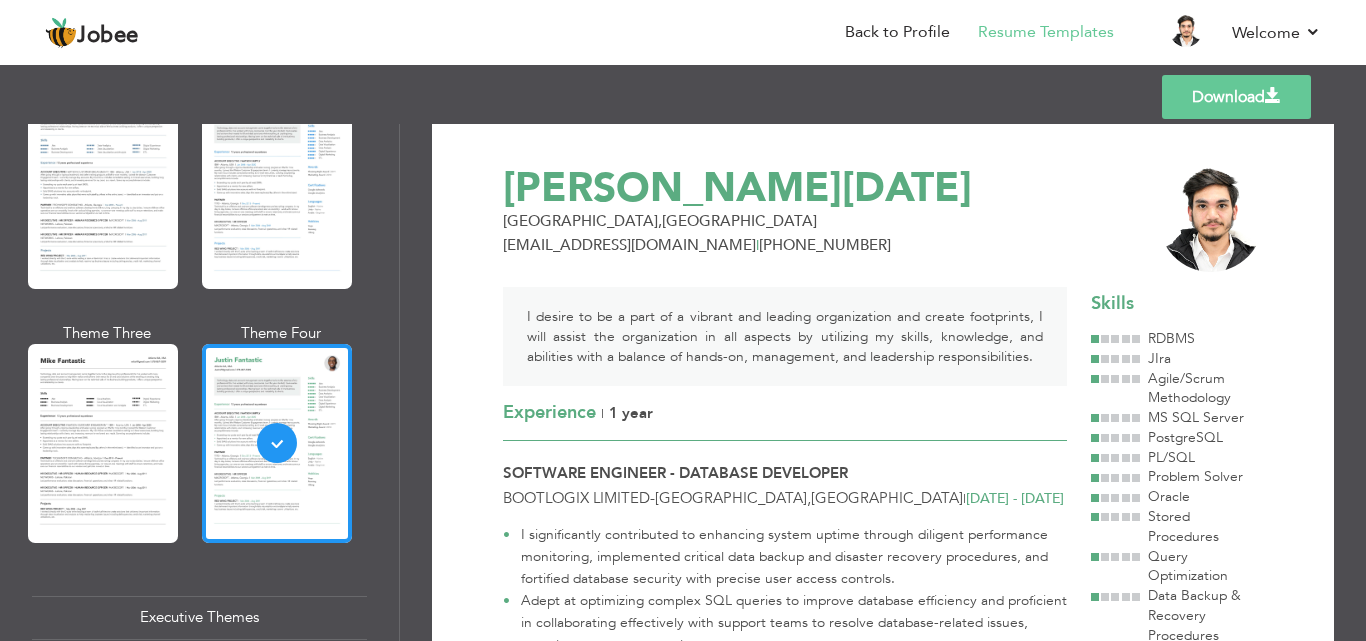 scroll, scrollTop: 0, scrollLeft: 0, axis: both 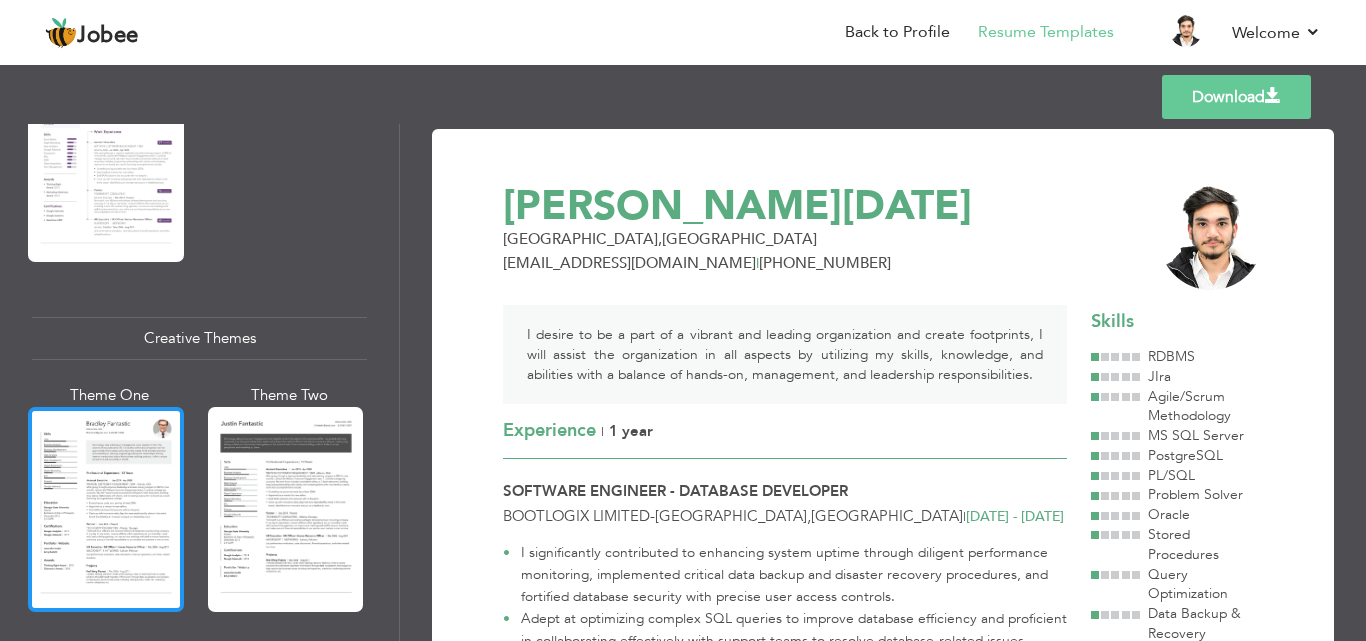 click at bounding box center (106, 509) 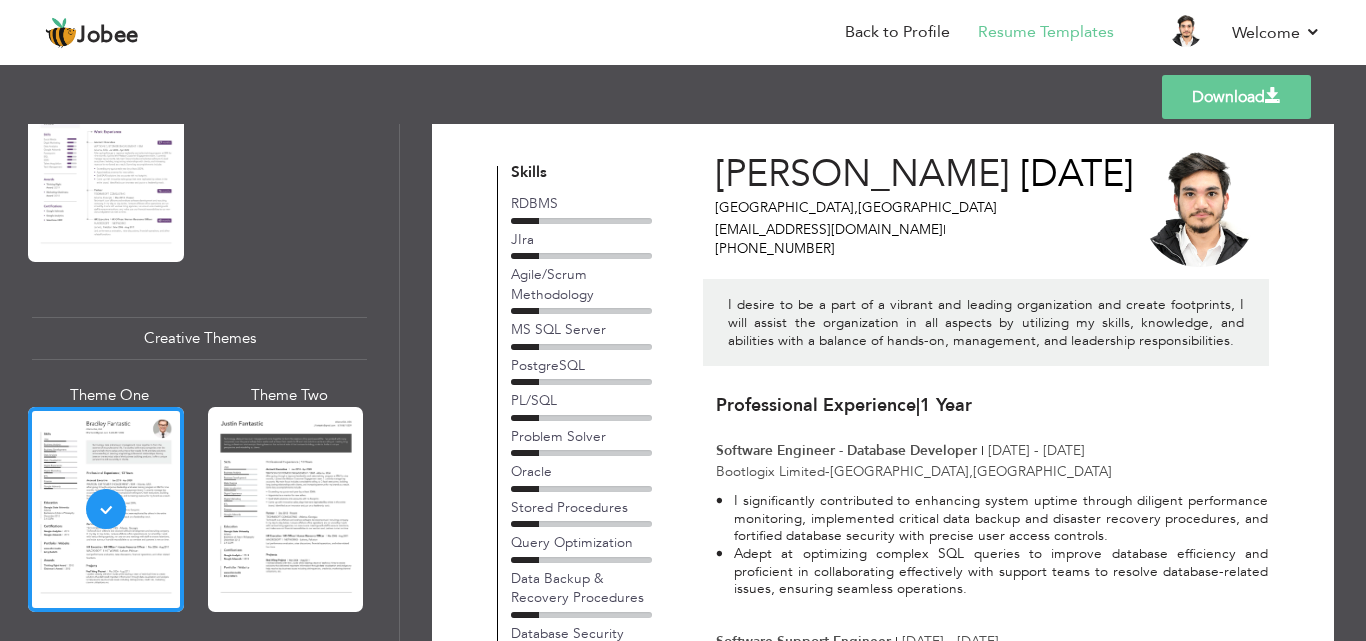 scroll, scrollTop: 0, scrollLeft: 0, axis: both 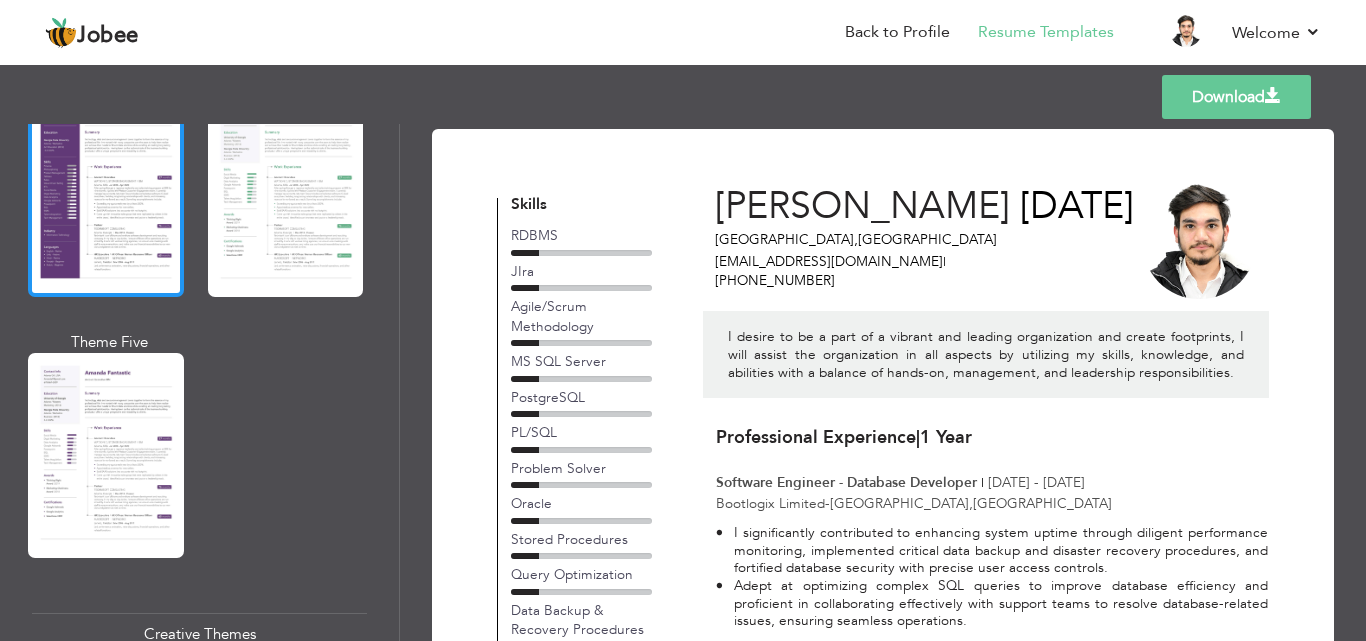 click at bounding box center [106, 194] 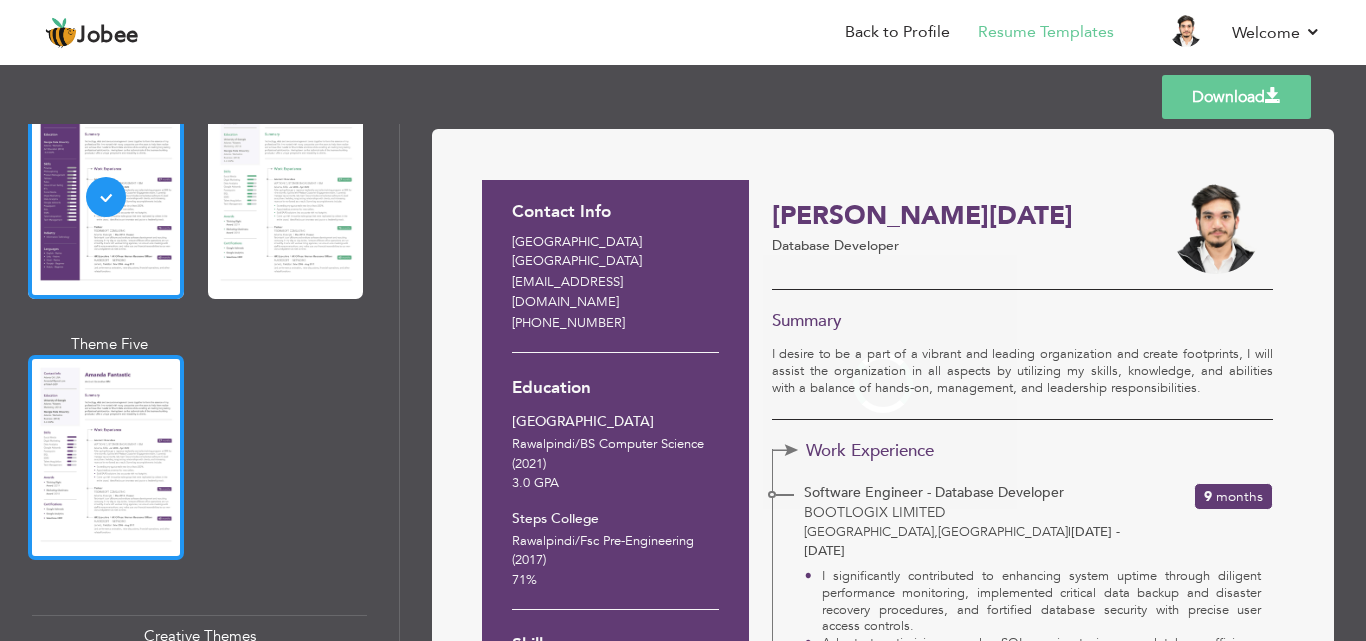 scroll, scrollTop: 1902, scrollLeft: 0, axis: vertical 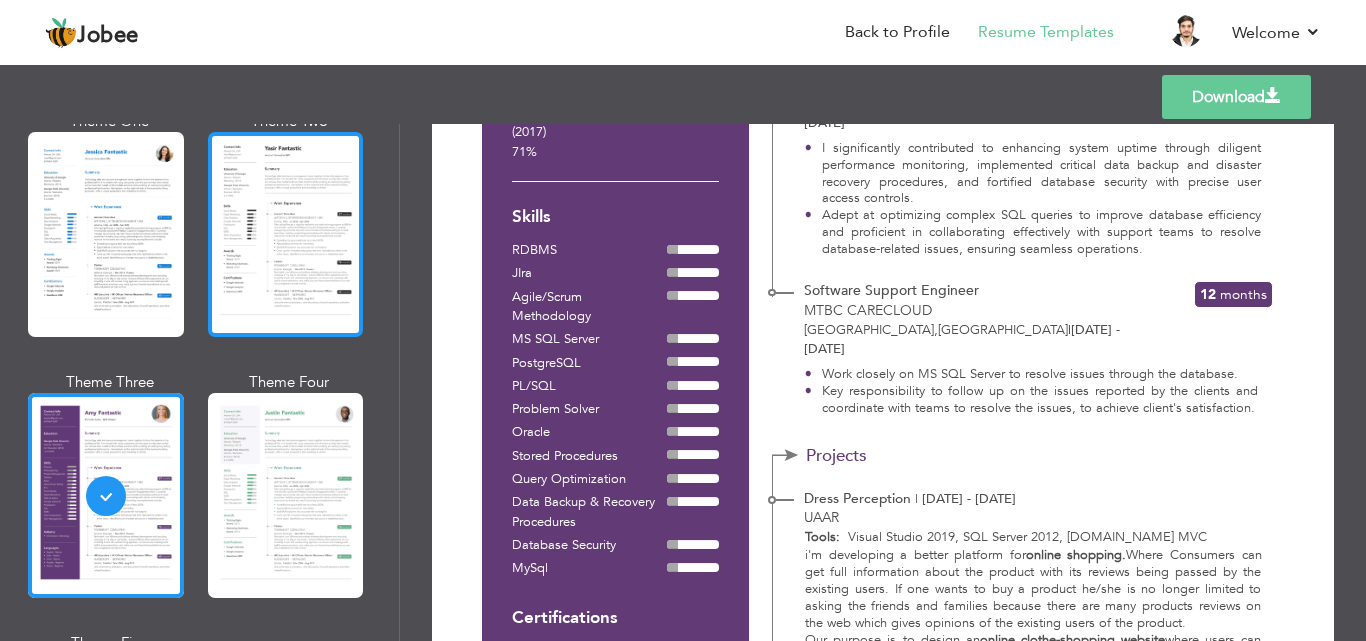 click at bounding box center (286, 234) 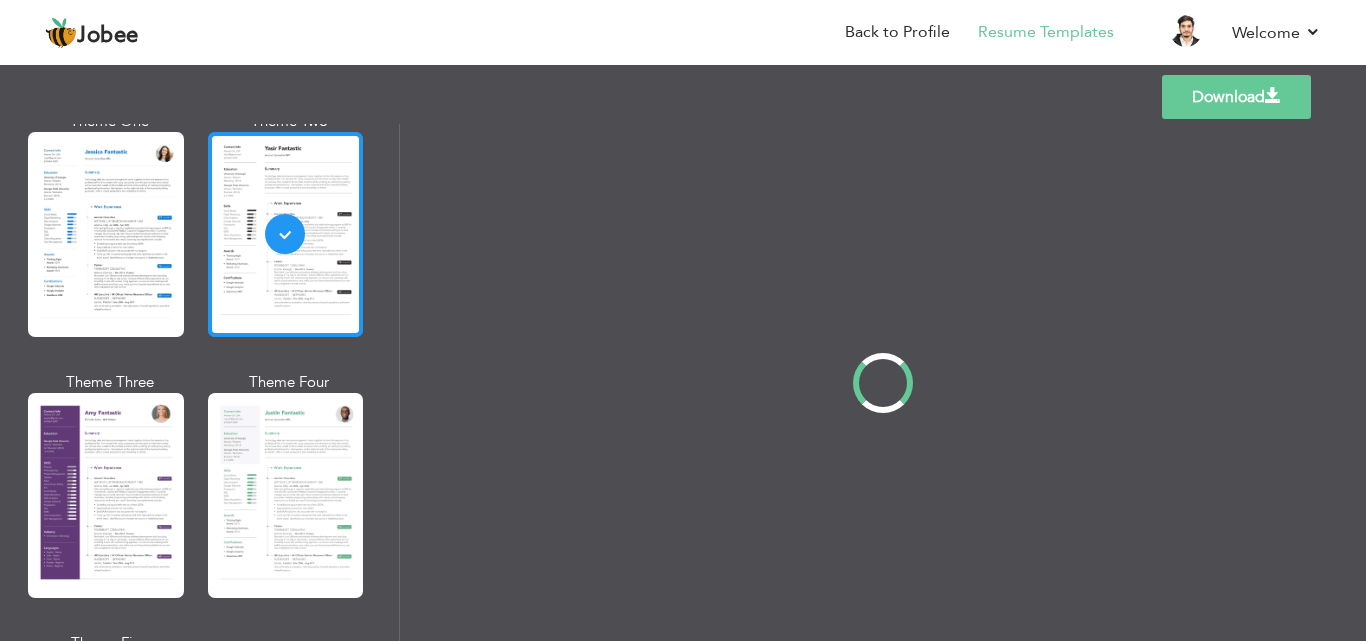 scroll, scrollTop: 0, scrollLeft: 0, axis: both 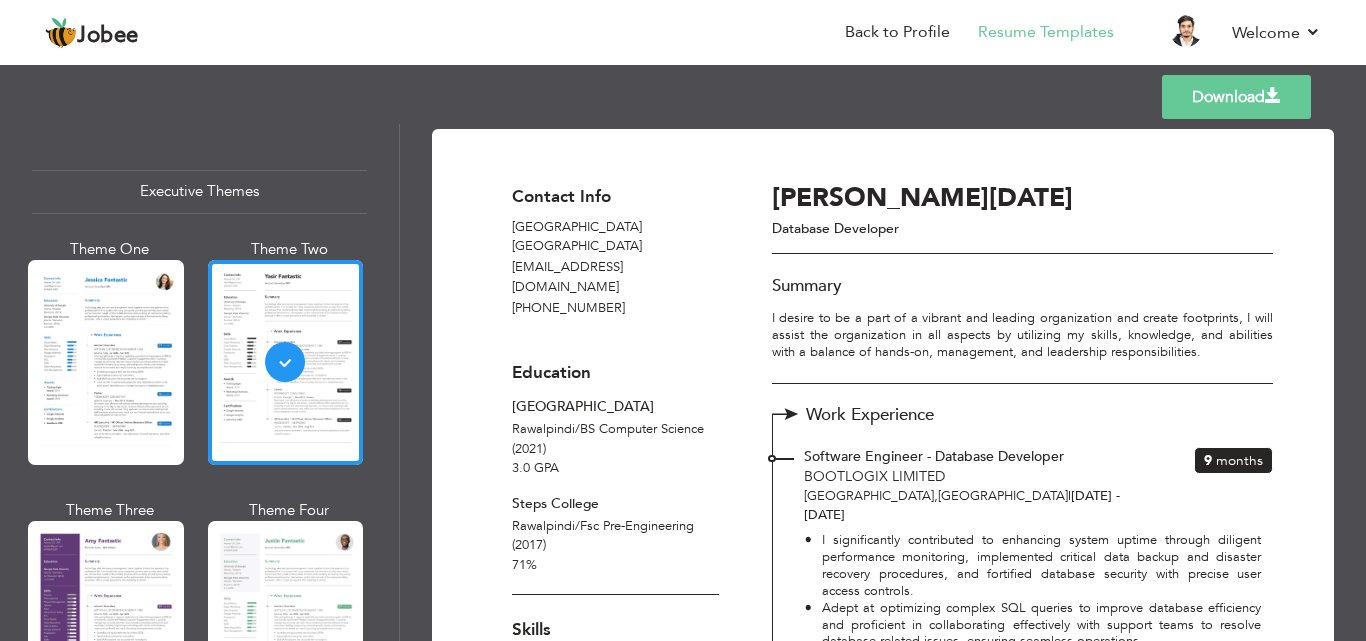 click at bounding box center (106, 362) 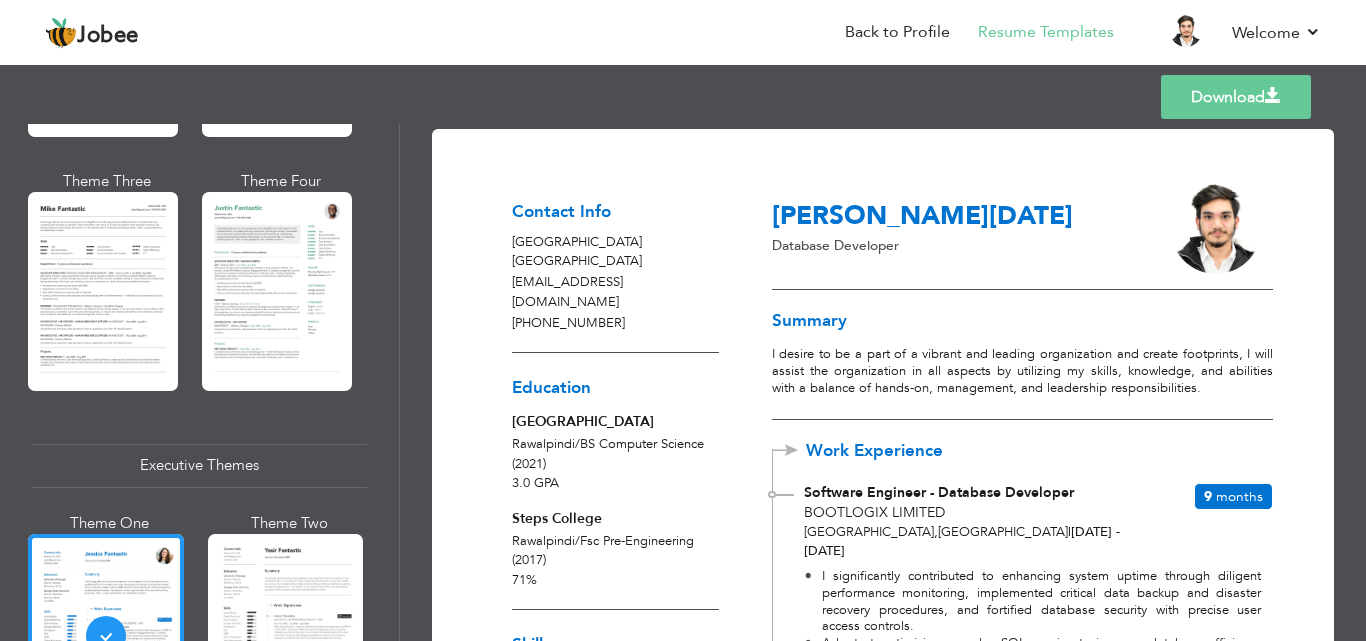 scroll, scrollTop: 1142, scrollLeft: 0, axis: vertical 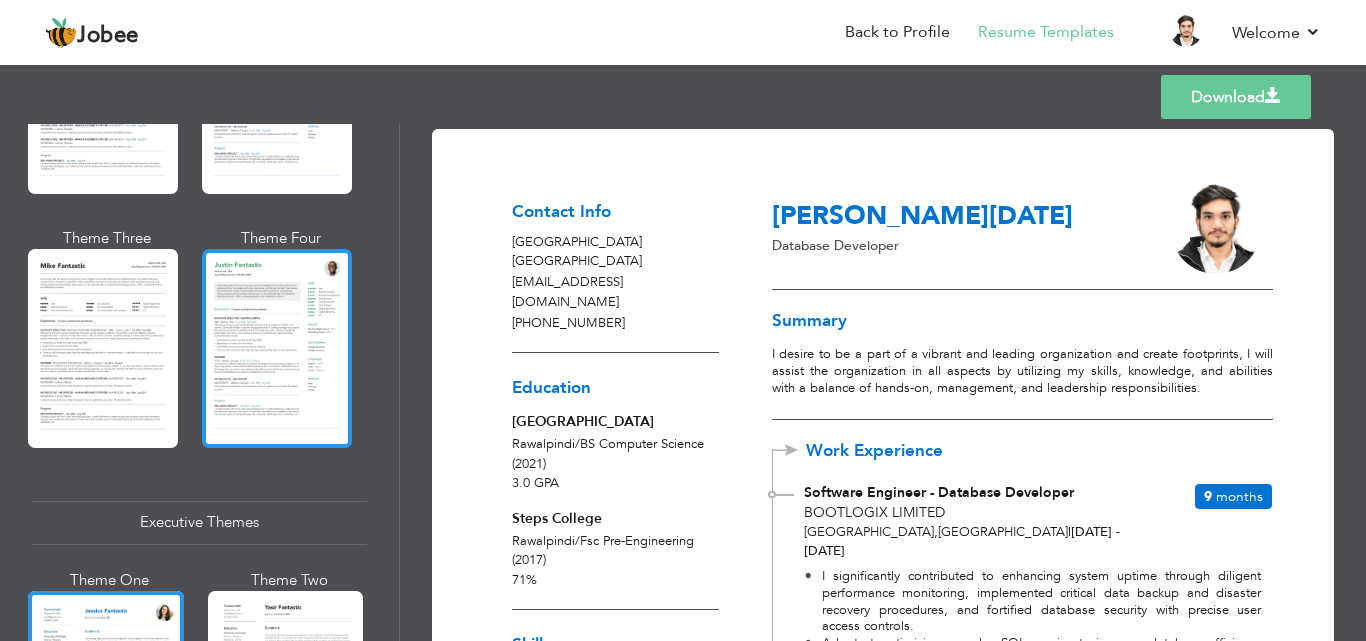 click at bounding box center [277, 348] 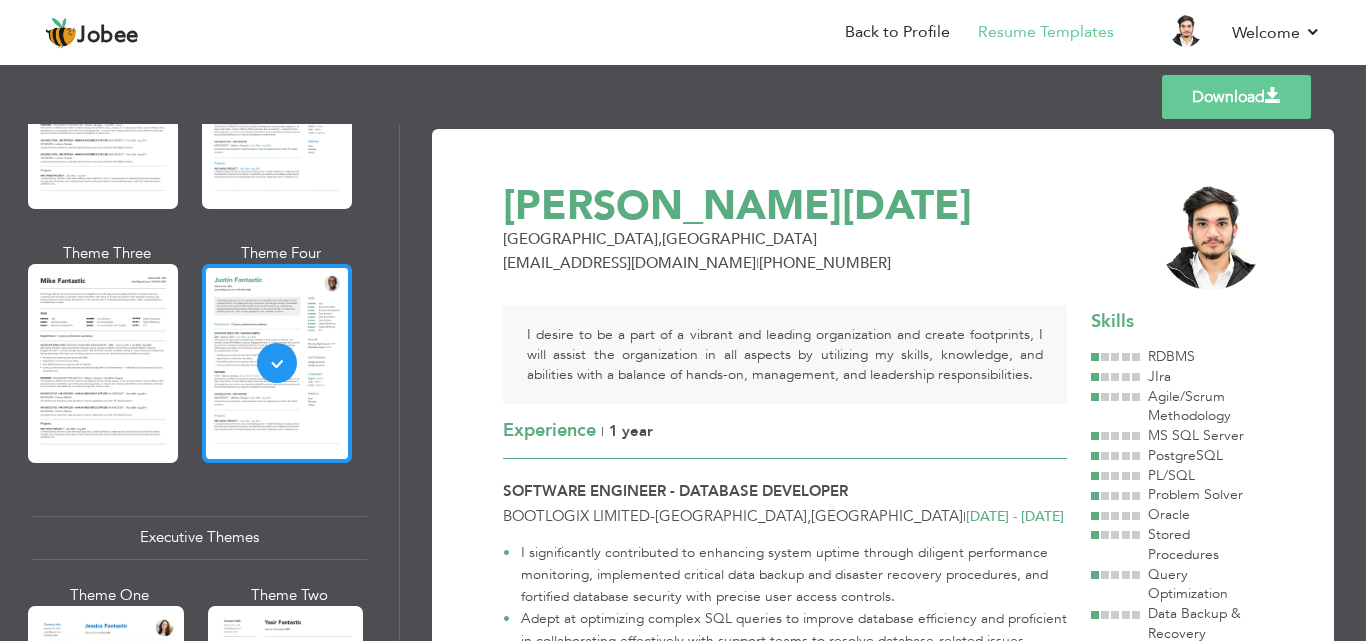 scroll, scrollTop: 1124, scrollLeft: 0, axis: vertical 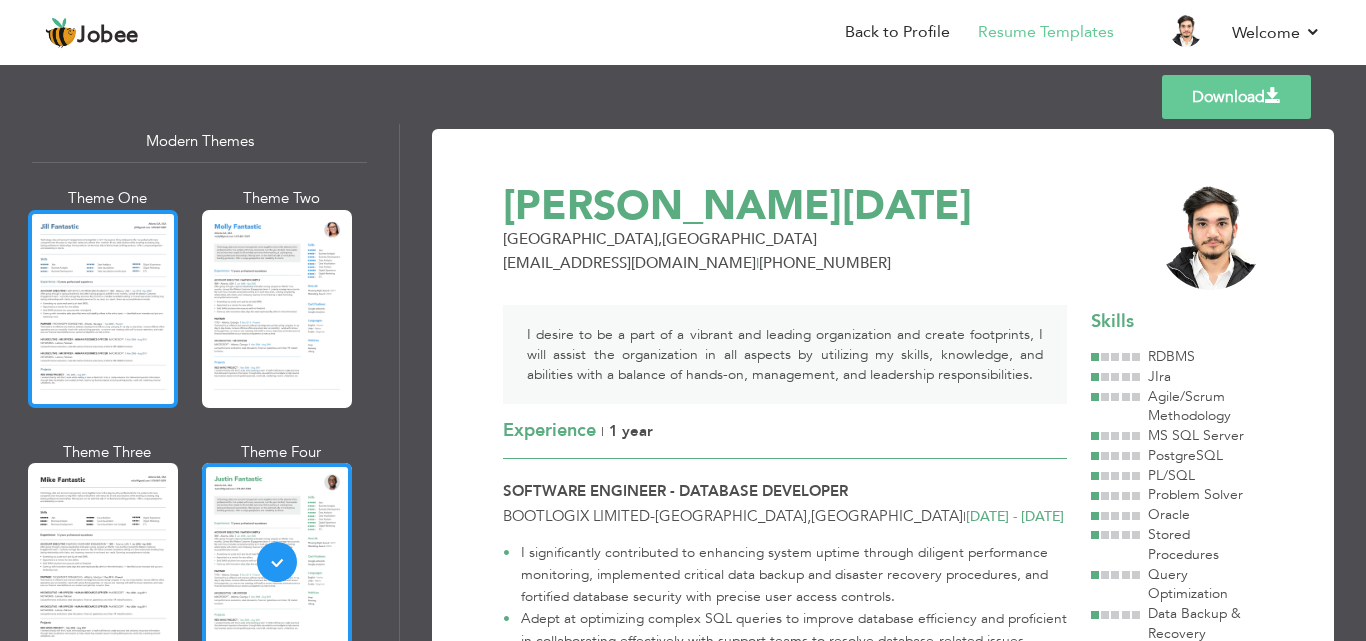 click at bounding box center [103, 309] 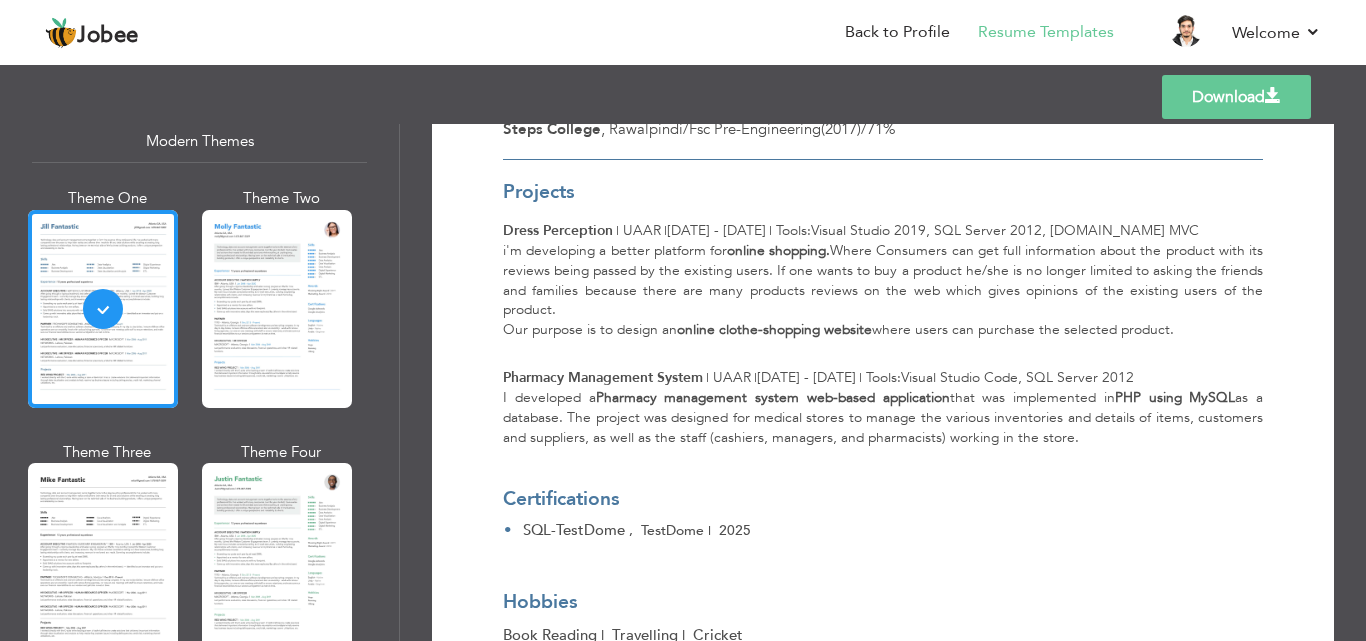 scroll, scrollTop: 993, scrollLeft: 0, axis: vertical 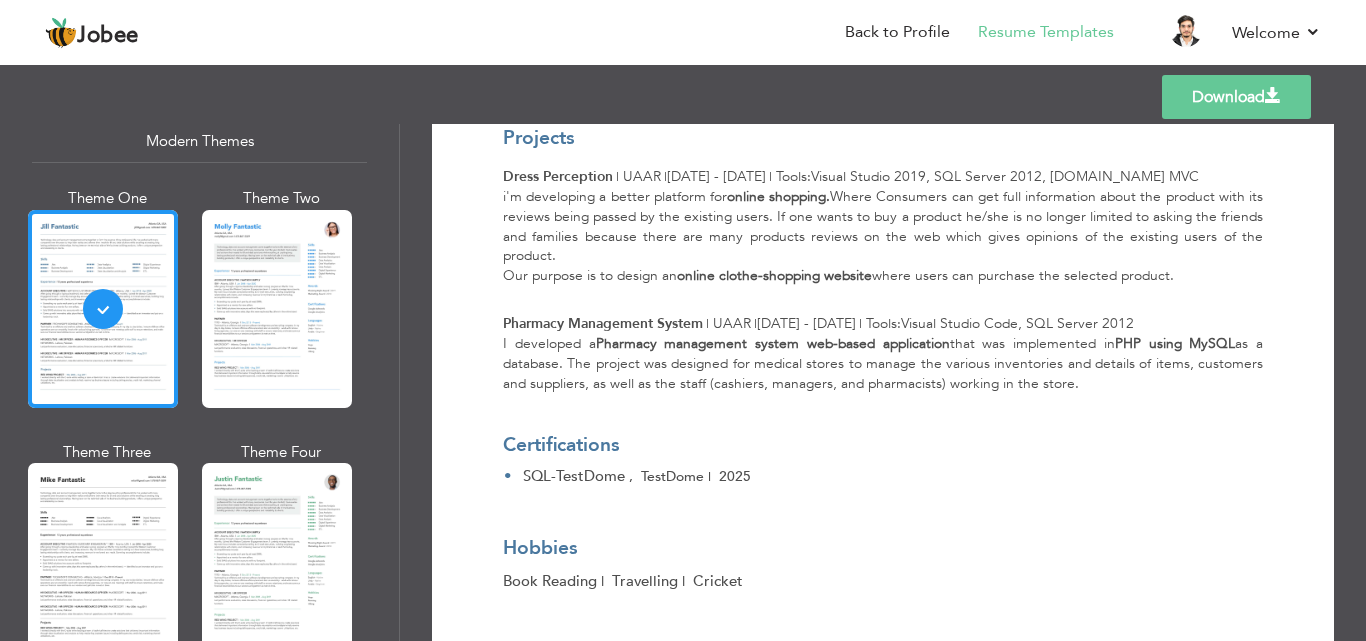 click on "Download" at bounding box center (1236, 97) 